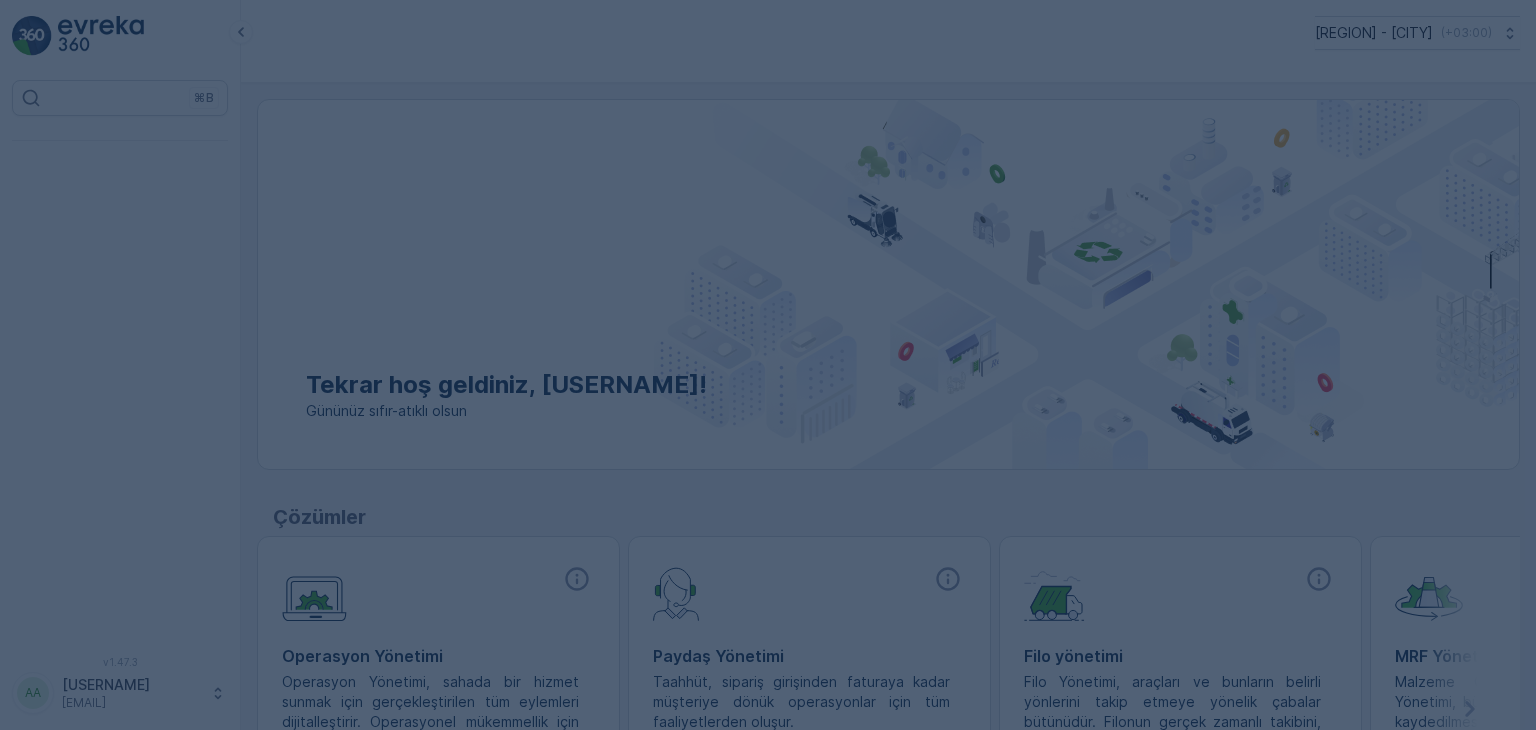 scroll, scrollTop: 0, scrollLeft: 0, axis: both 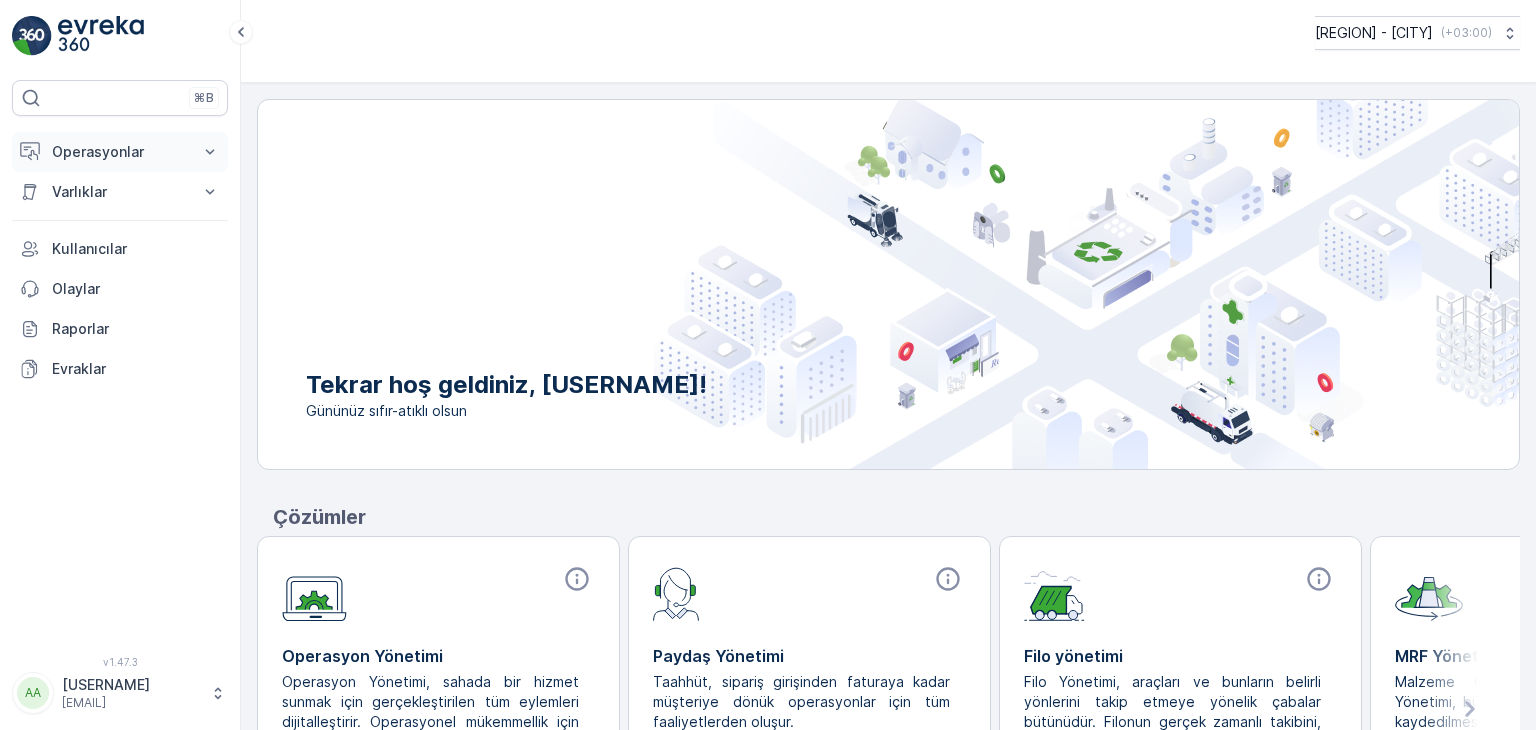 click on "Operasyonlar" at bounding box center [120, 152] 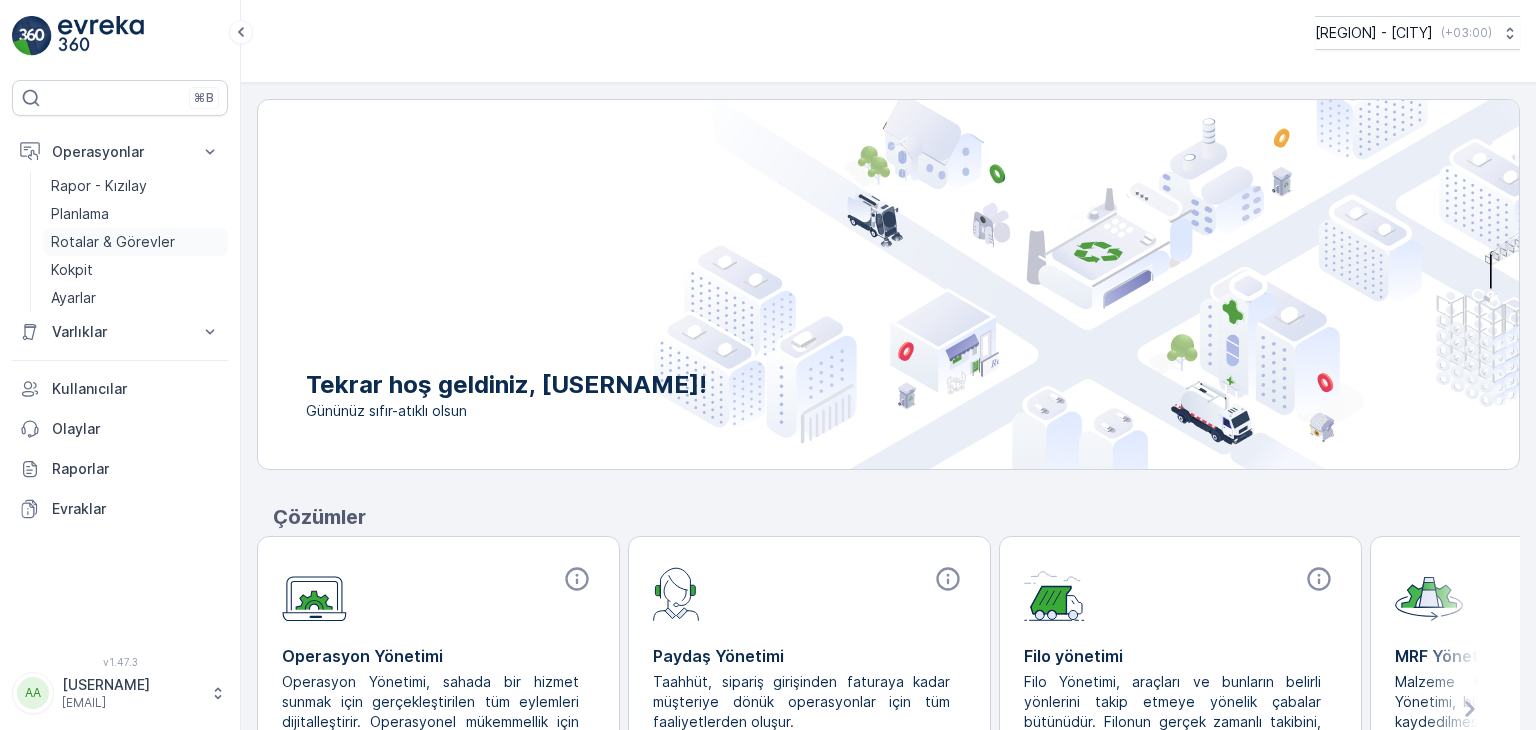 click on "Rotalar & Görevler" at bounding box center [113, 242] 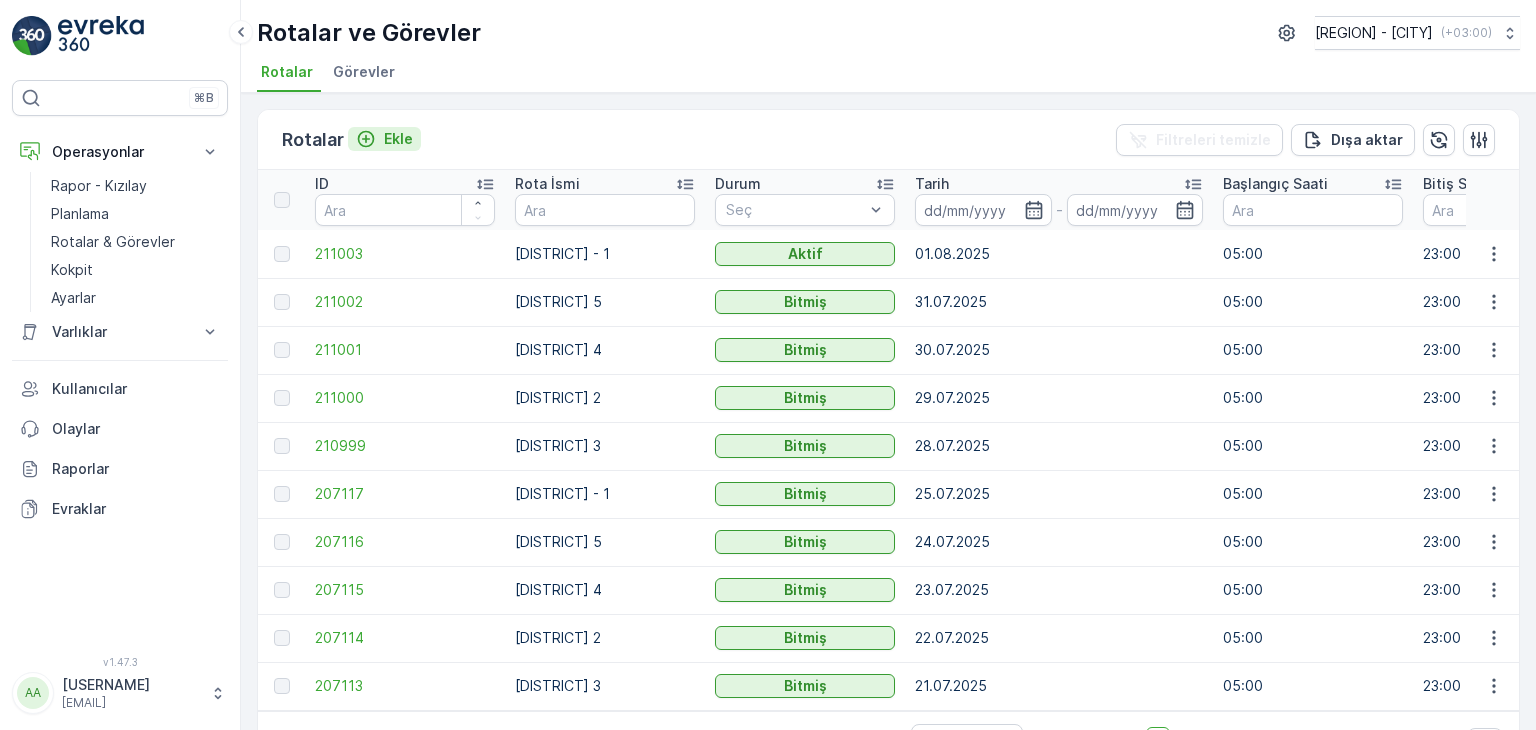 click on "Ekle" at bounding box center (398, 139) 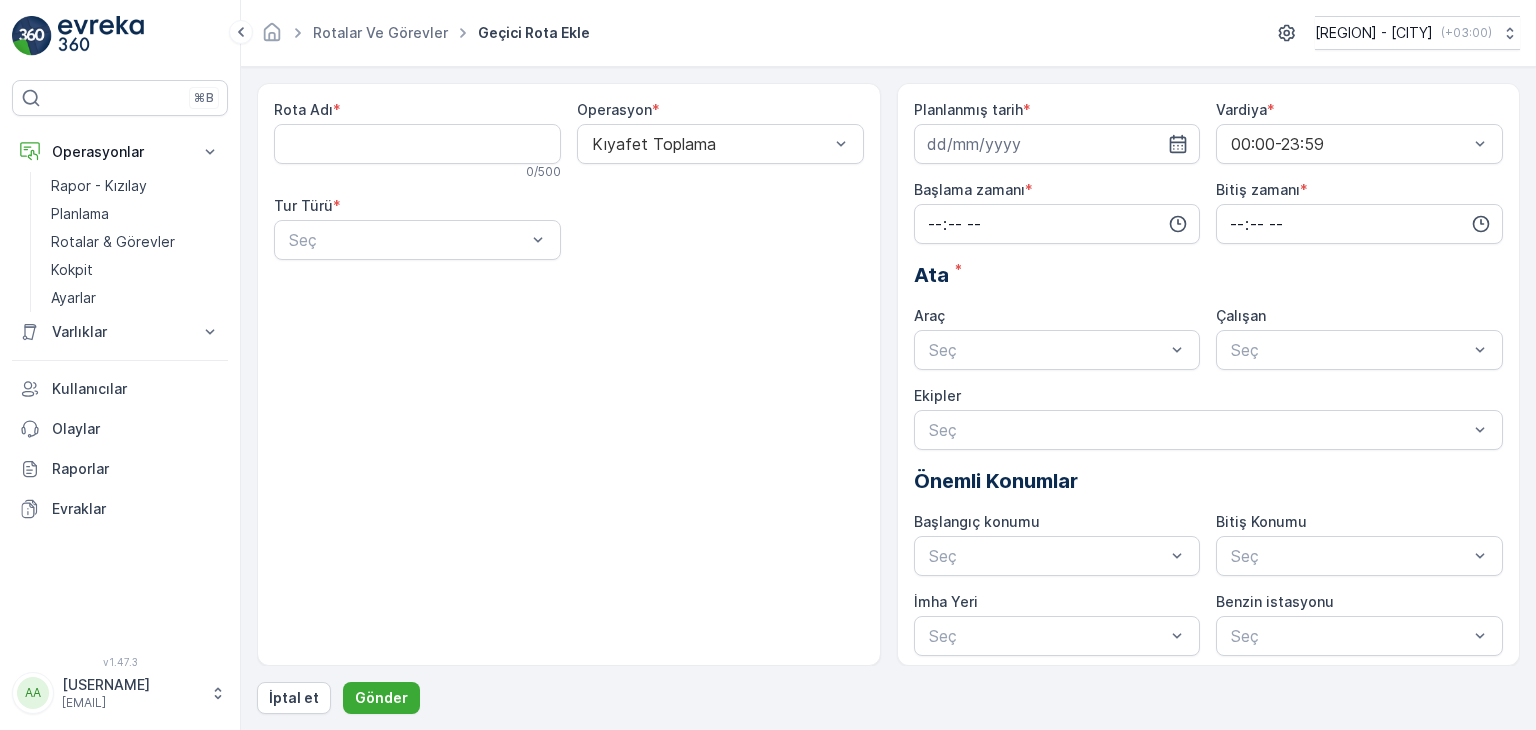drag, startPoint x: 432, startPoint y: 157, endPoint x: 437, endPoint y: 170, distance: 13.928389 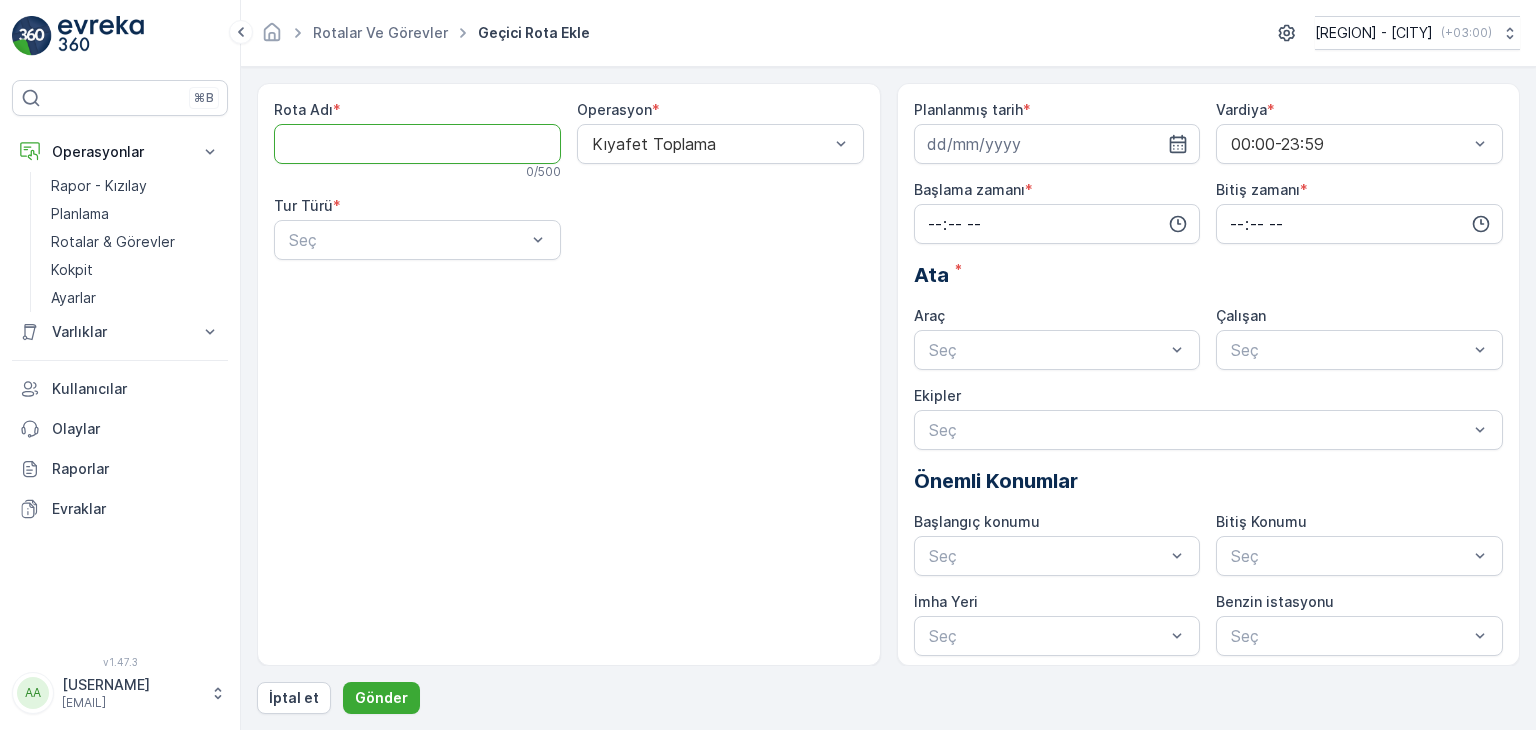 type on "[DISTRICT] 3" 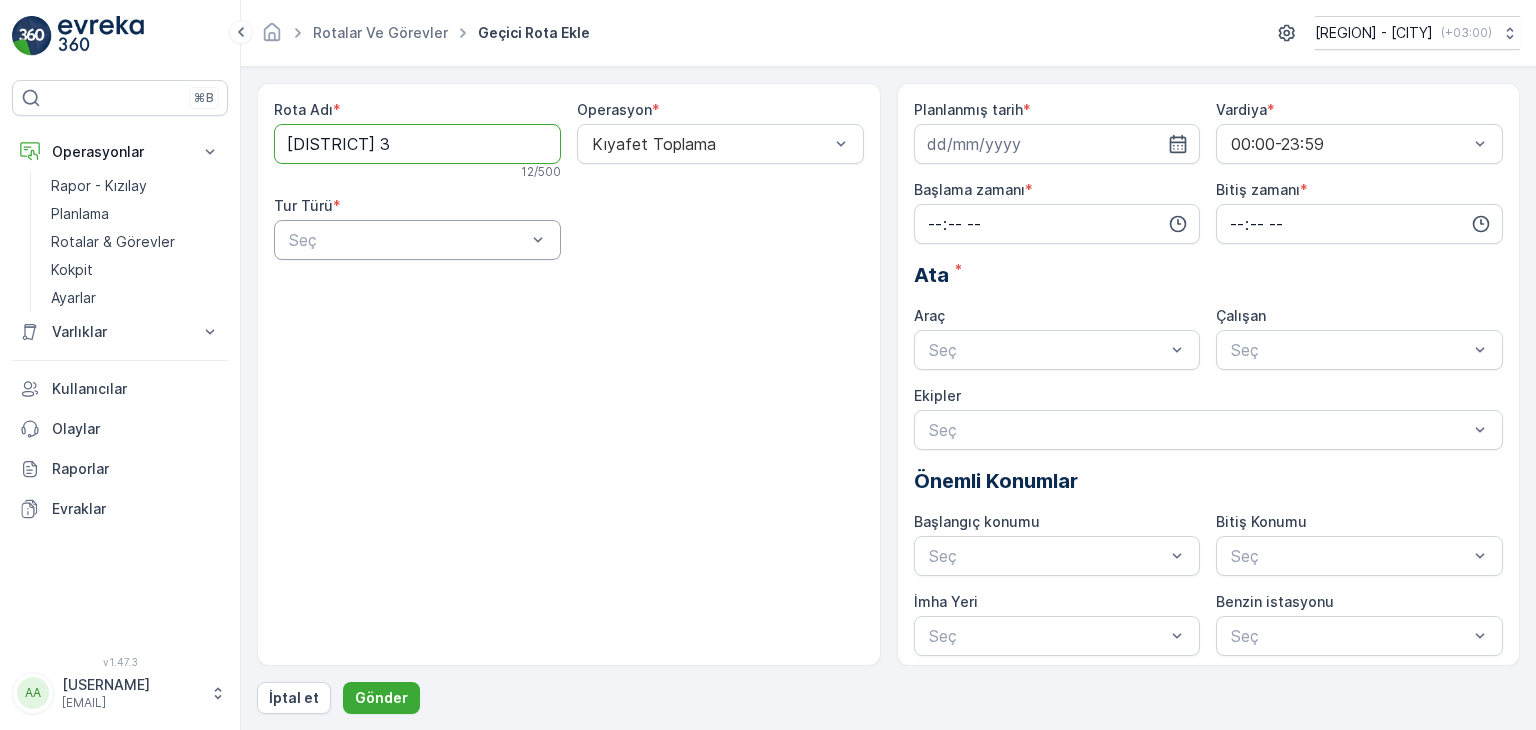 click at bounding box center [407, 240] 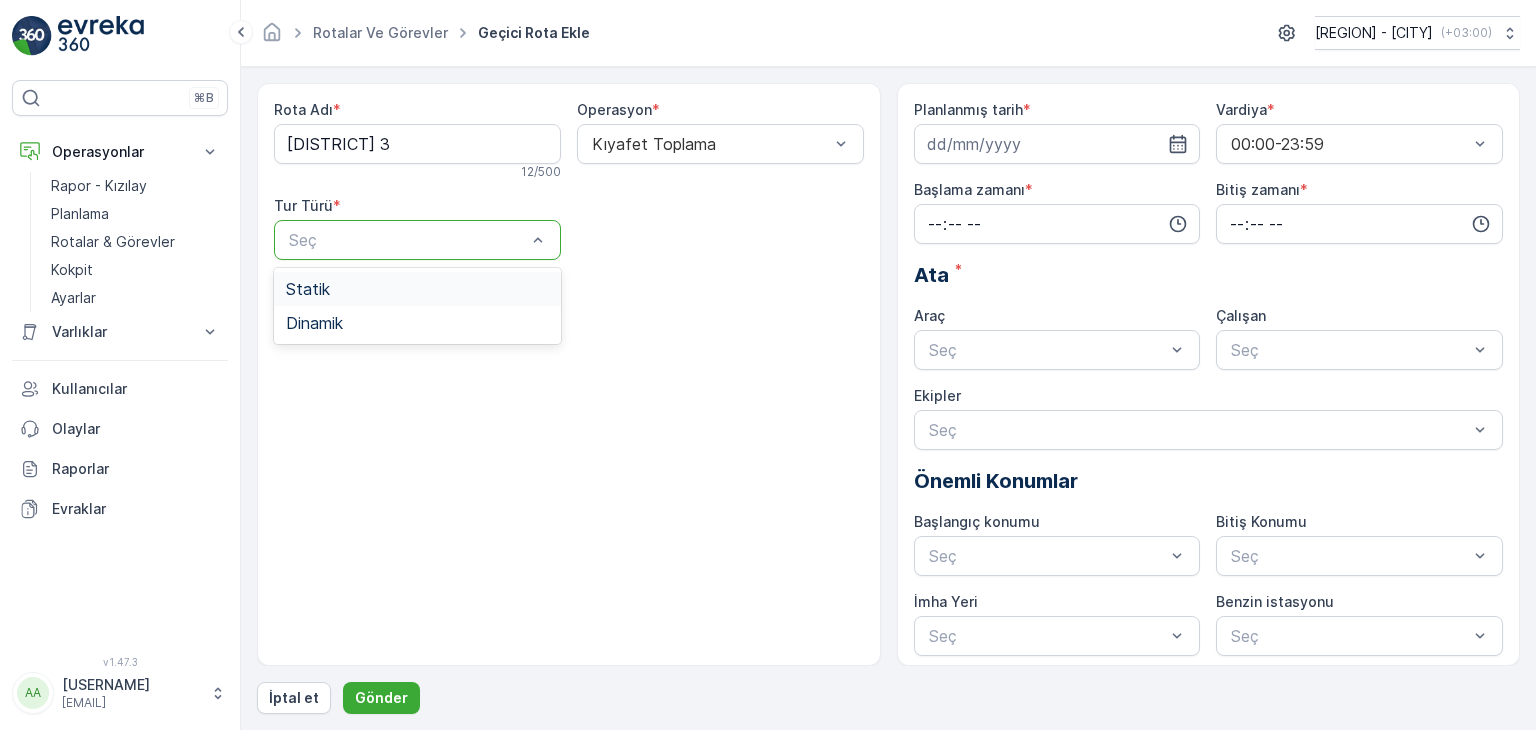 click on "Statik" at bounding box center [417, 289] 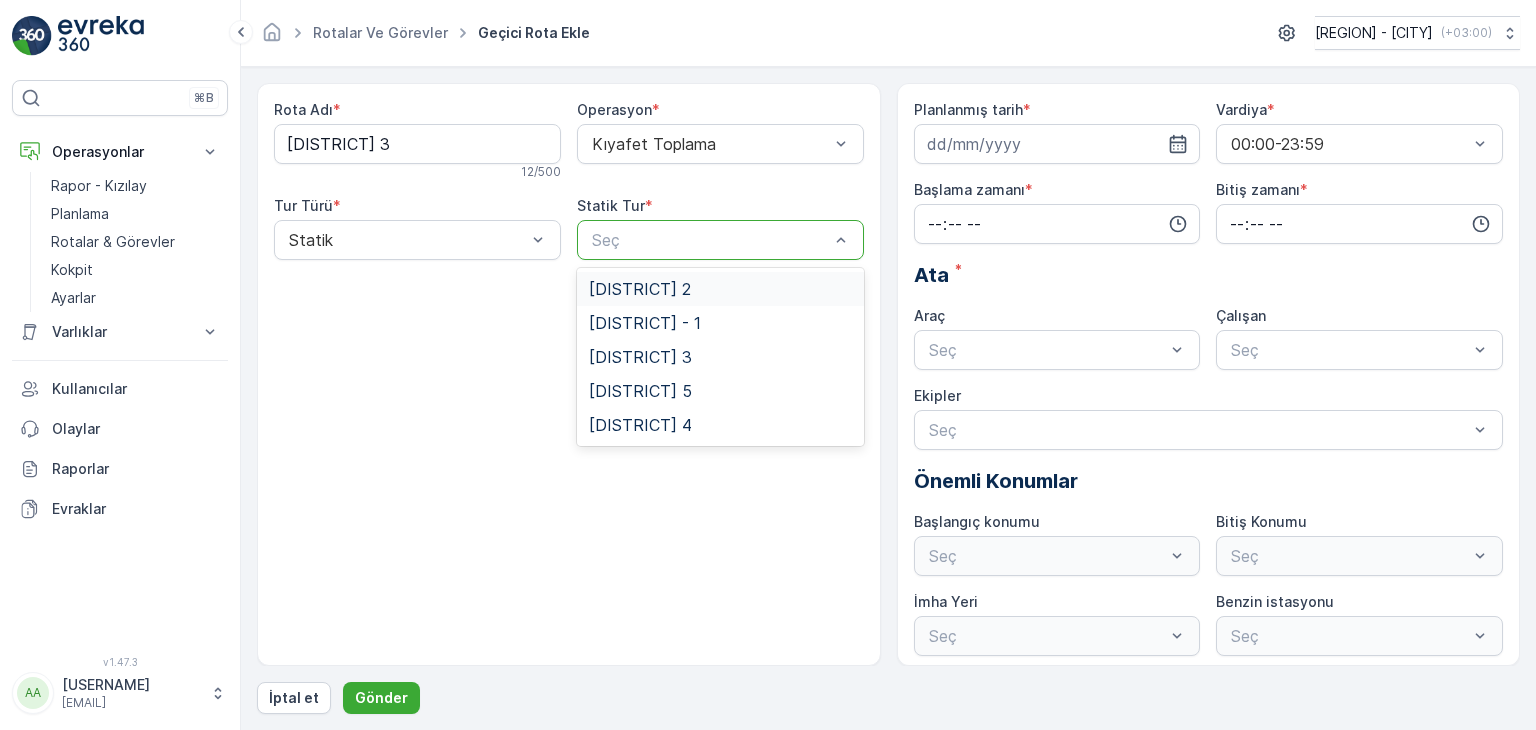 click at bounding box center (710, 240) 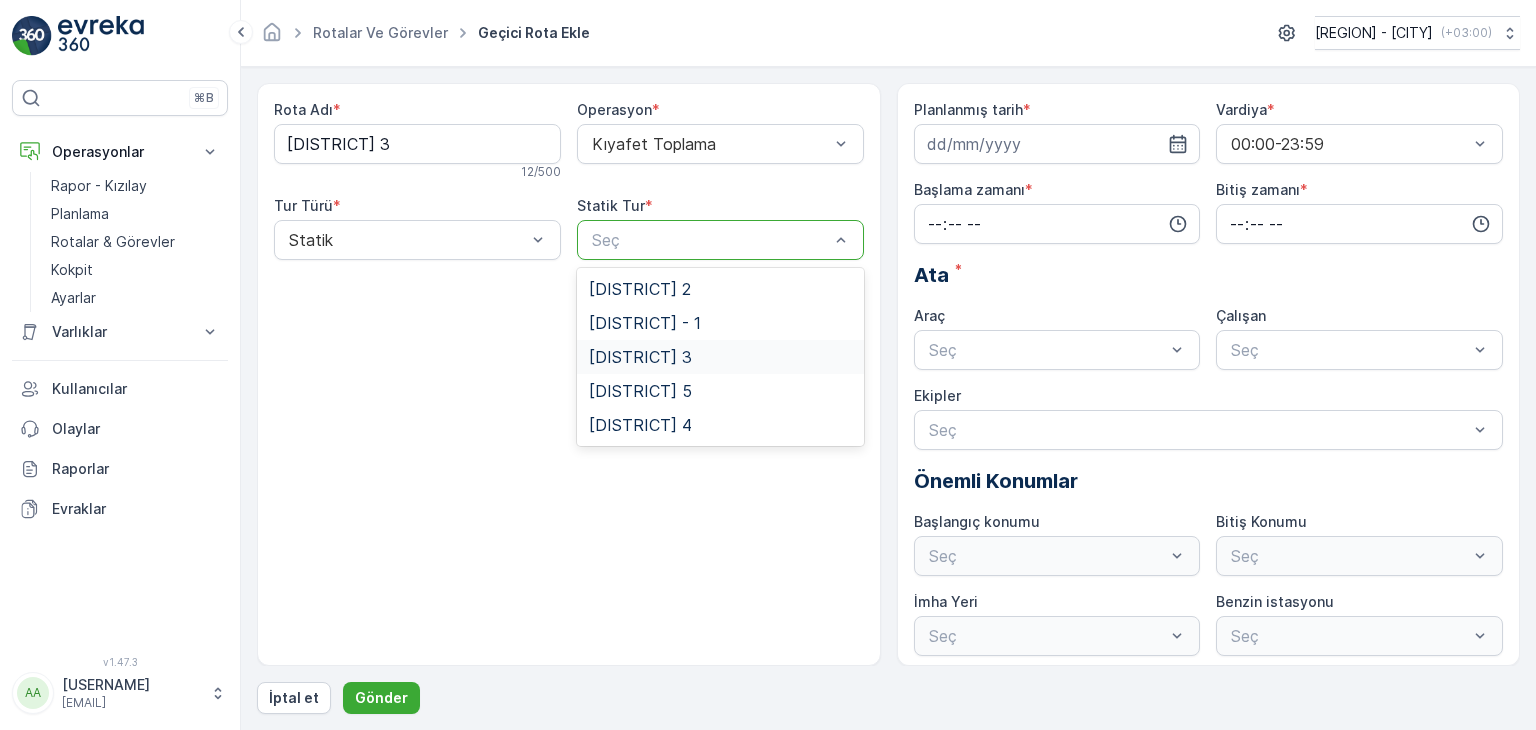 click on "[DISTRICT] 3" at bounding box center [640, 357] 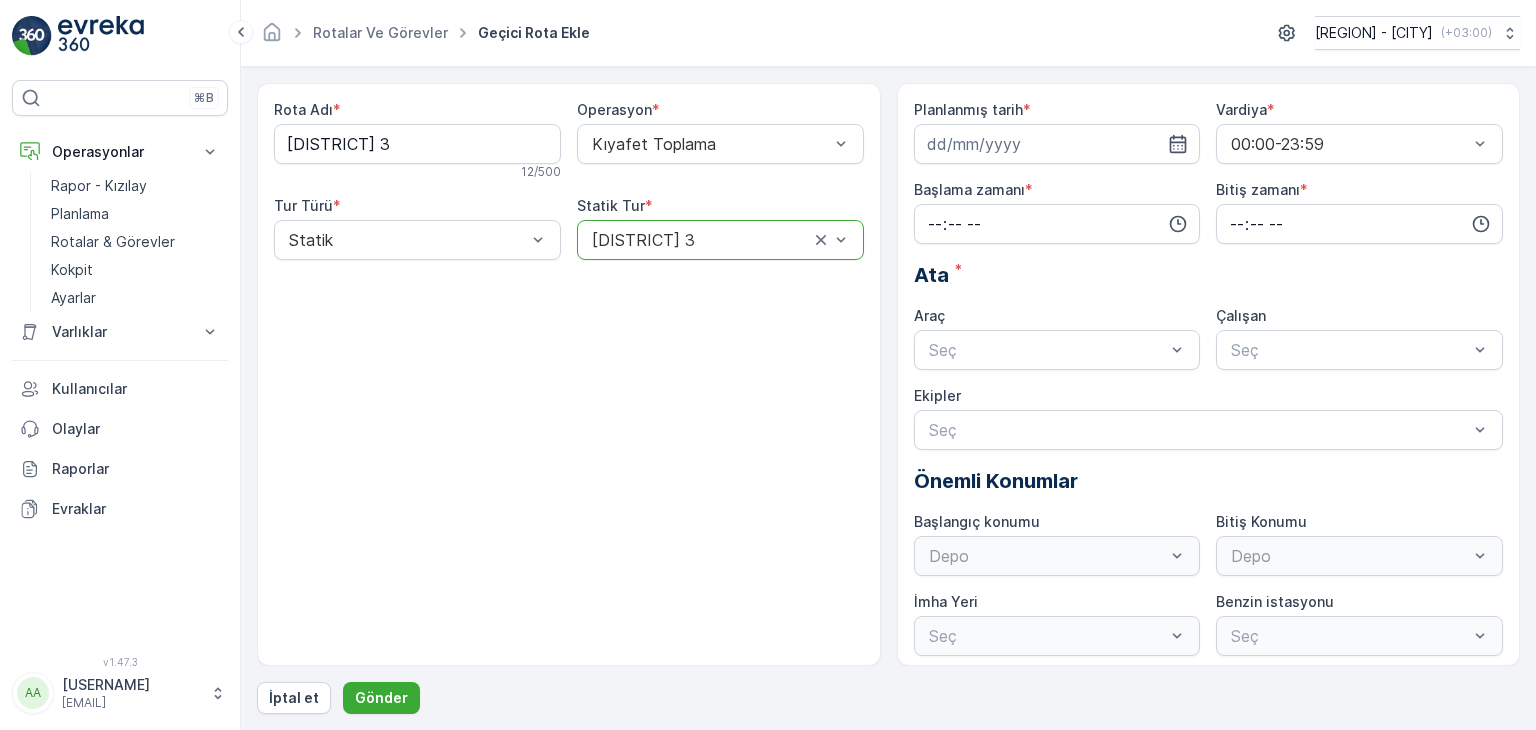 click on "Planlanmış tarih * Vardiya * 00:00-23:59 Başlama zamanı * Bitiş zamanı * Ata   * Araç Seç Çalışan Seç Ekipler Seç Önemli Konumlar Başlangıç konumu Depo Bitiş Konumu Depo İmha Yeri Seç Benzin istasyonu Seç" at bounding box center (1209, 378) 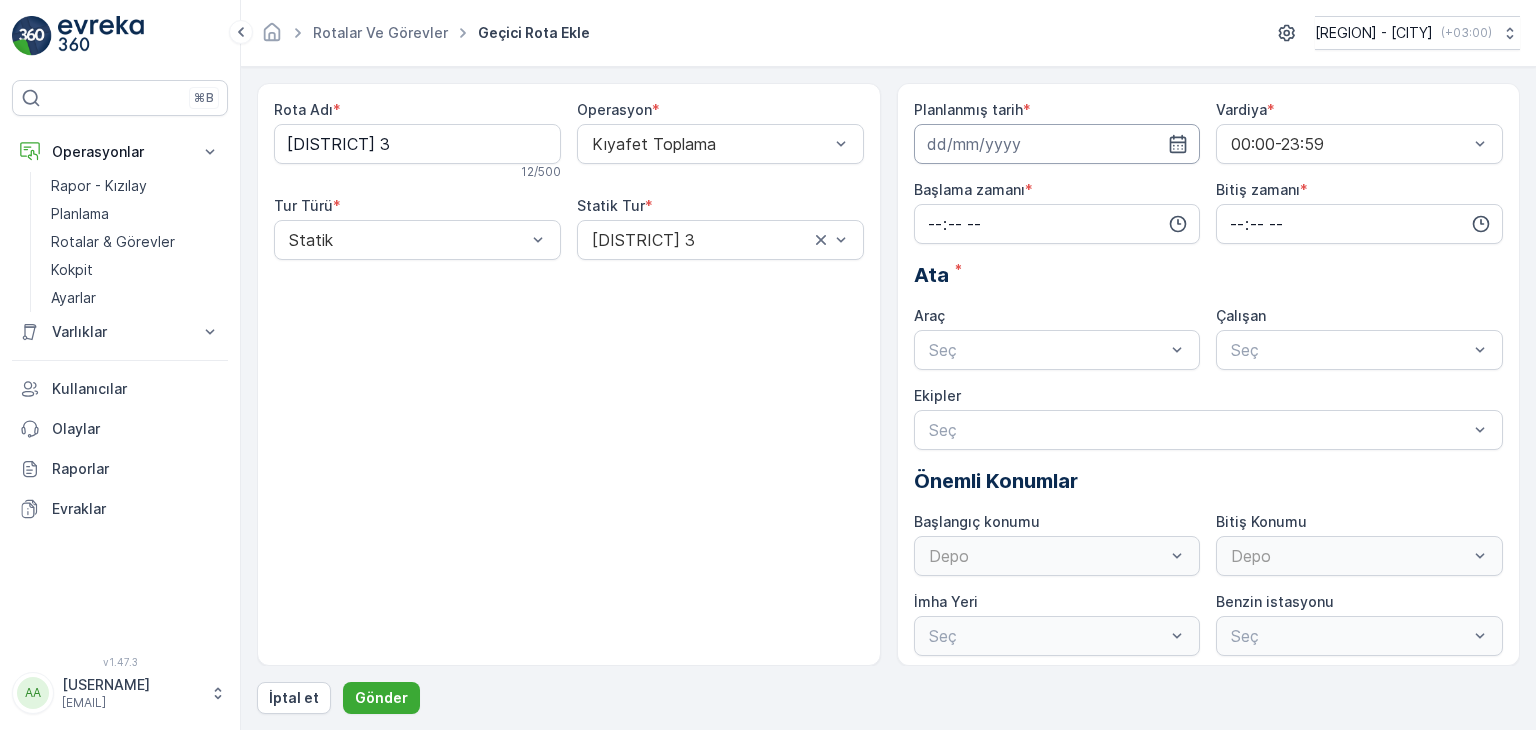 click at bounding box center [1057, 144] 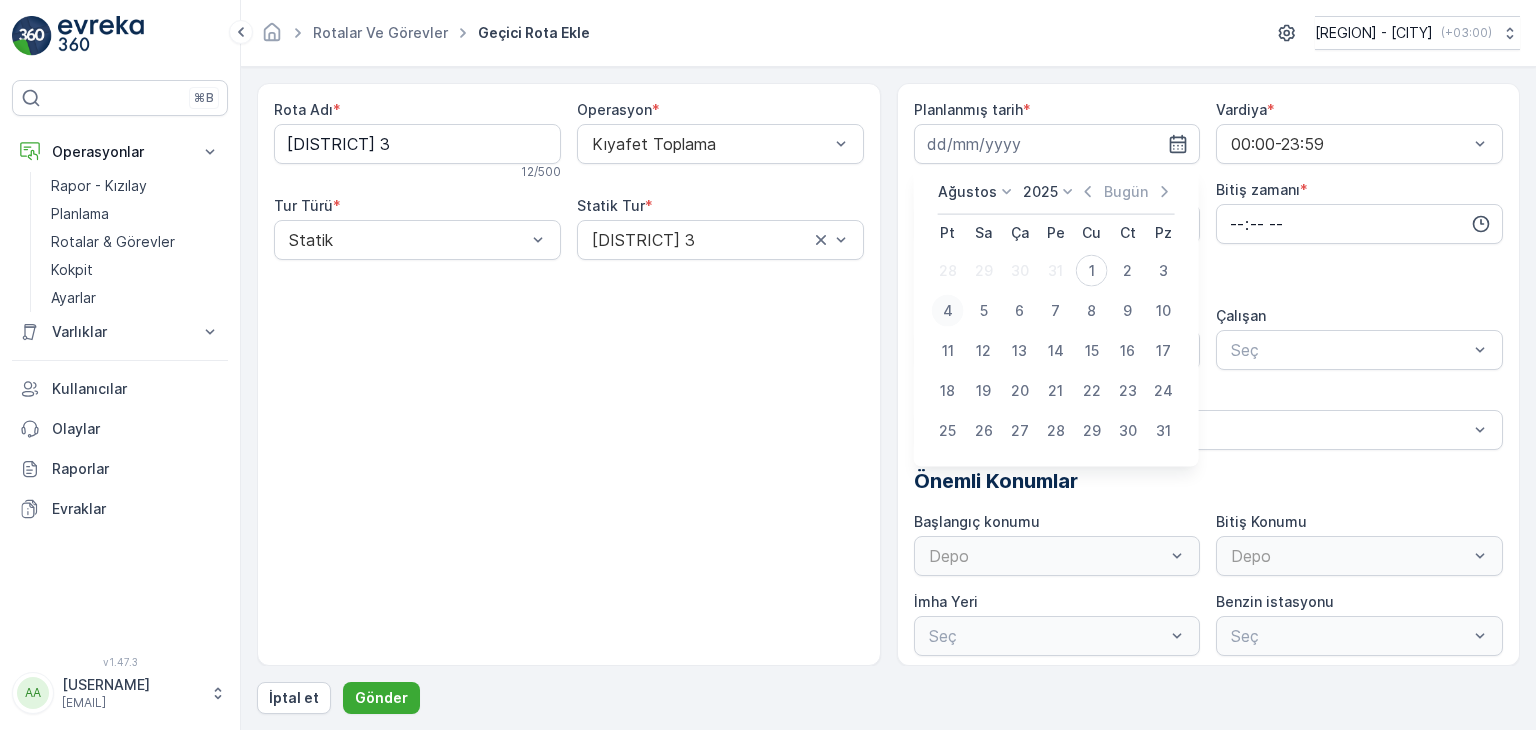 click on "4" at bounding box center [948, 311] 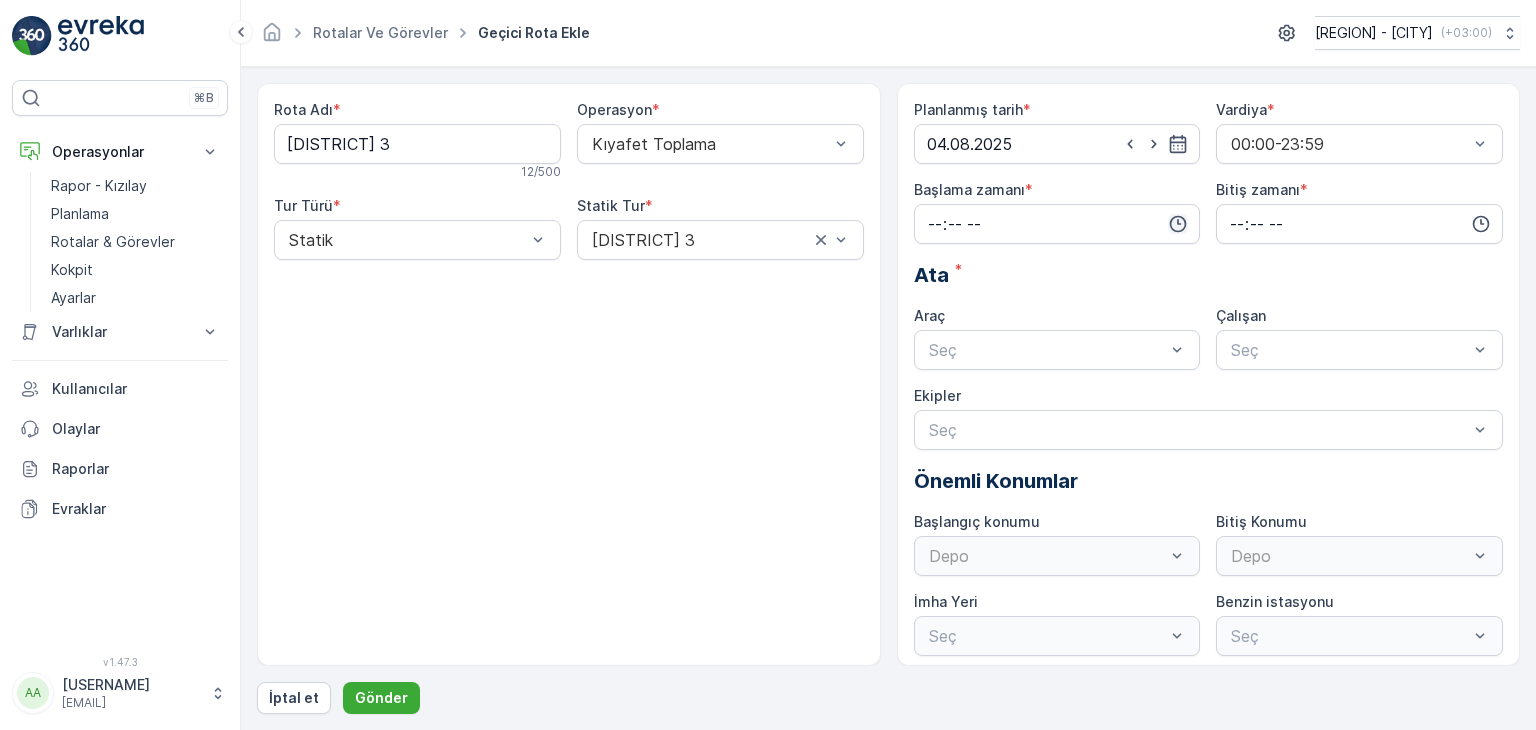 click 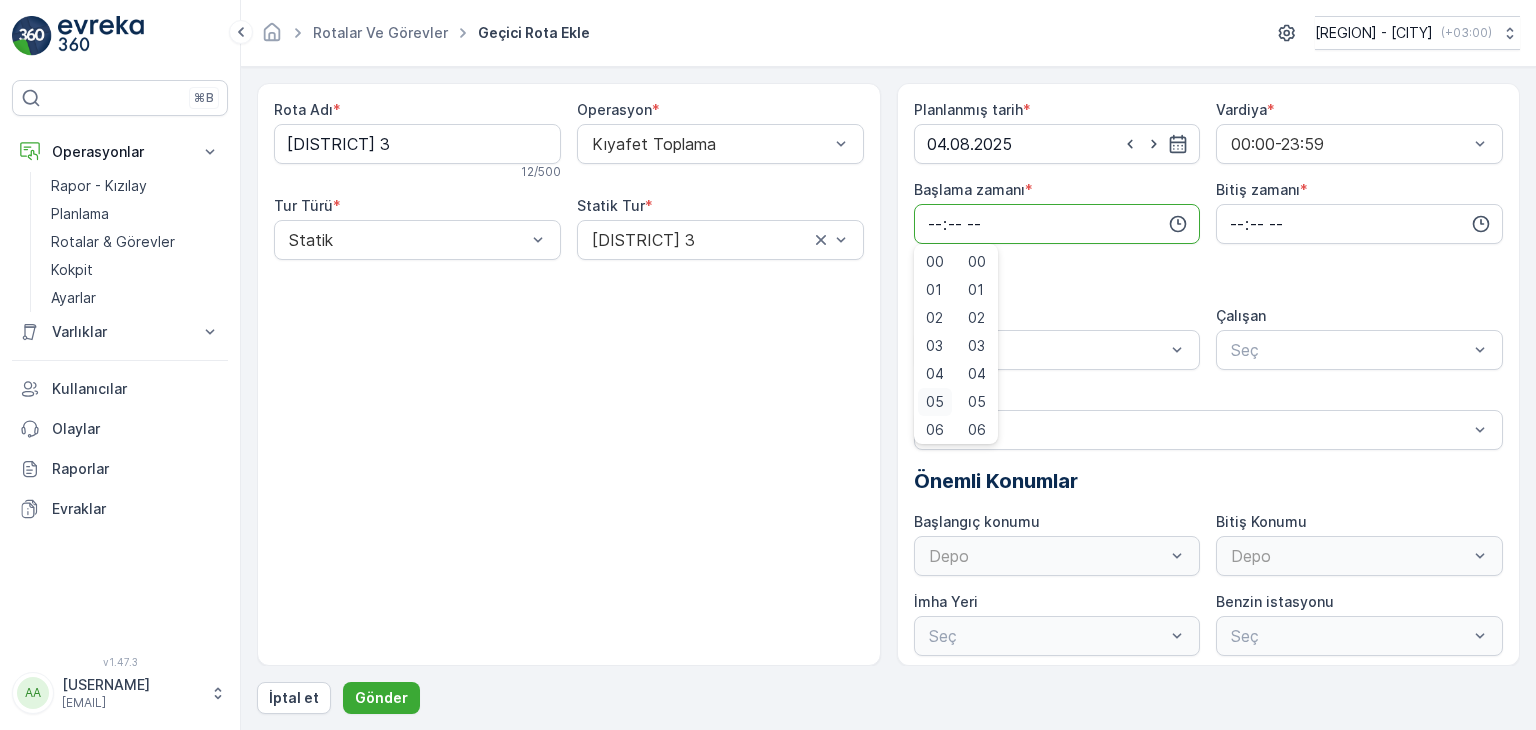 click on "05" at bounding box center [935, 402] 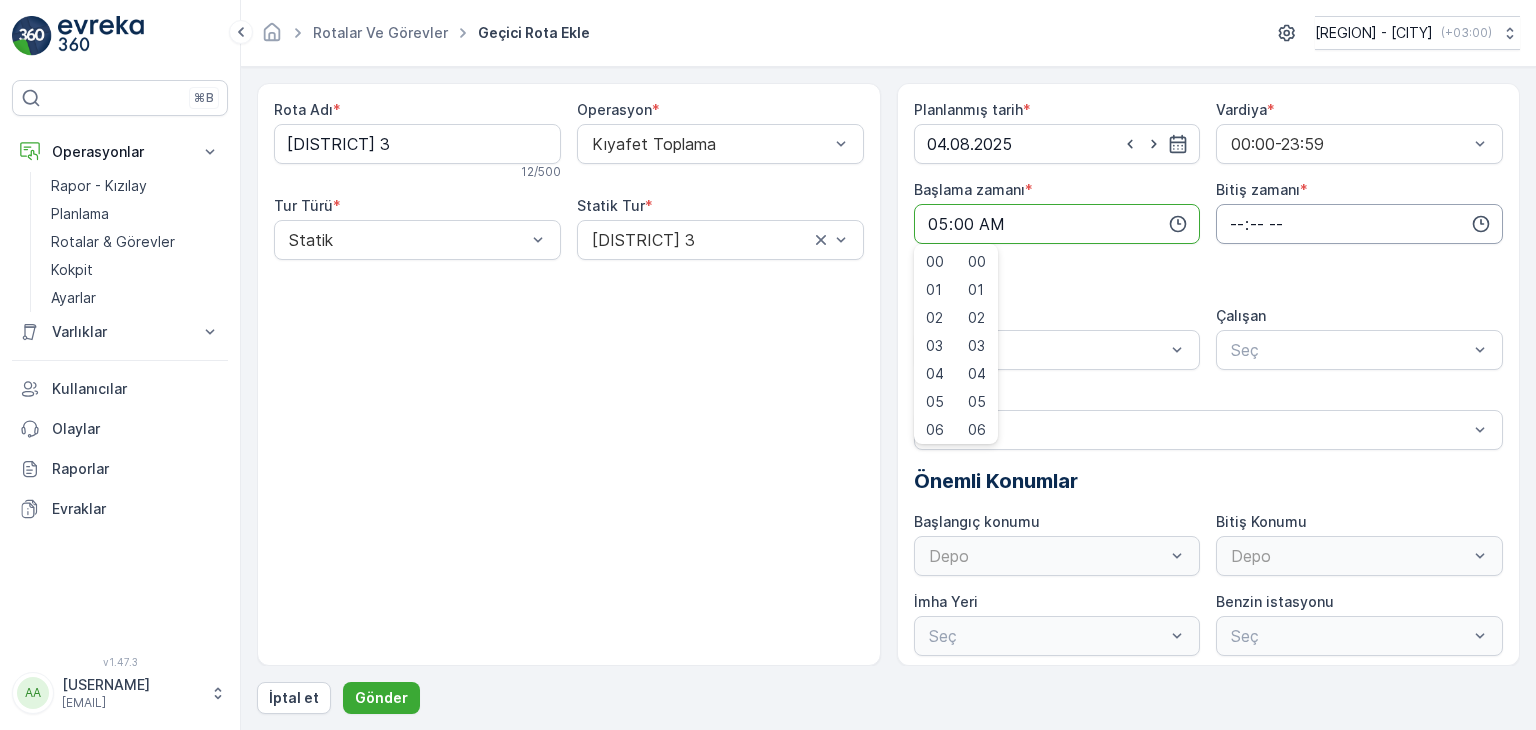 click at bounding box center [1359, 224] 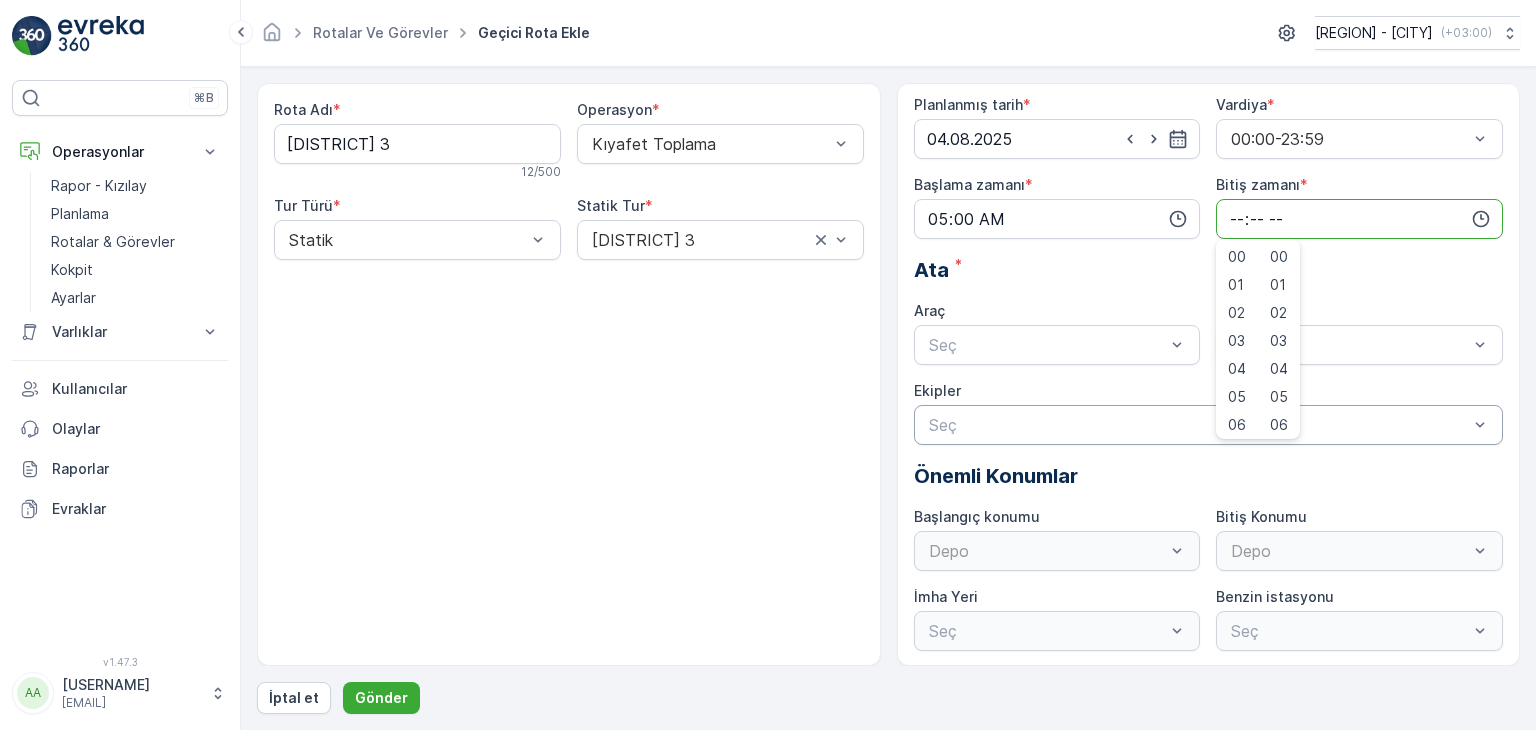 scroll, scrollTop: 6, scrollLeft: 0, axis: vertical 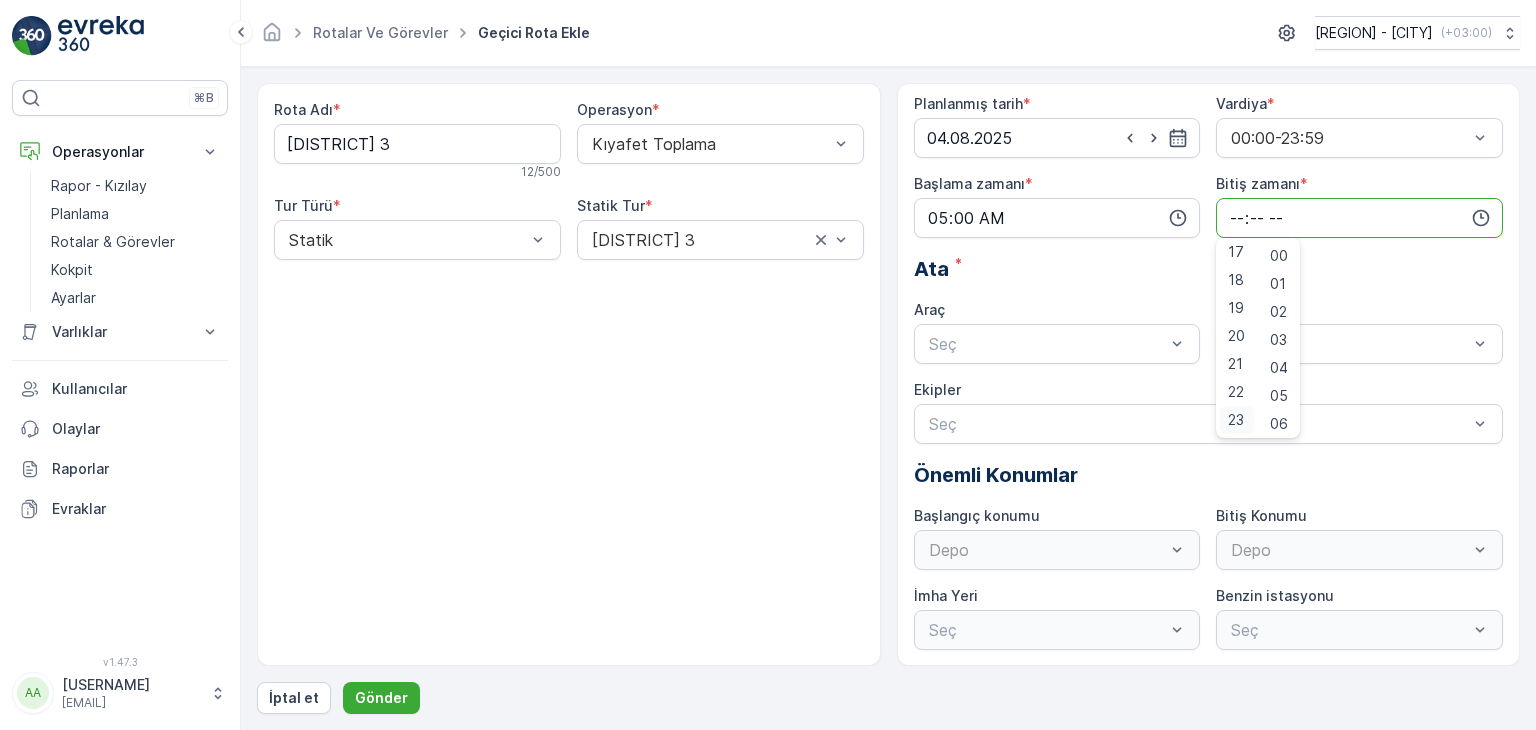 click on "23" at bounding box center [1236, 420] 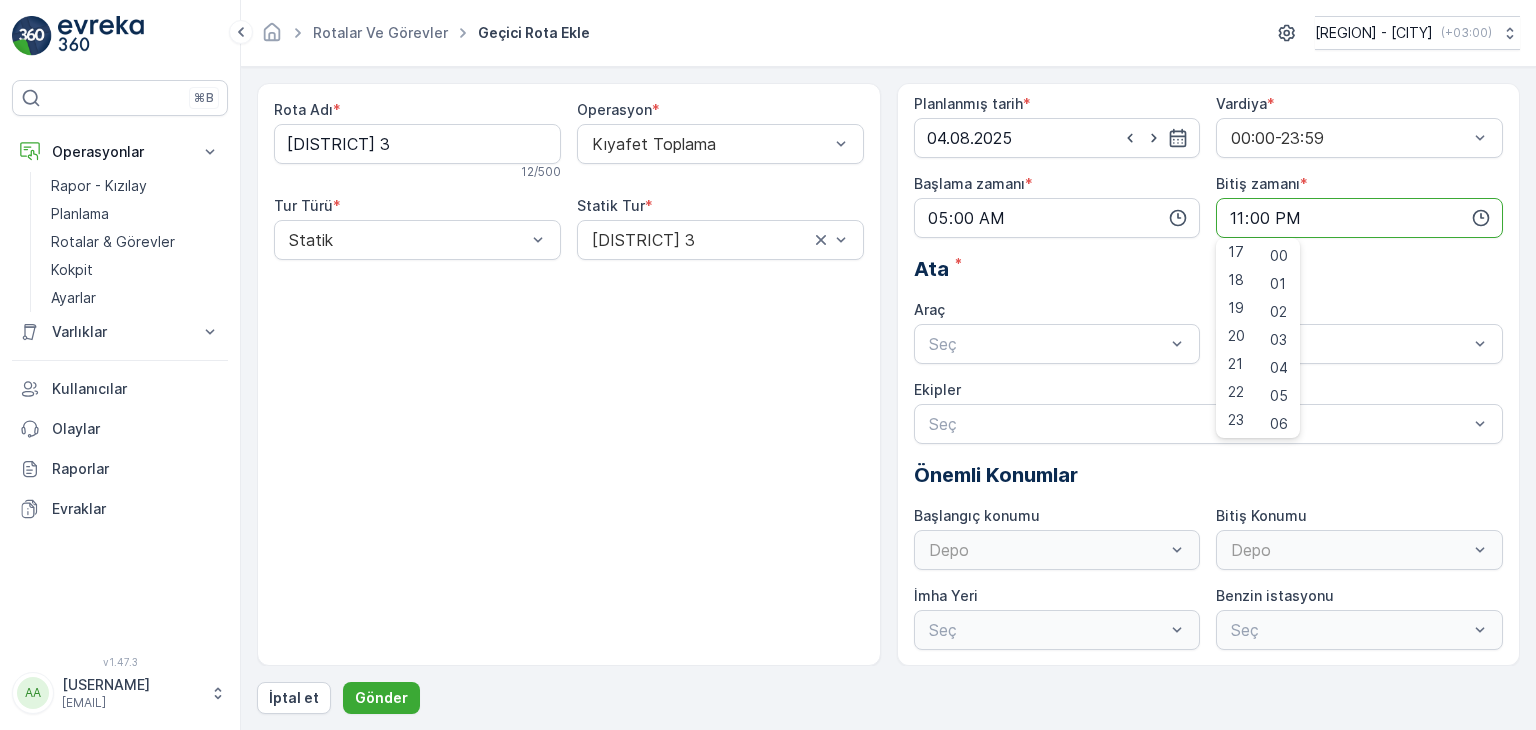 click on "Rota Adı * [DISTRICT] 3 12  /  500 Operasyon * Kıyafet Toplama Tur Türü * Statik Statik Tur * [DISTRICT] 3" at bounding box center (569, 374) 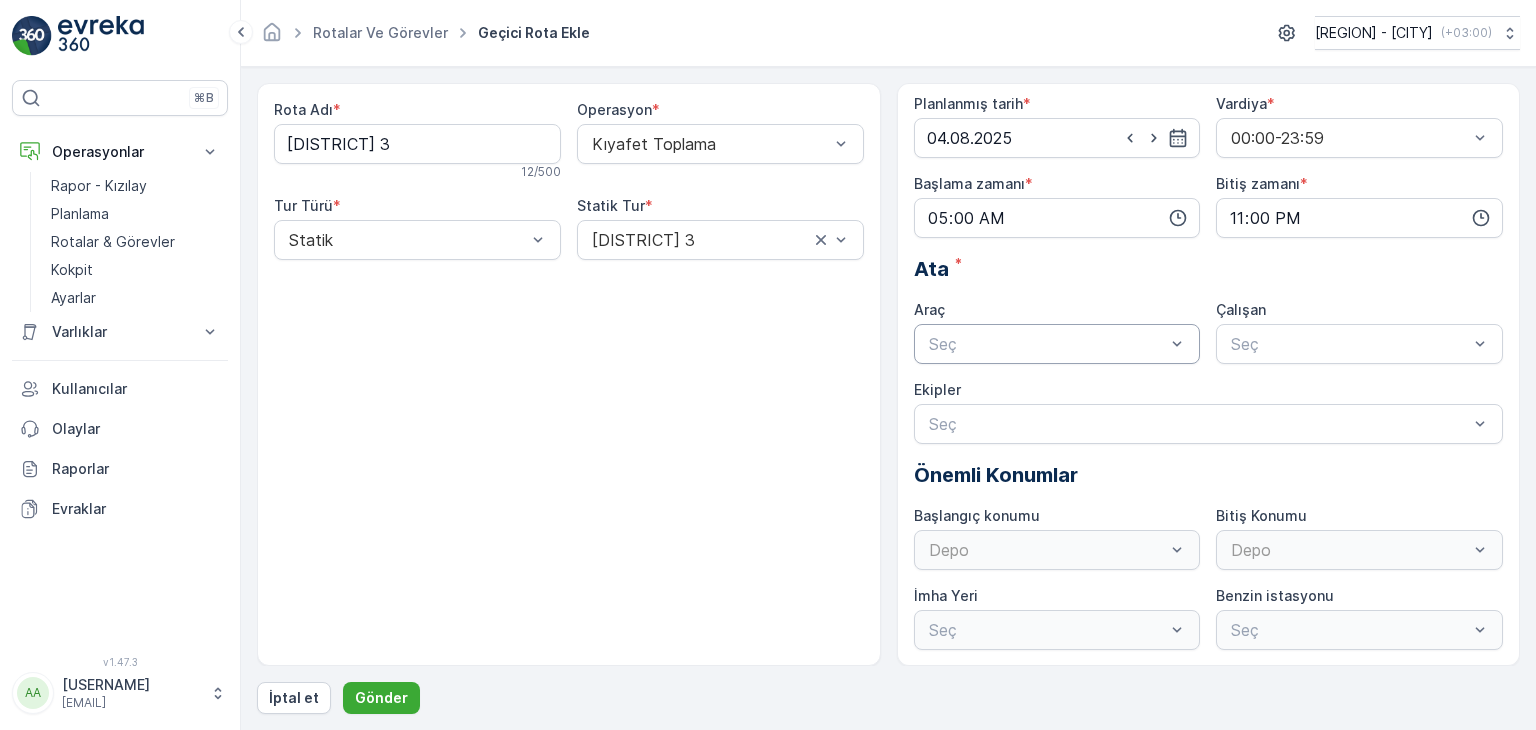 click on "Araç Seç" at bounding box center (1057, 332) 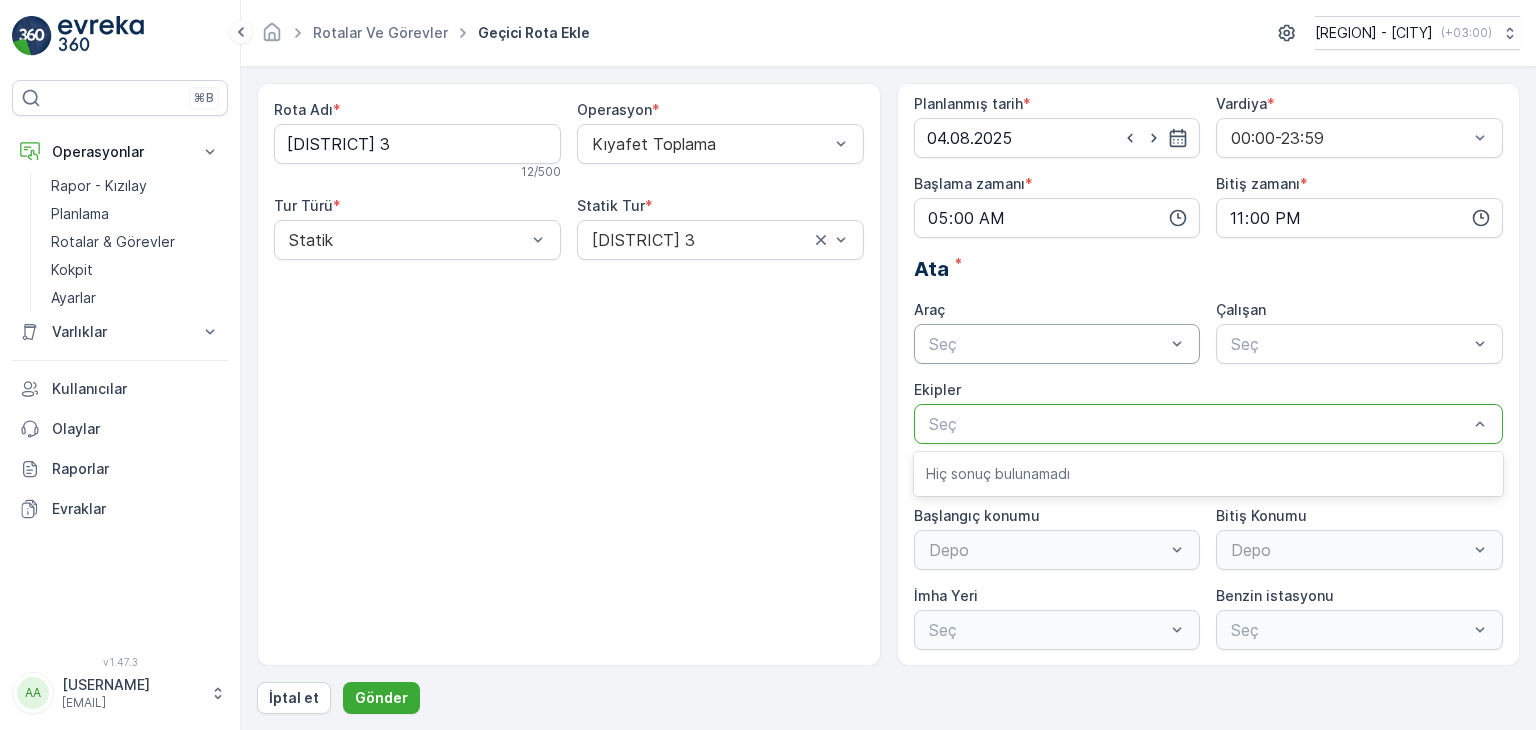 click at bounding box center [1047, 344] 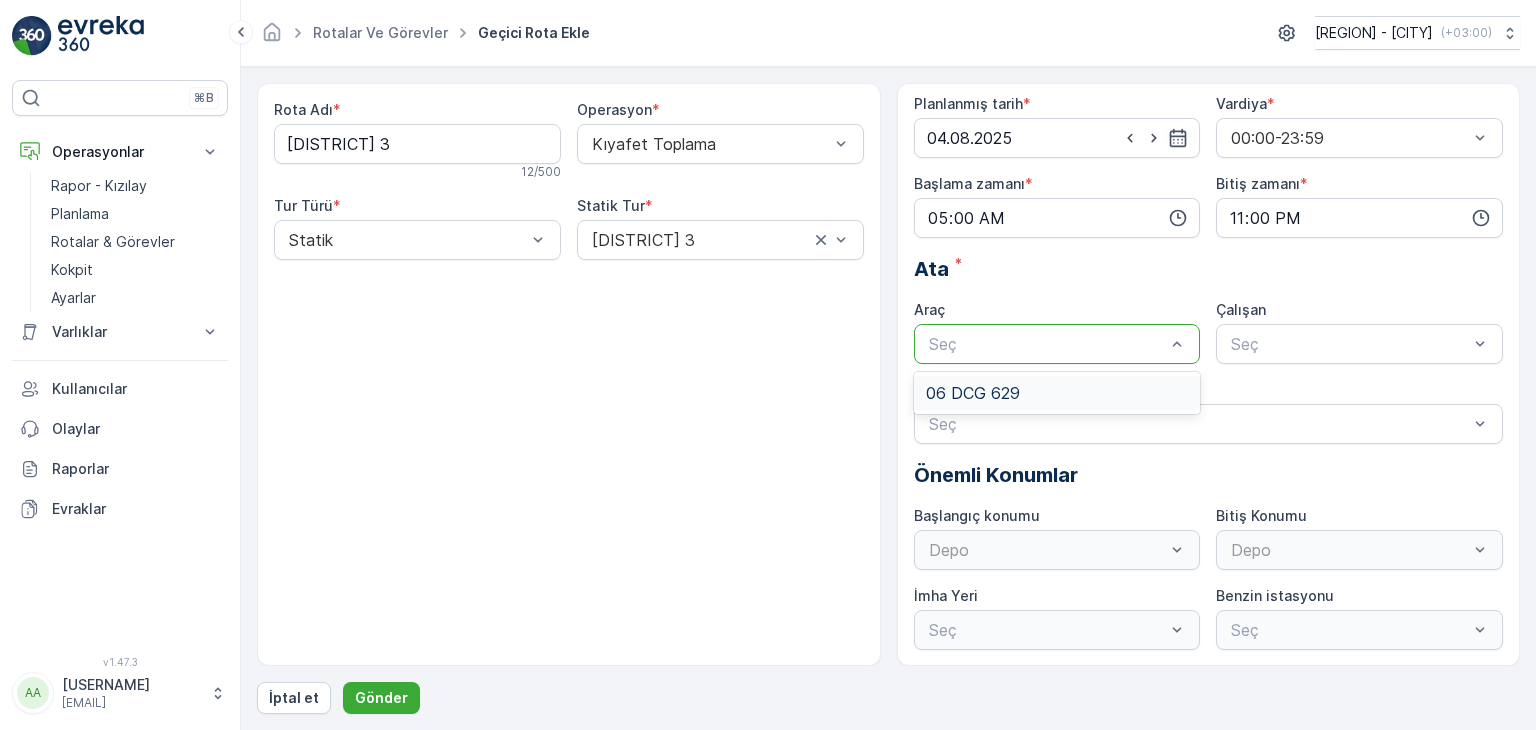 click on "06 DCG 629" at bounding box center (1057, 393) 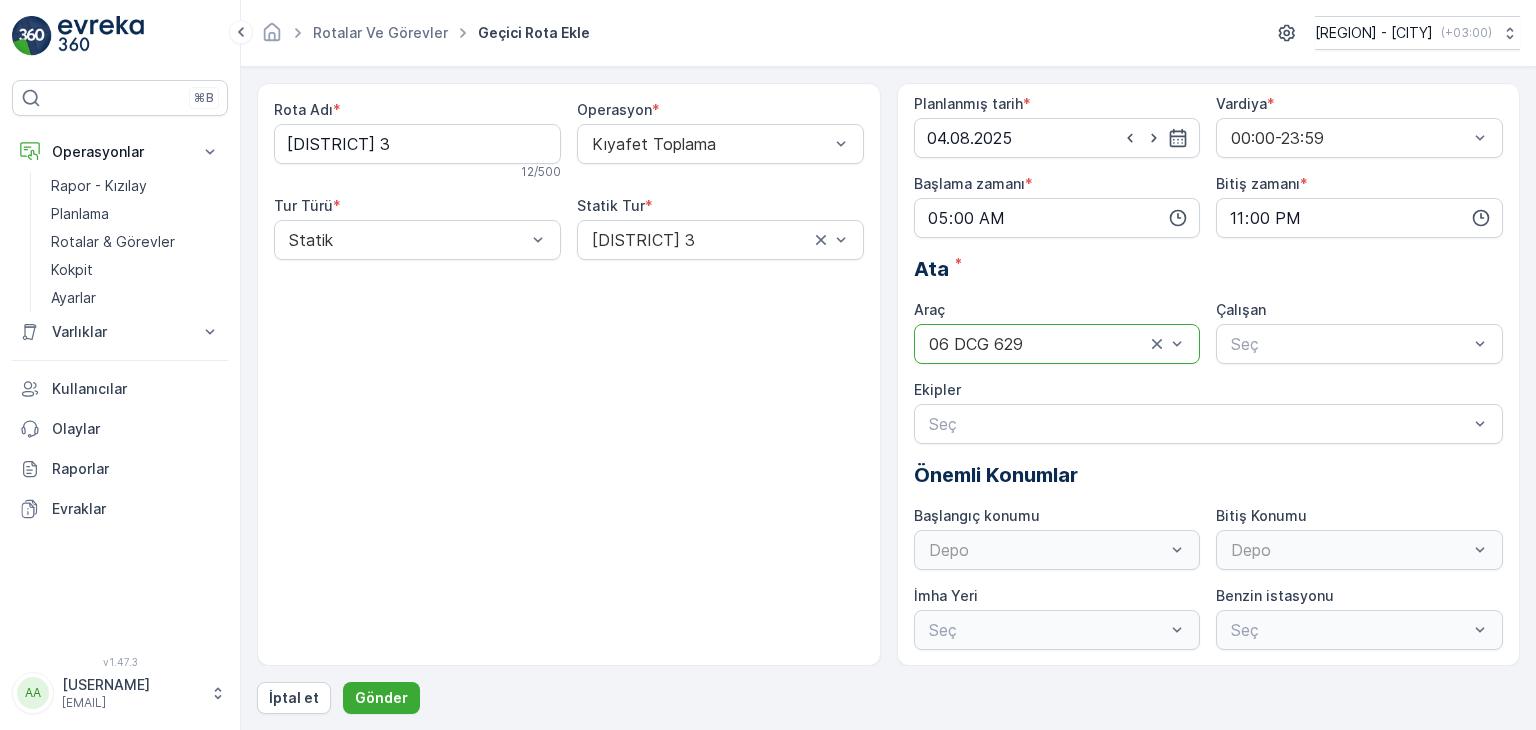 click on "Seç" at bounding box center (1359, 344) 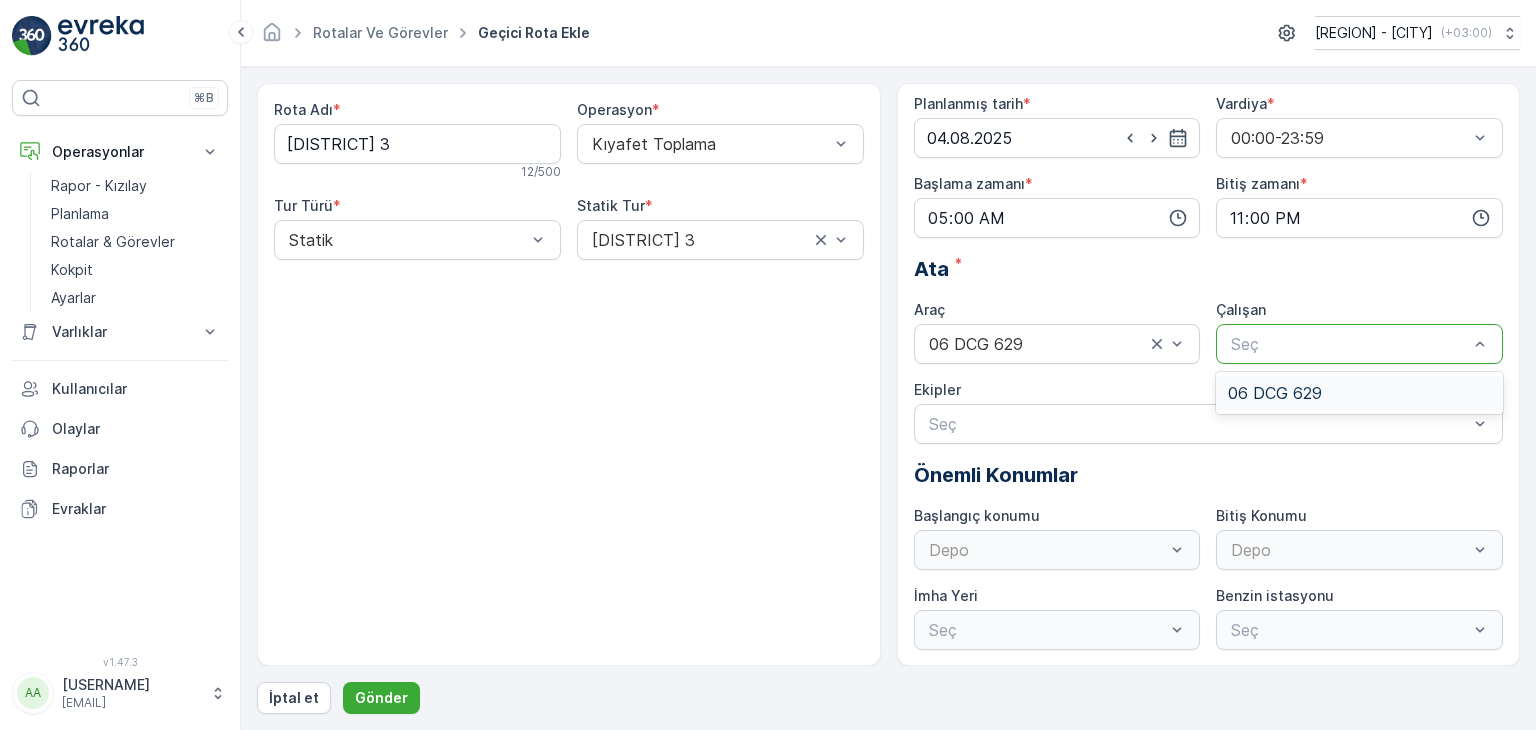click on "06 DCG 629" at bounding box center (1275, 393) 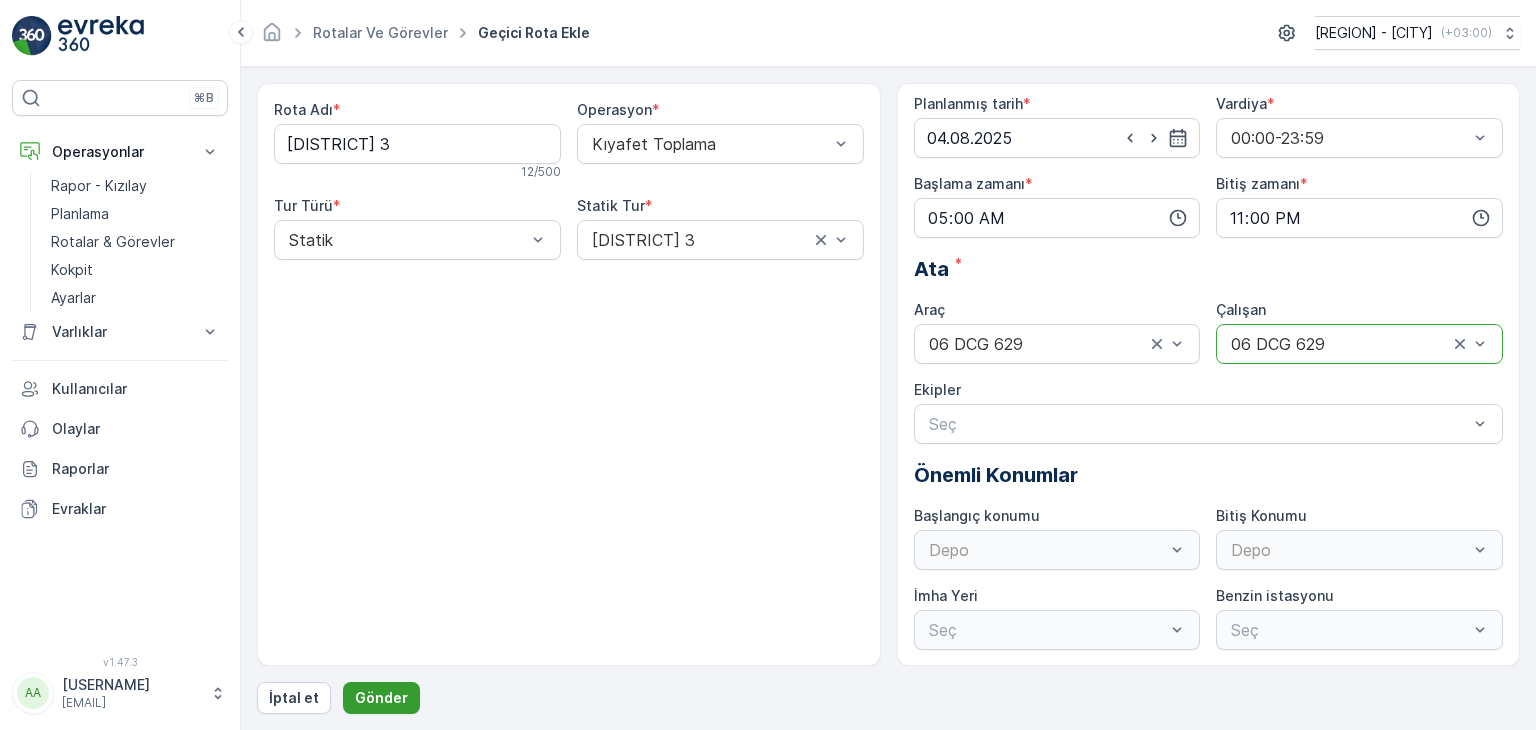 click on "Gönder" at bounding box center (381, 698) 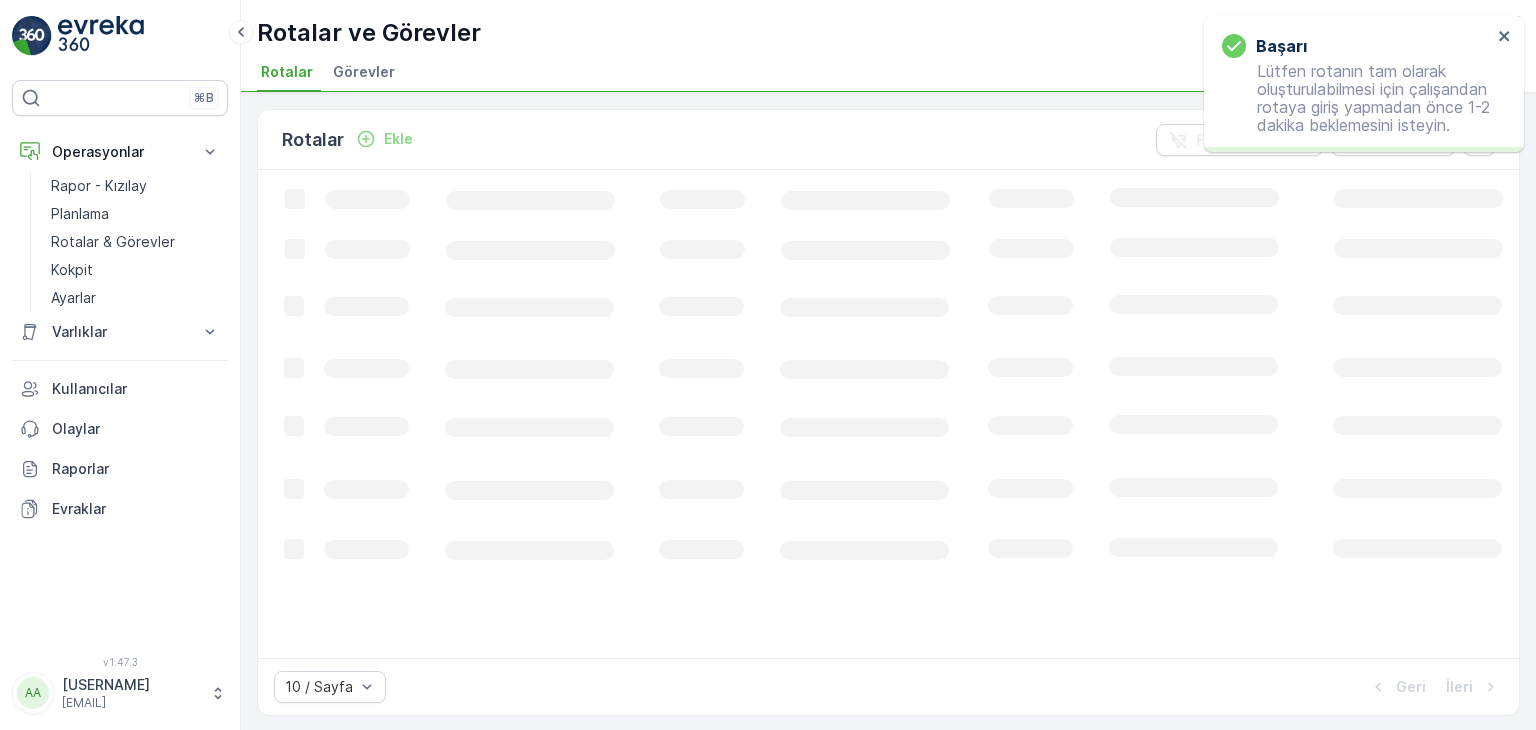 click on "Ekle" at bounding box center [398, 139] 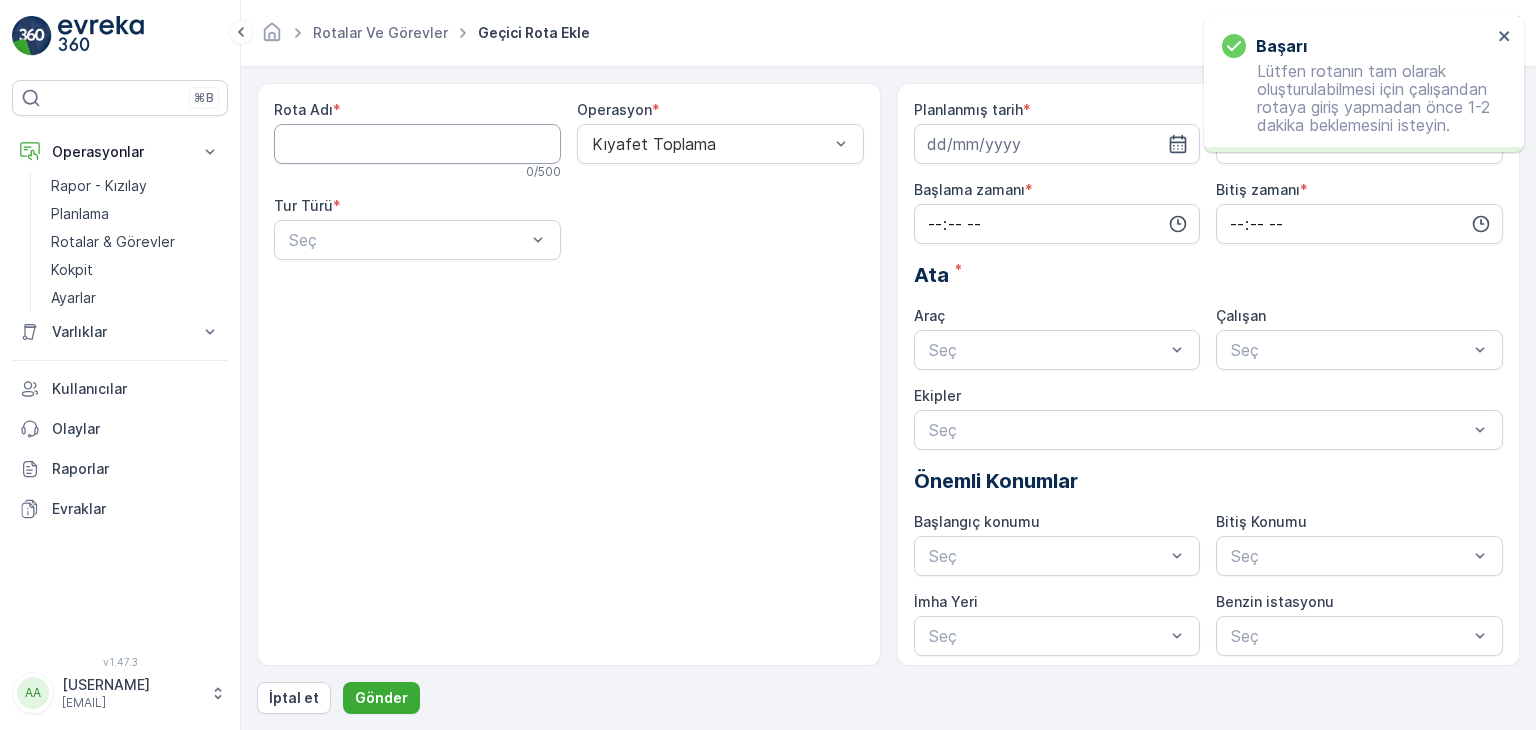 click on "Rota Adı" at bounding box center (417, 144) 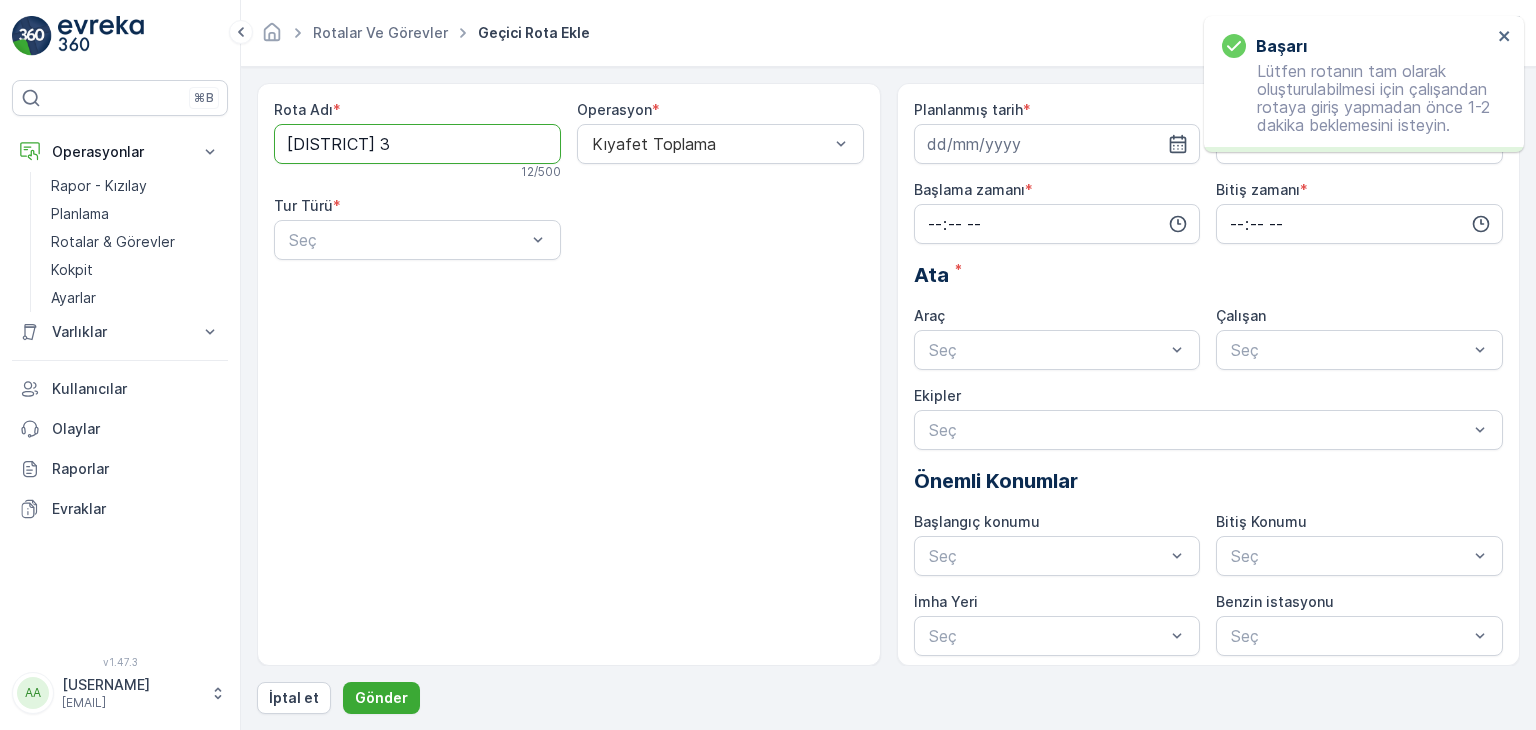 click on "[DISTRICT] 3" at bounding box center (417, 144) 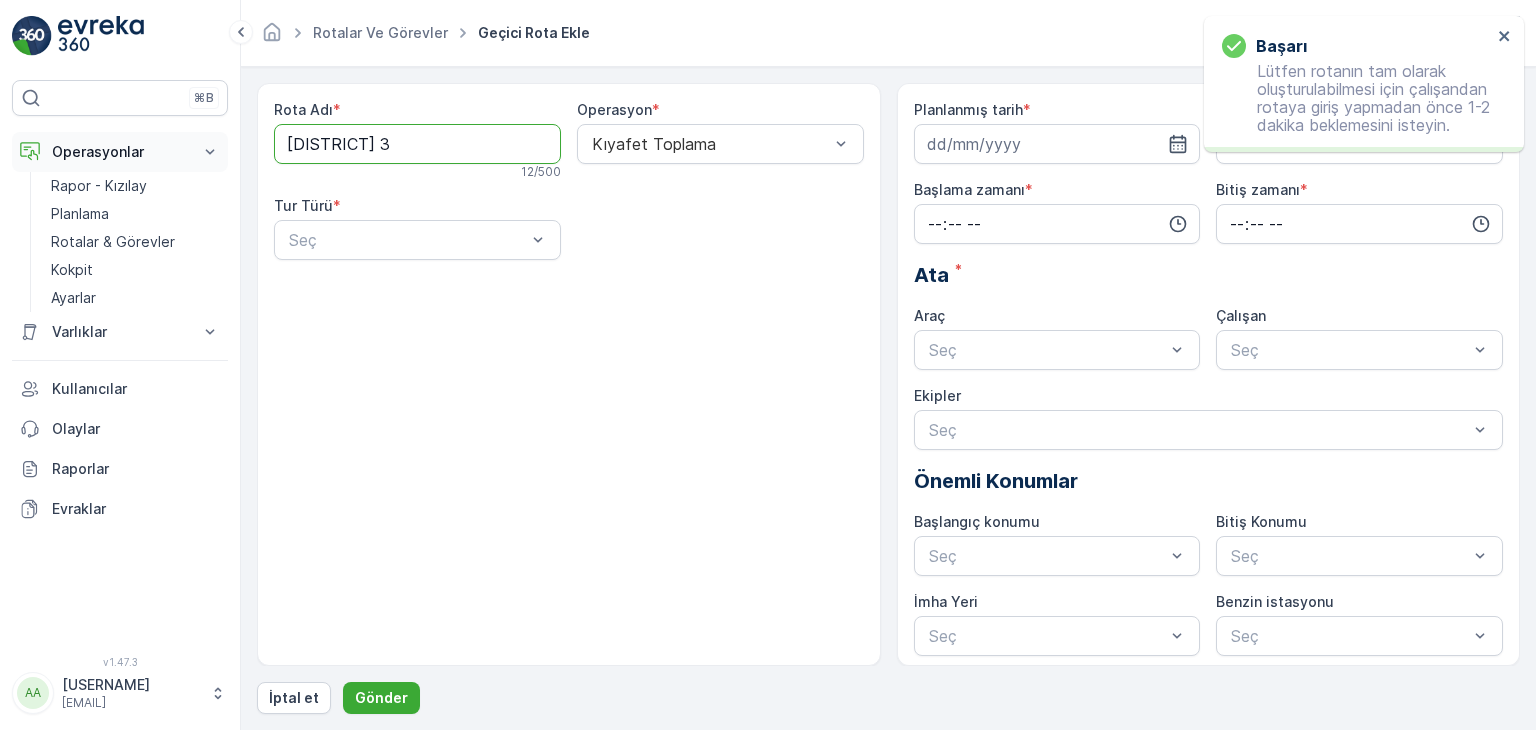 drag, startPoint x: 433, startPoint y: 149, endPoint x: 156, endPoint y: 131, distance: 277.58423 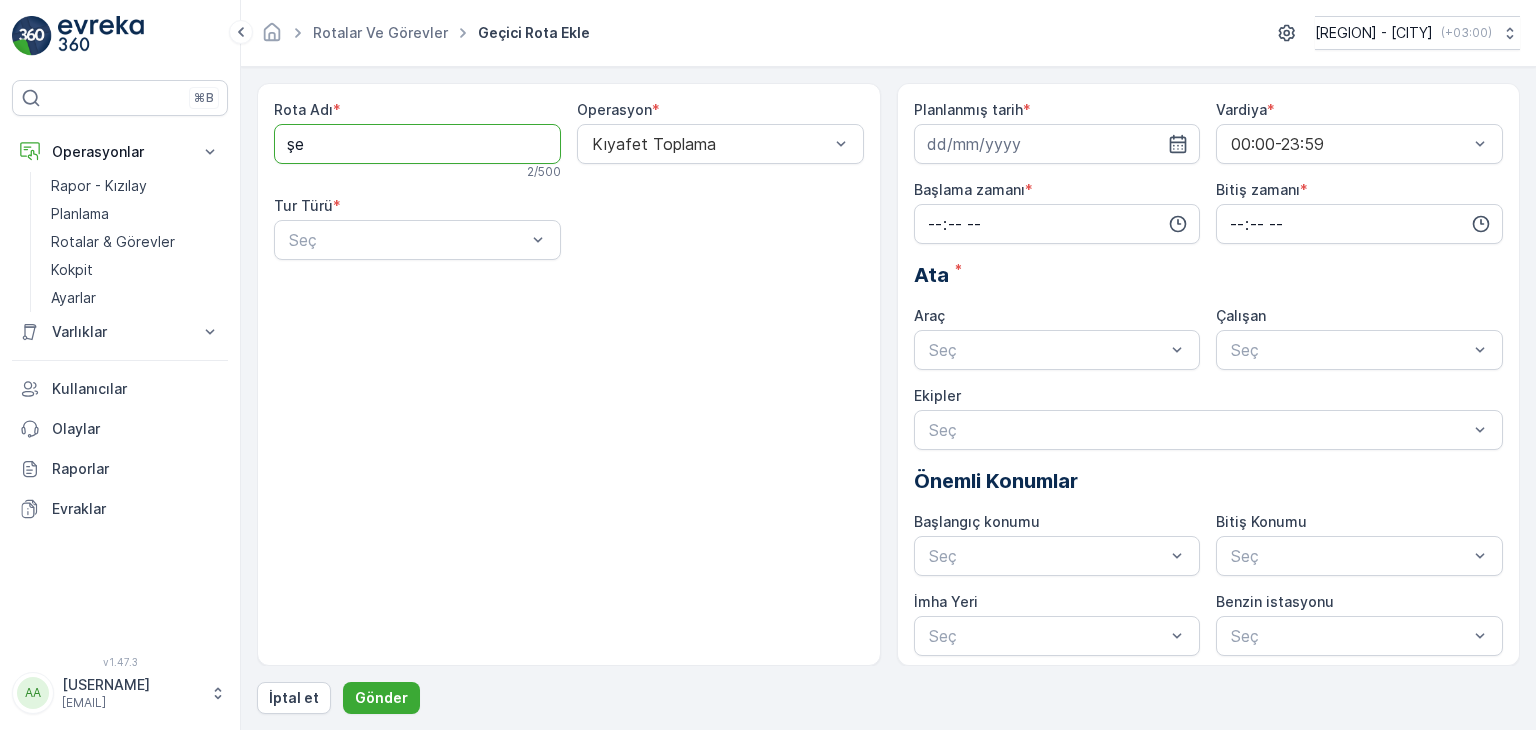 type on "[DISTRICT] 2" 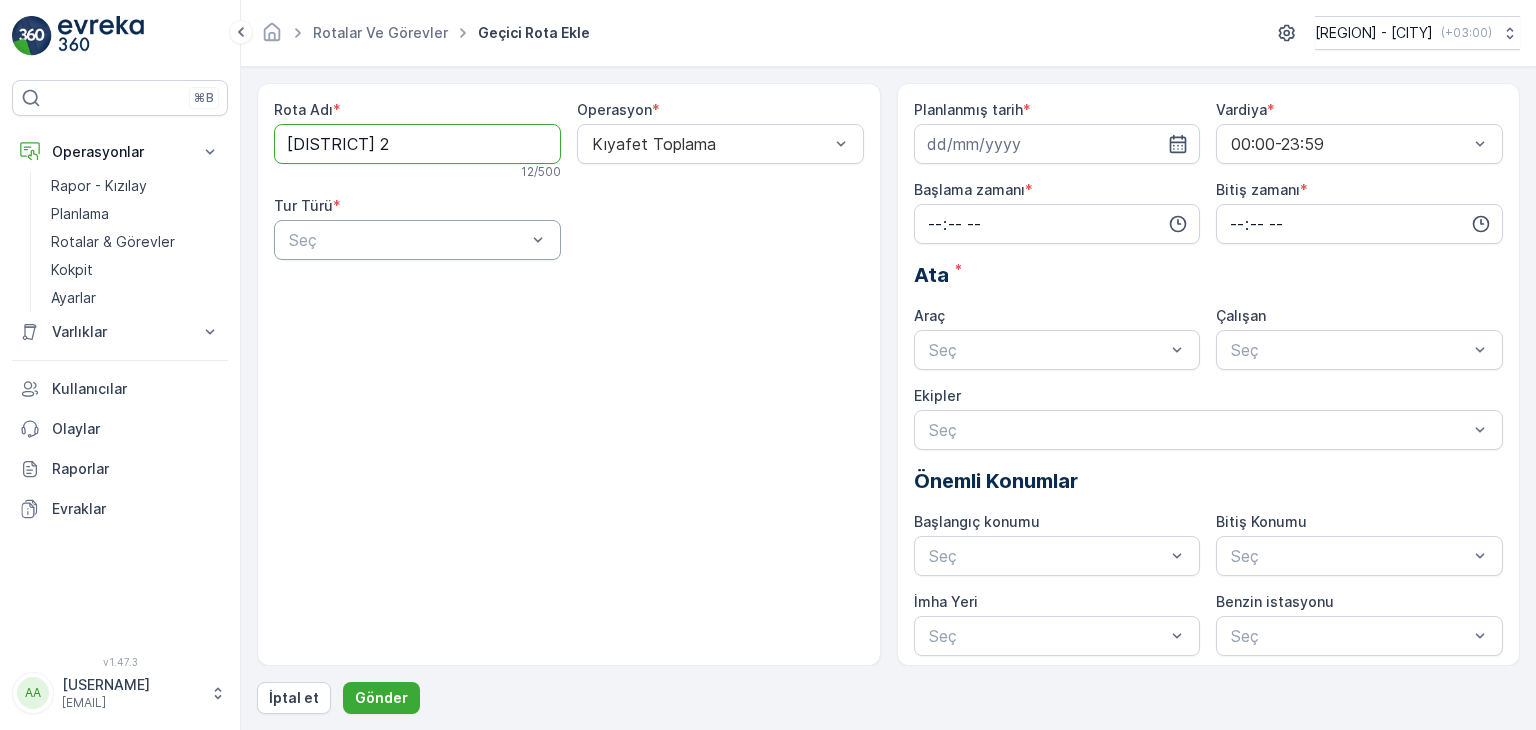 click at bounding box center [407, 240] 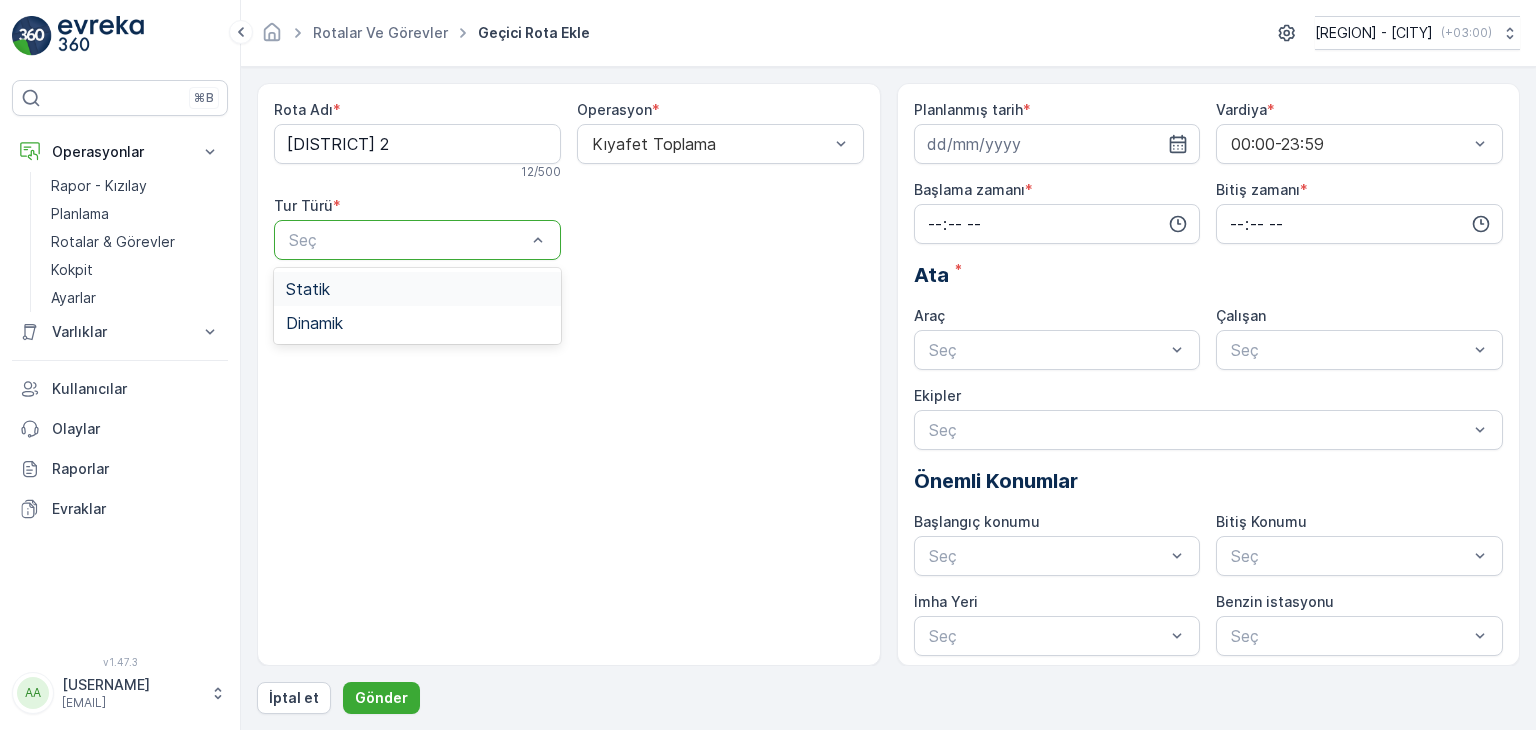 drag, startPoint x: 428, startPoint y: 299, endPoint x: 494, endPoint y: 280, distance: 68.68042 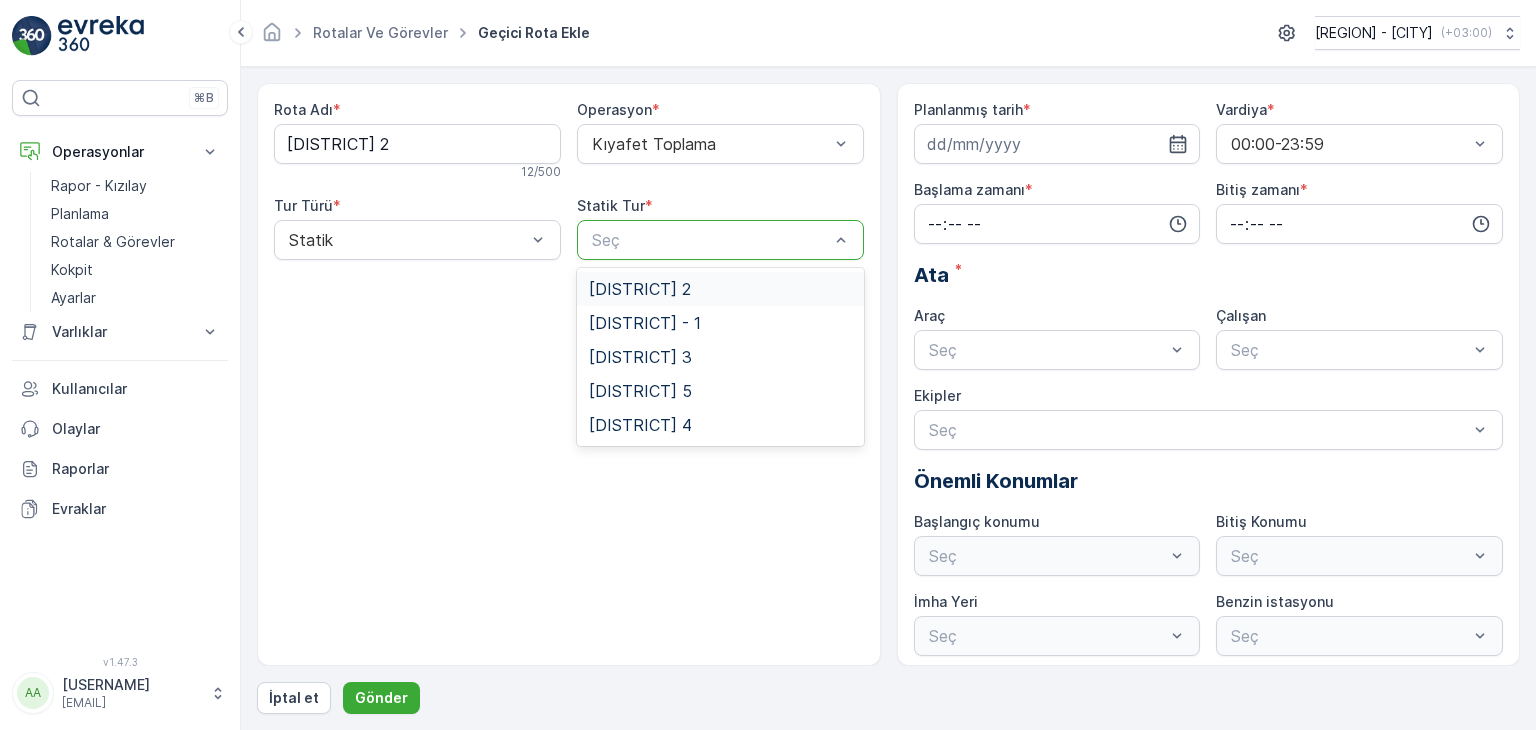 click on "Seç" at bounding box center (720, 240) 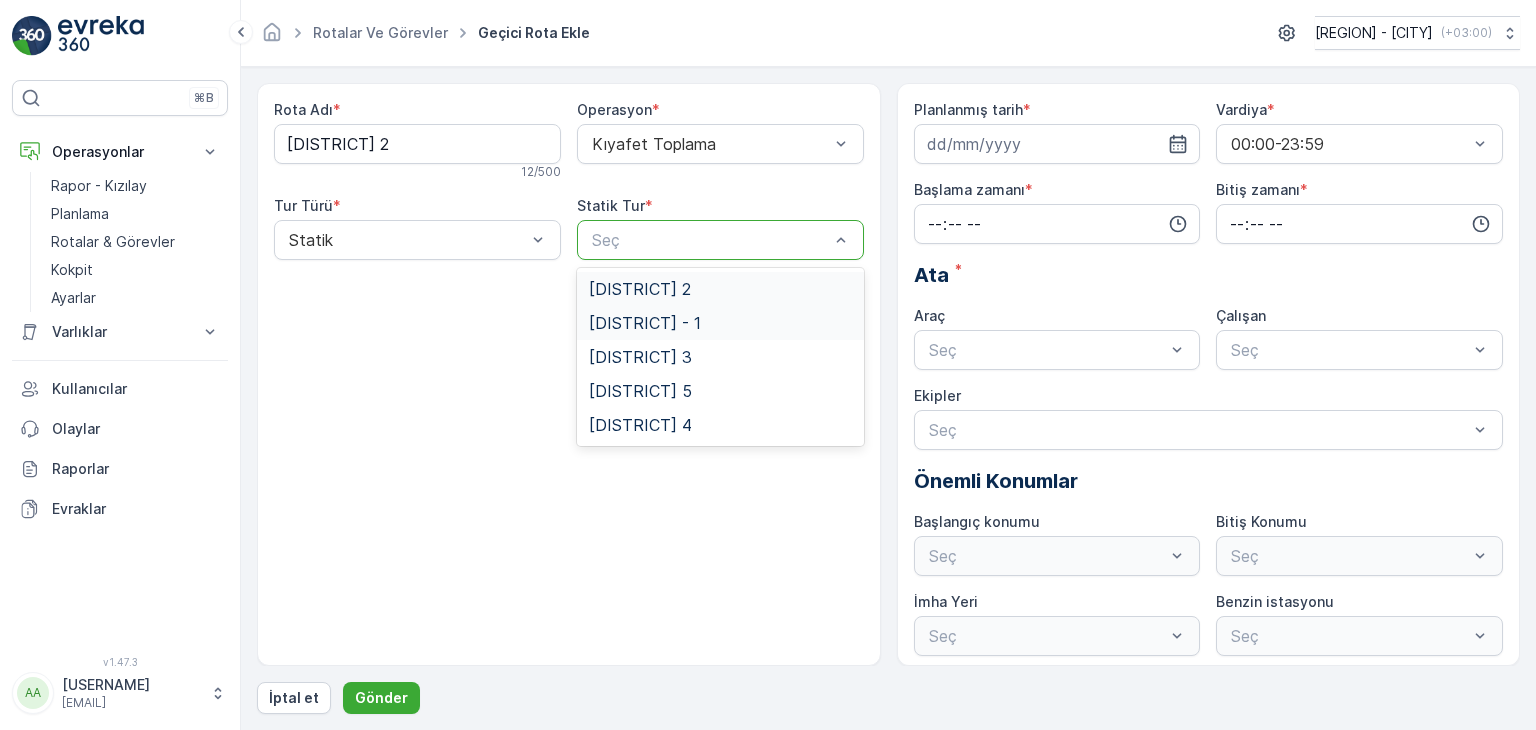 click on "[DISTRICT] 2" at bounding box center (720, 289) 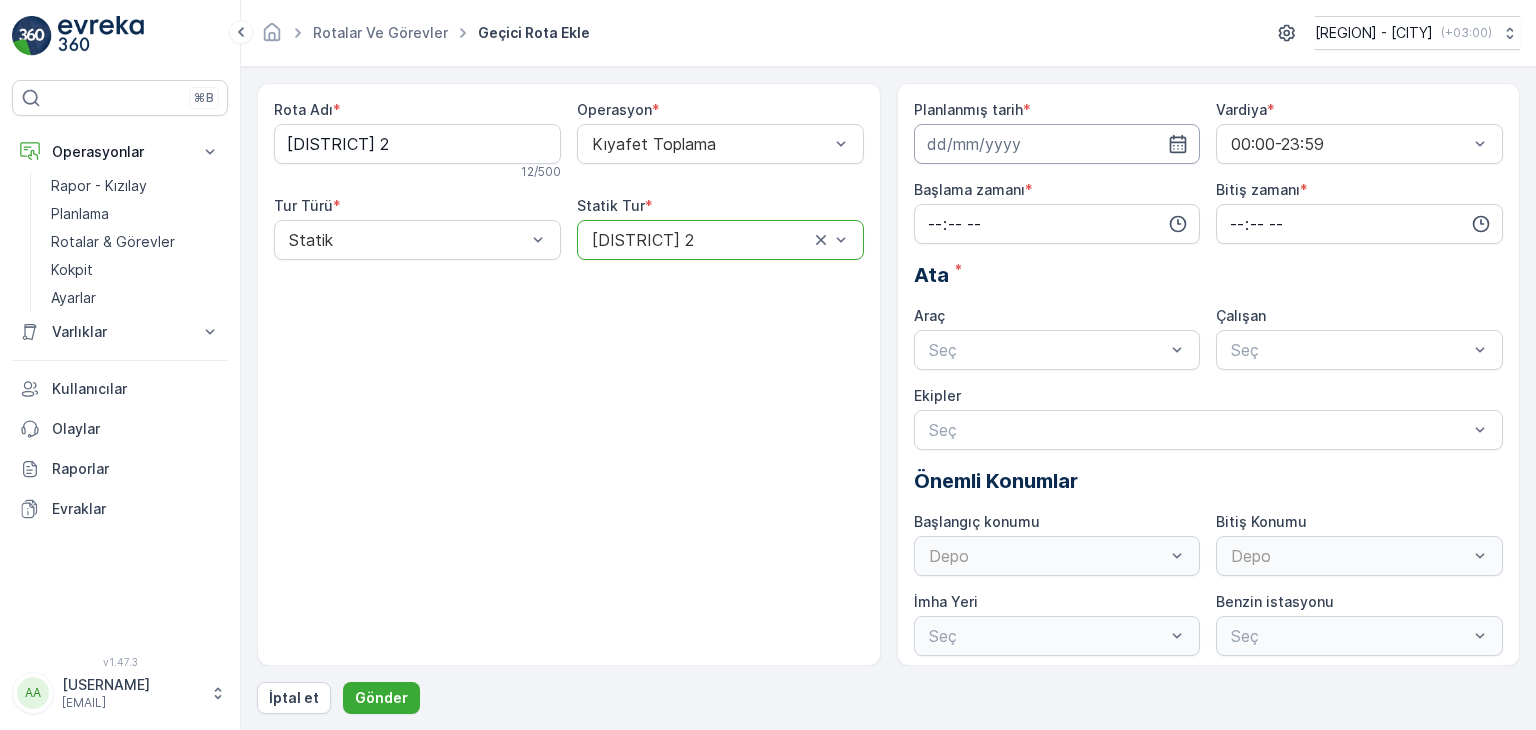 click at bounding box center [1057, 144] 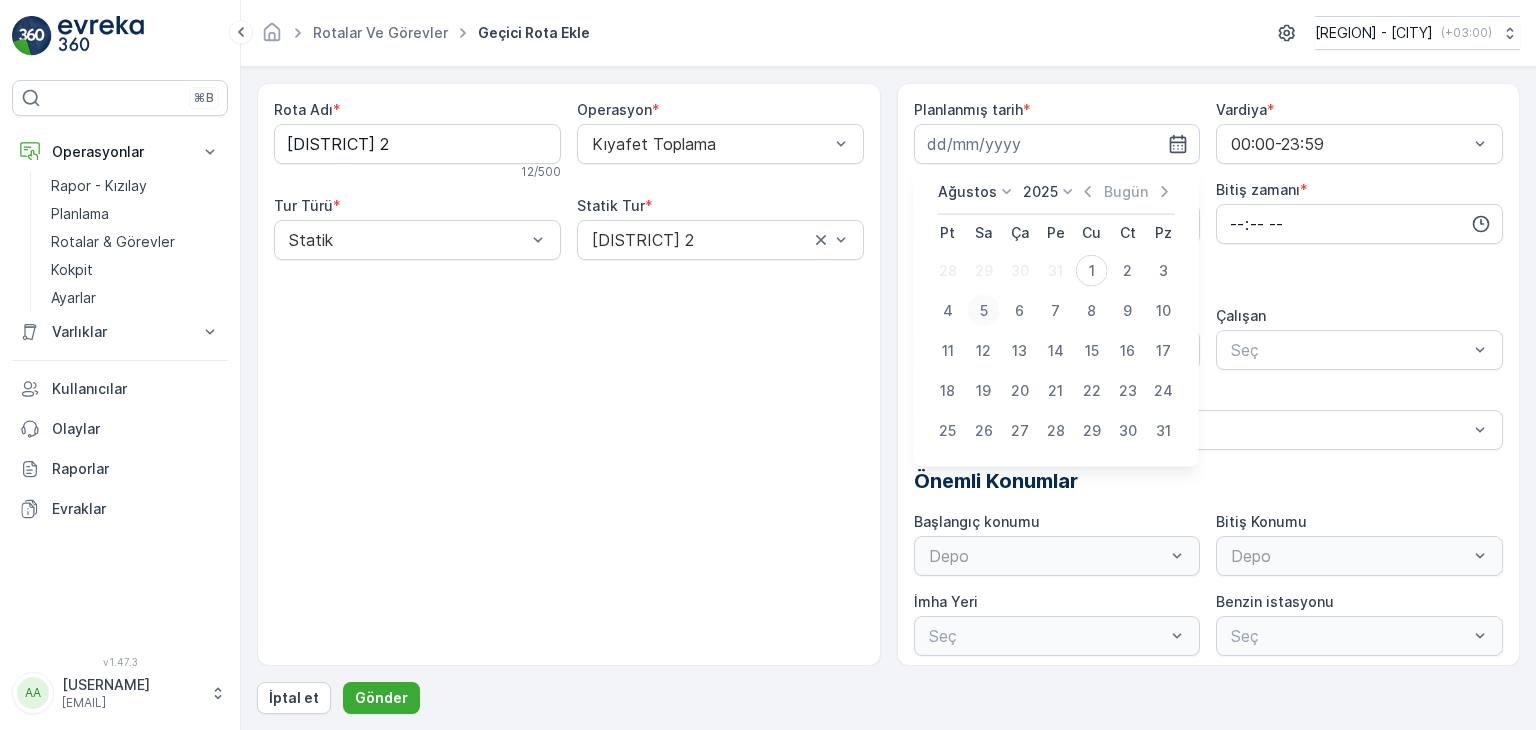 click on "5" at bounding box center (984, 311) 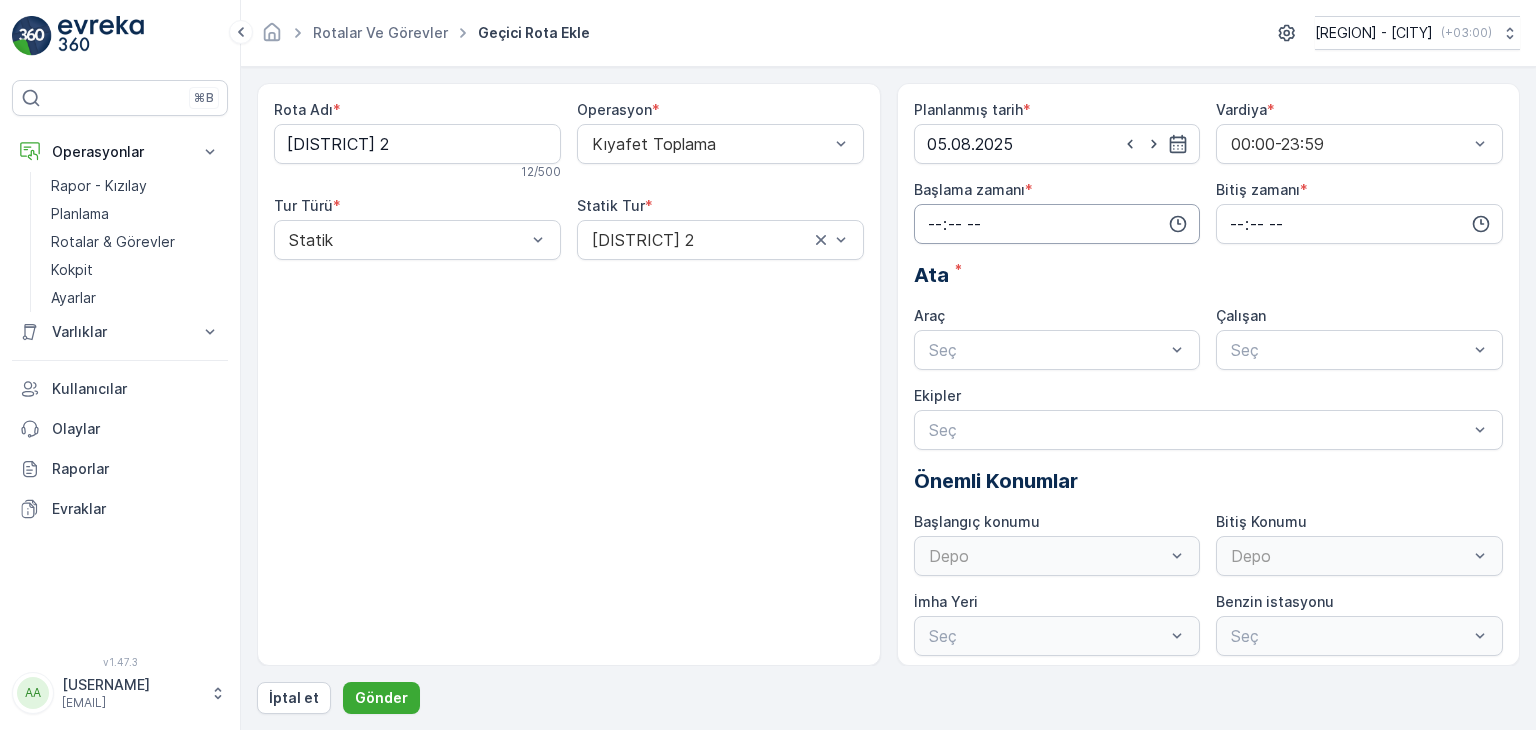 click at bounding box center (1057, 224) 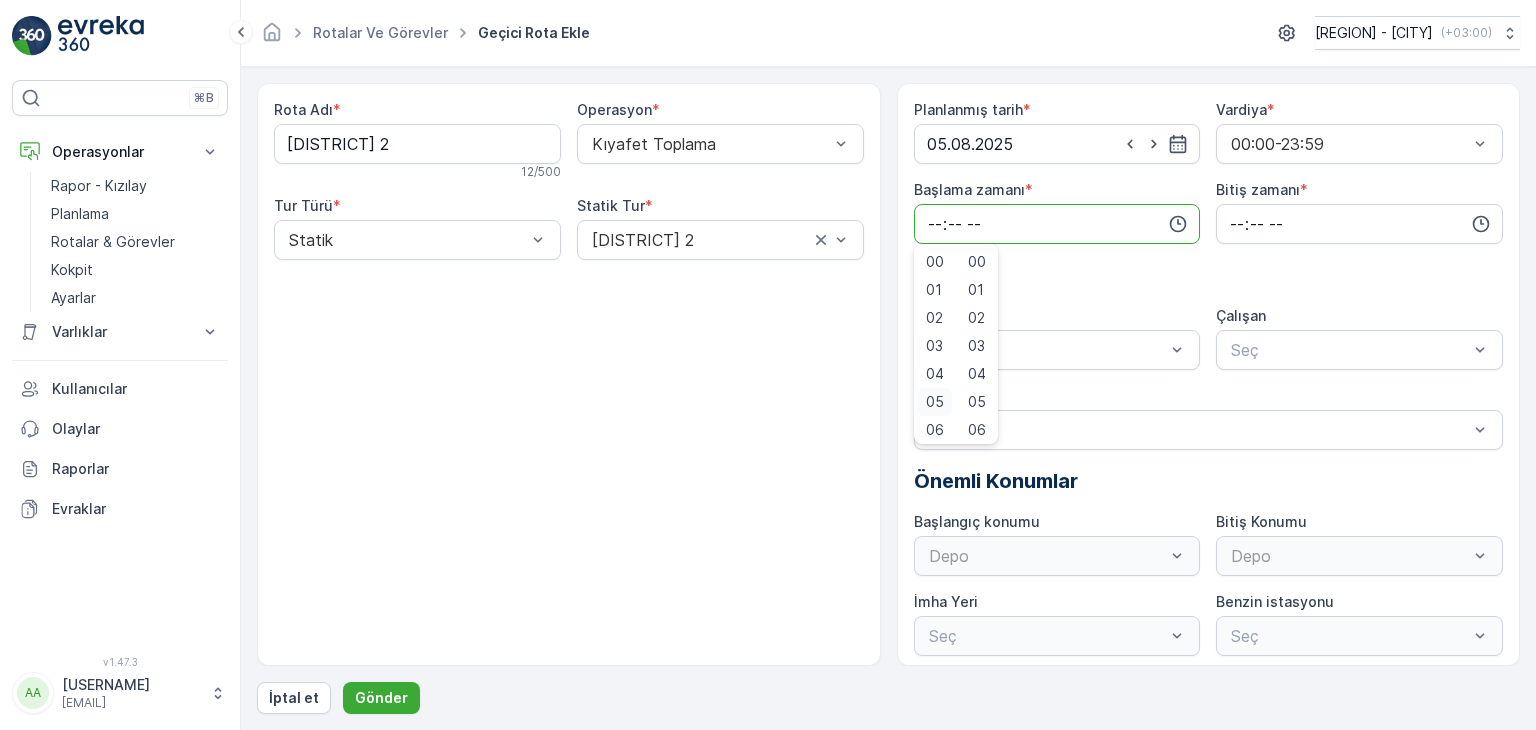 click on "05" at bounding box center (935, 402) 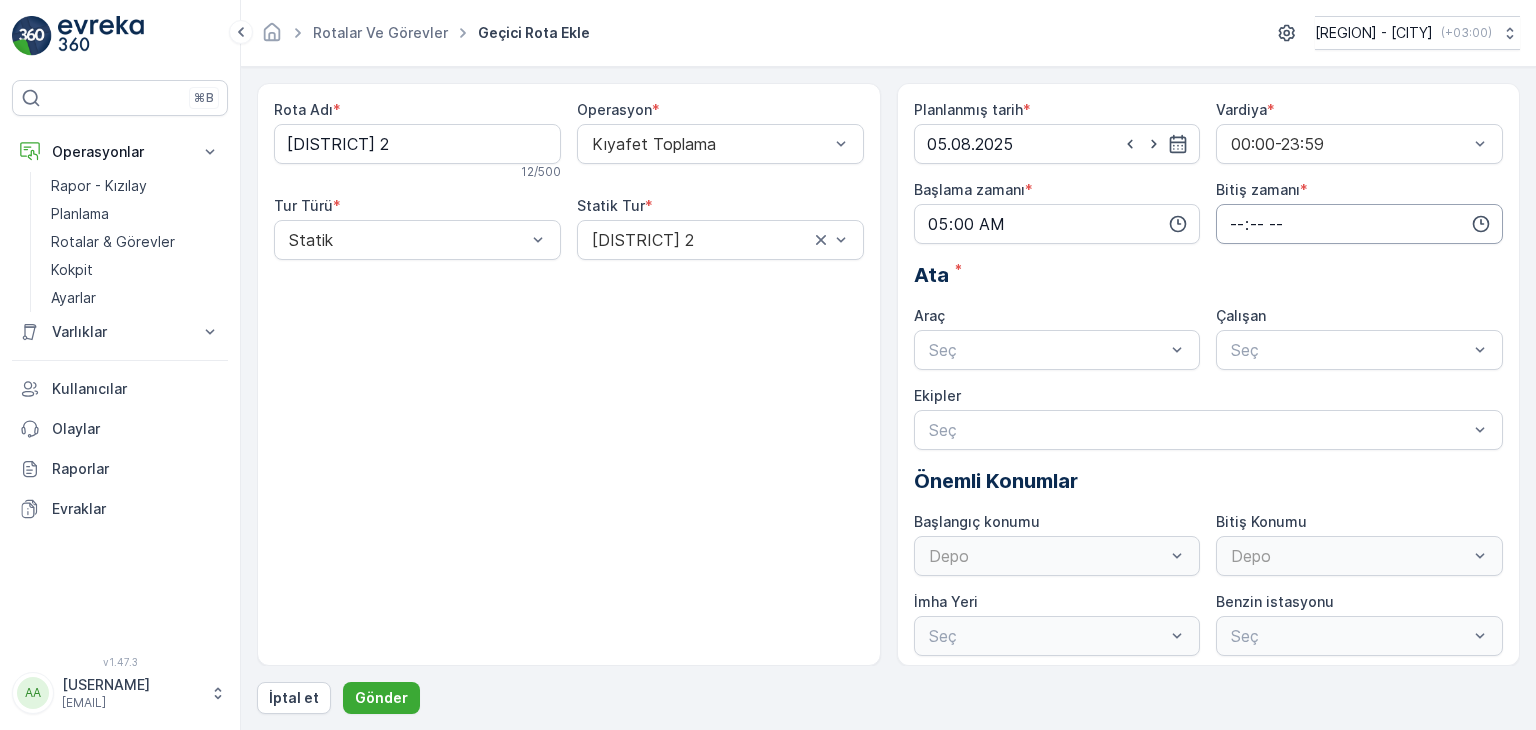click at bounding box center (1359, 224) 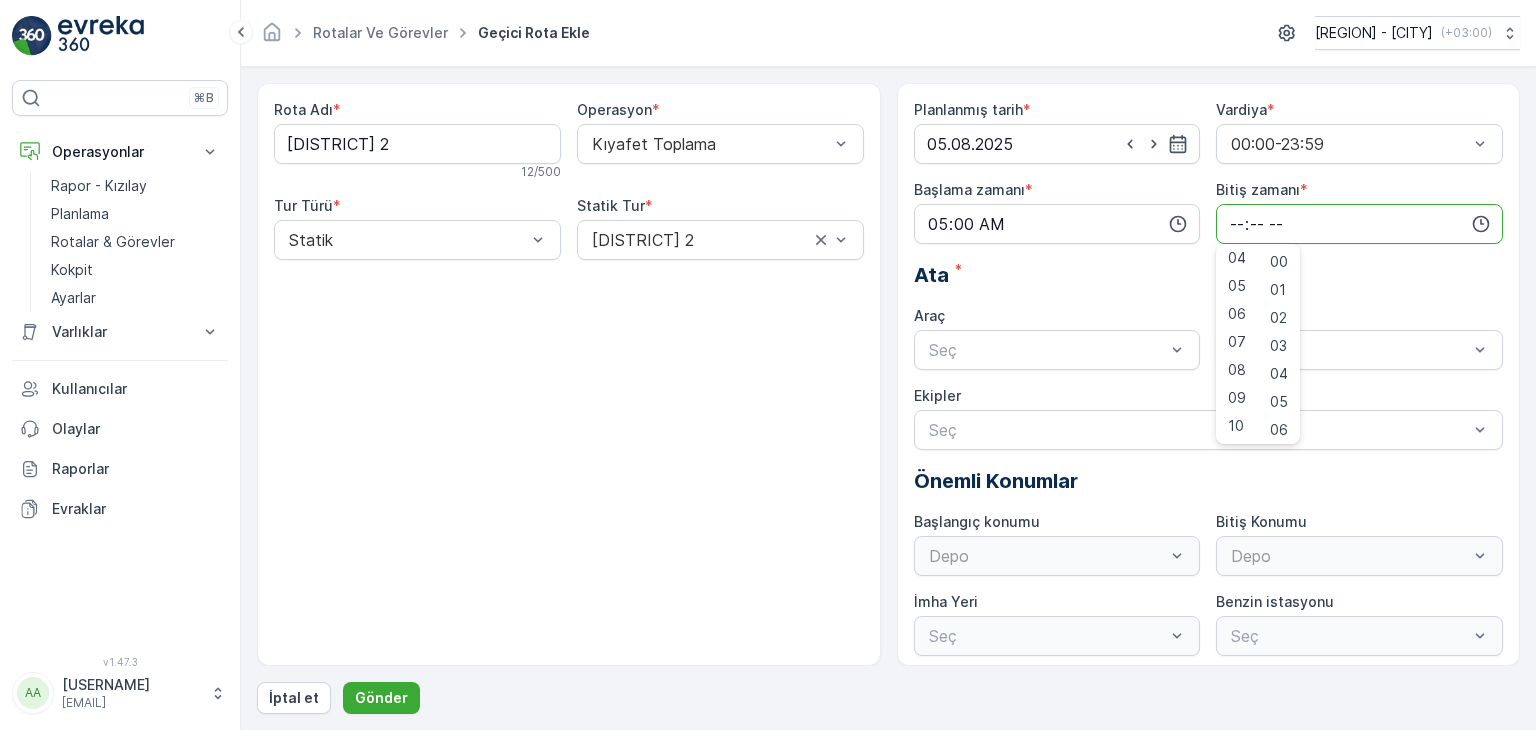 scroll, scrollTop: 480, scrollLeft: 0, axis: vertical 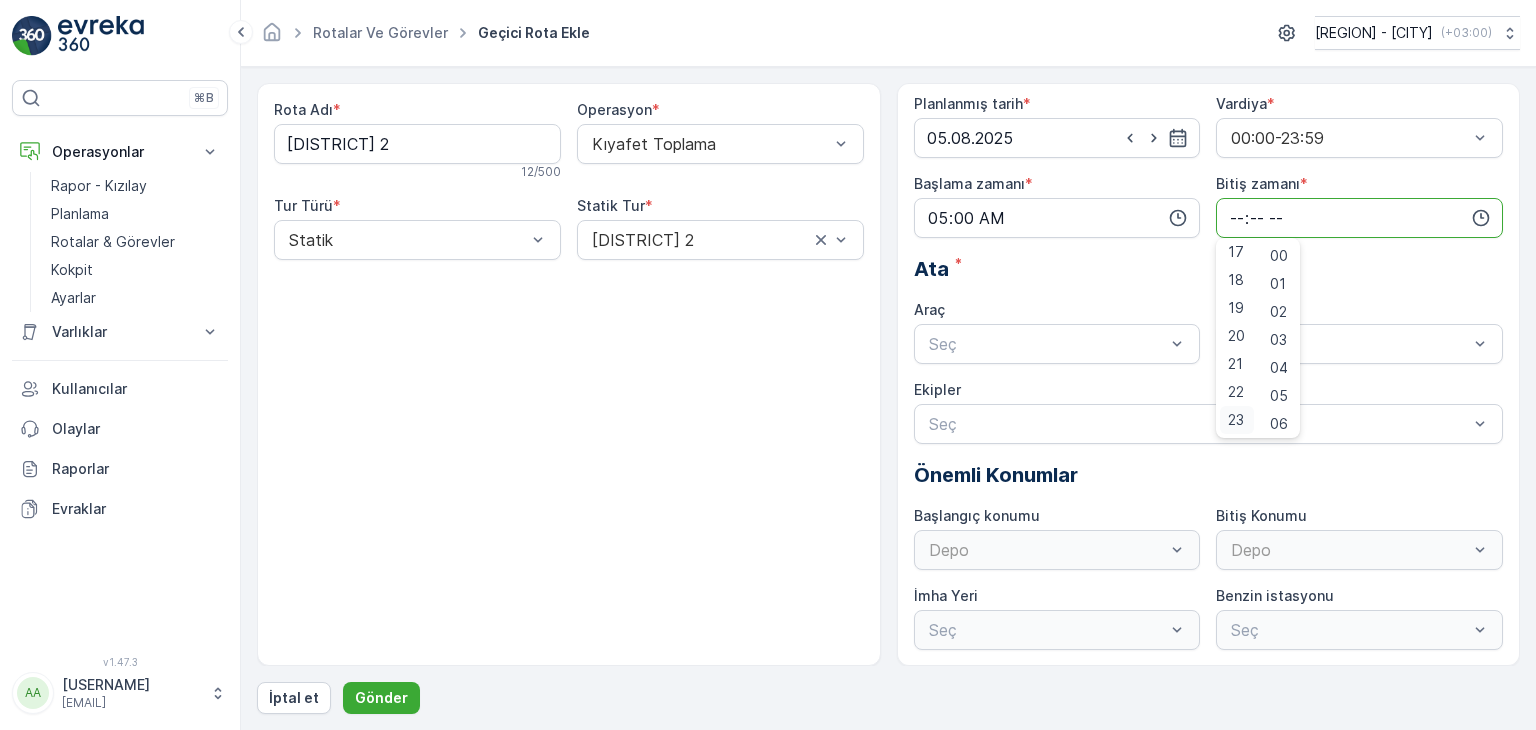 click on "23" at bounding box center (1236, 420) 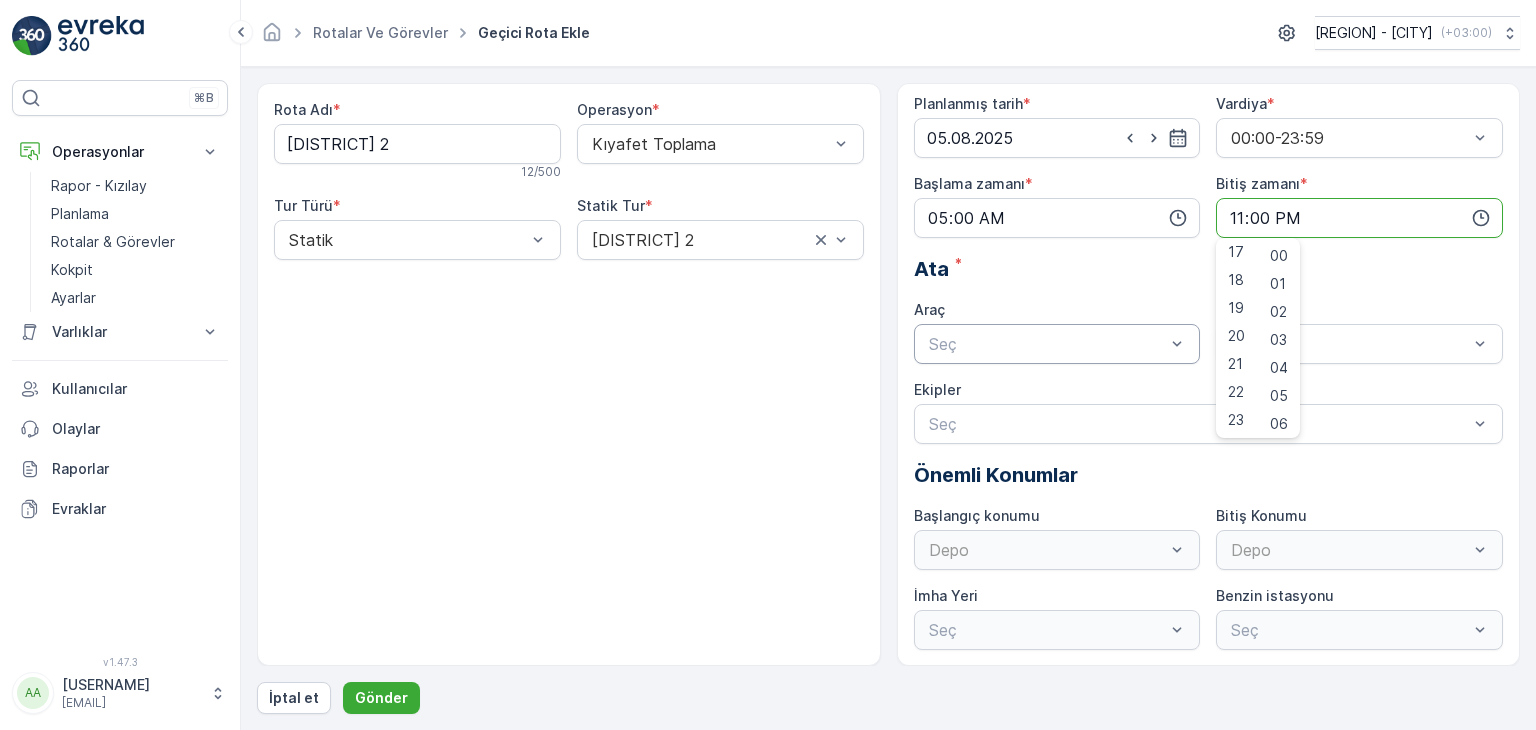 click on "Seç" at bounding box center [1057, 344] 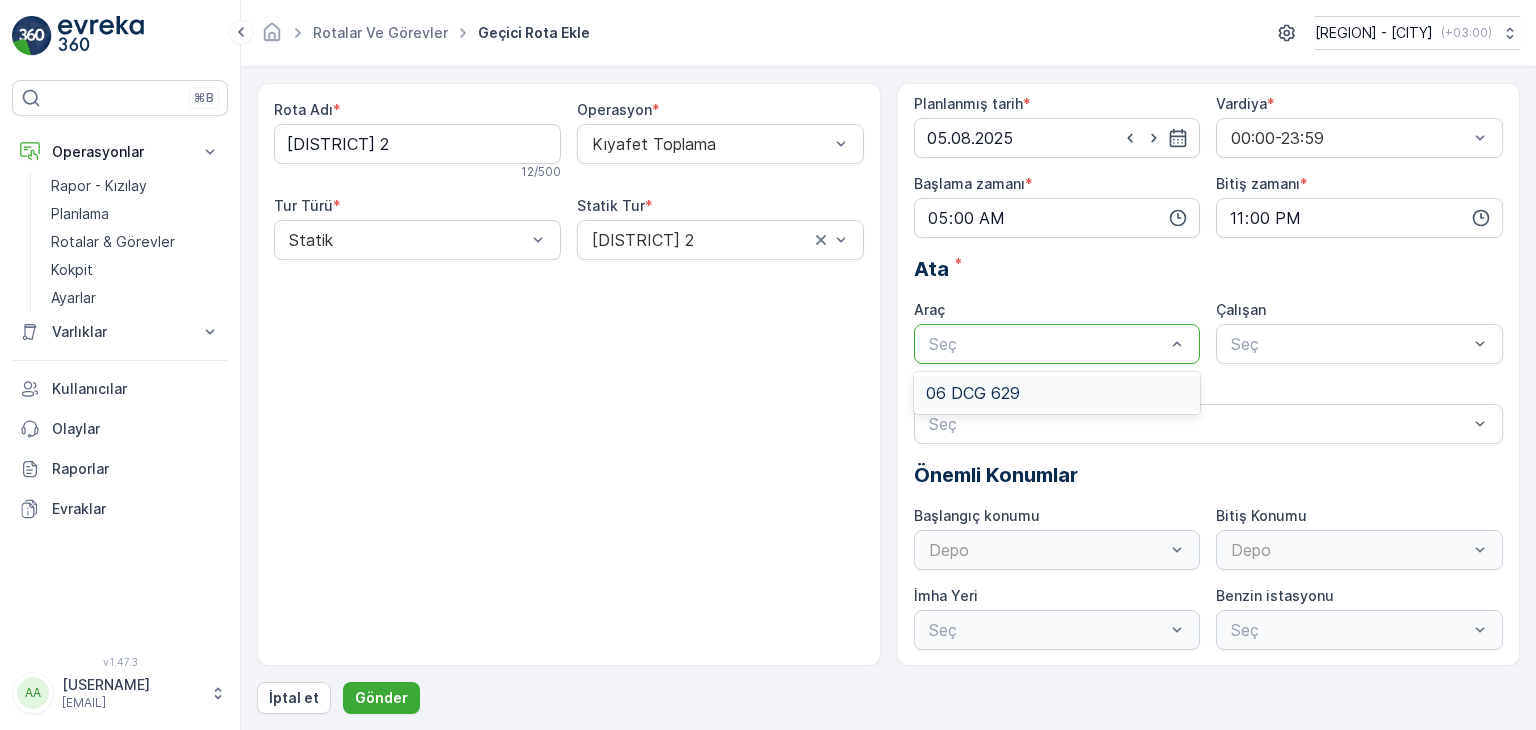 click on "06 DCG 629" at bounding box center [1057, 393] 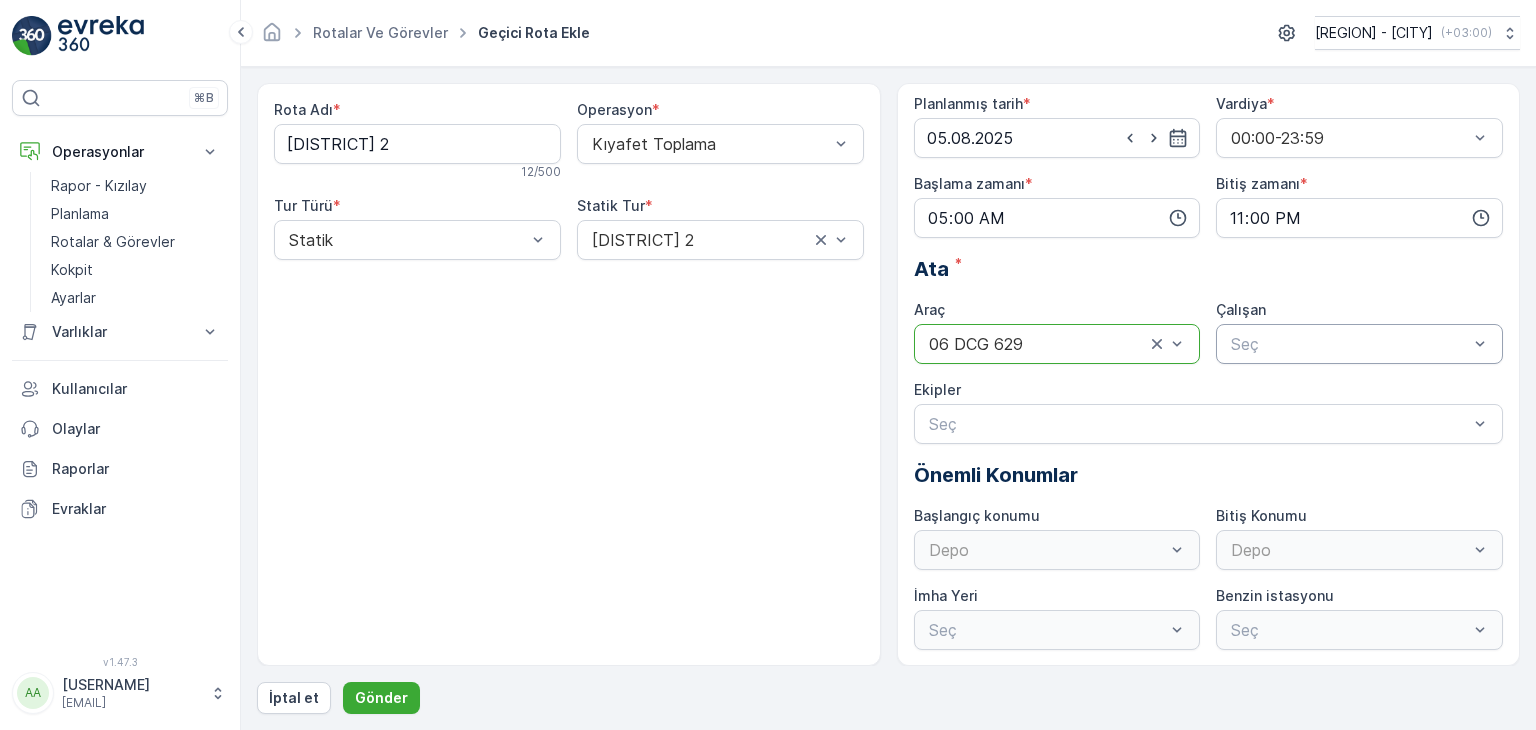 click at bounding box center [1349, 344] 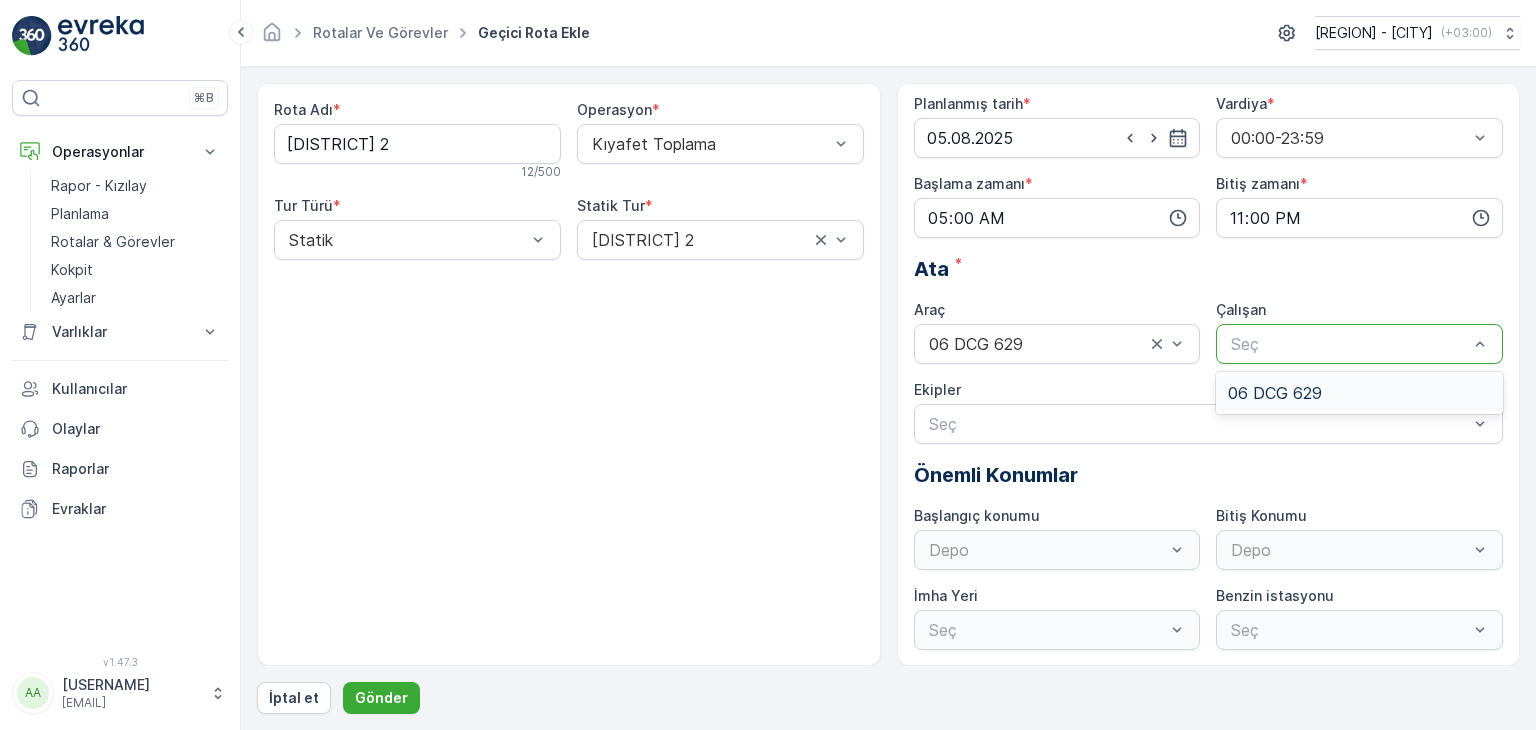 click on "06 DCG 629" at bounding box center [1275, 393] 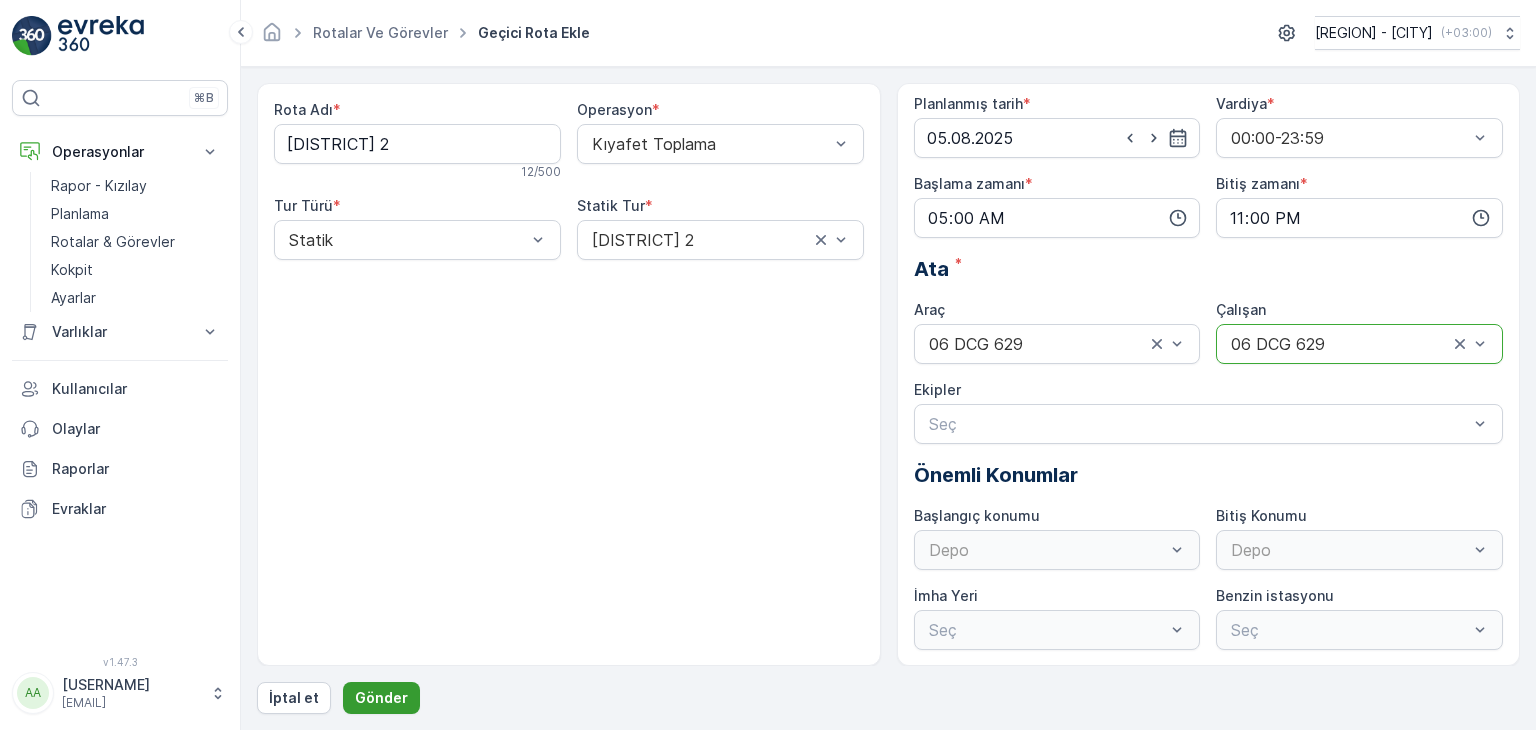 click on "Gönder" at bounding box center [381, 698] 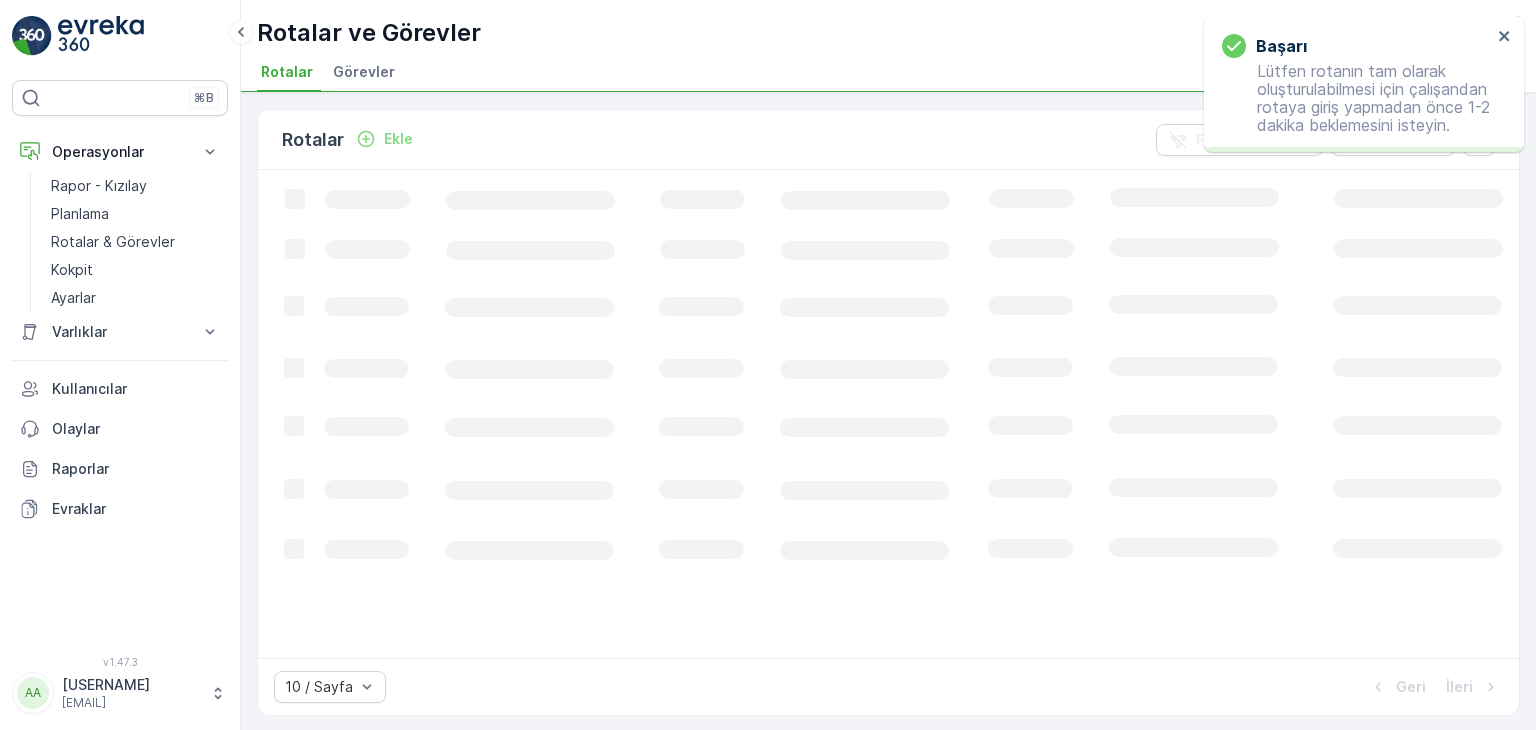 click on "Ekle" at bounding box center [398, 139] 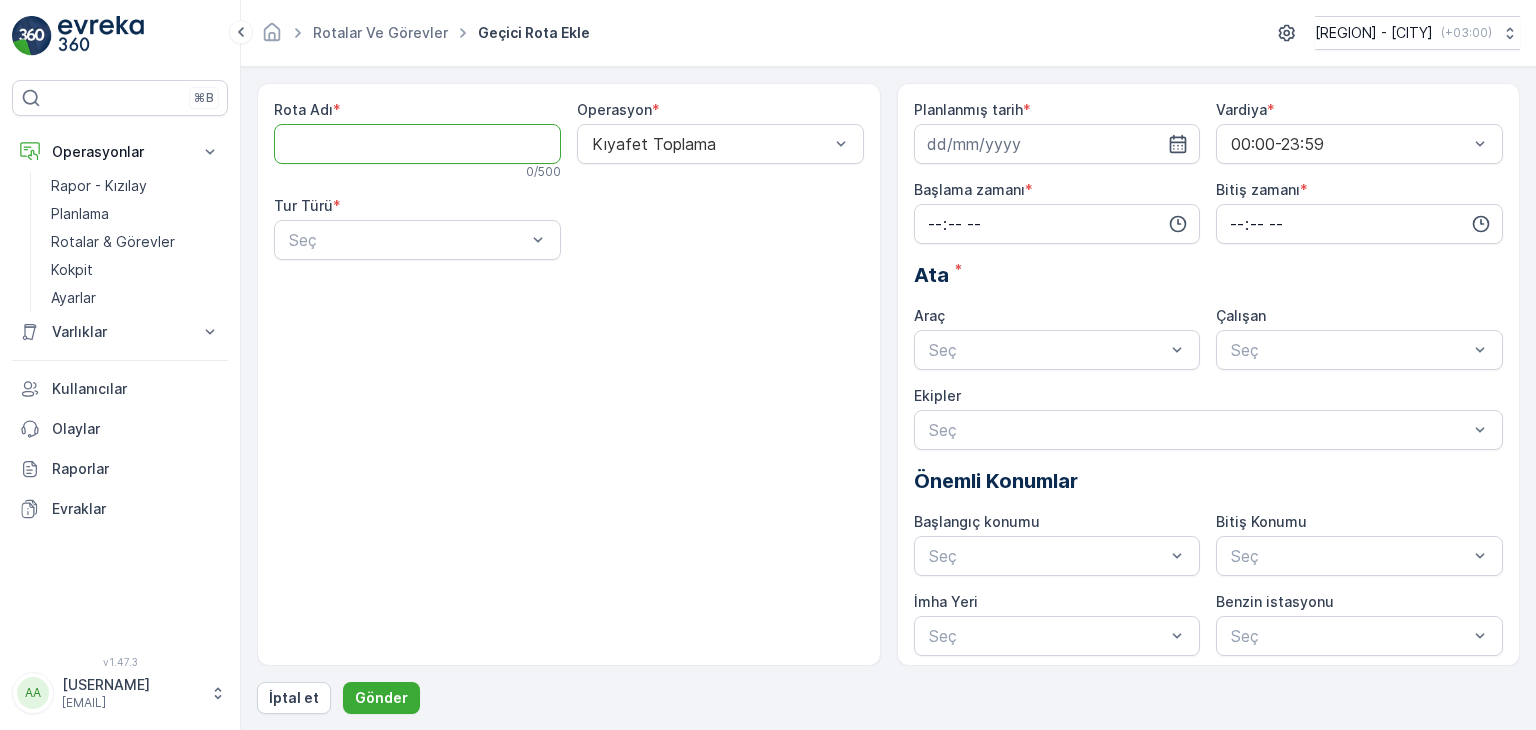 click on "Rota Adı" at bounding box center (417, 144) 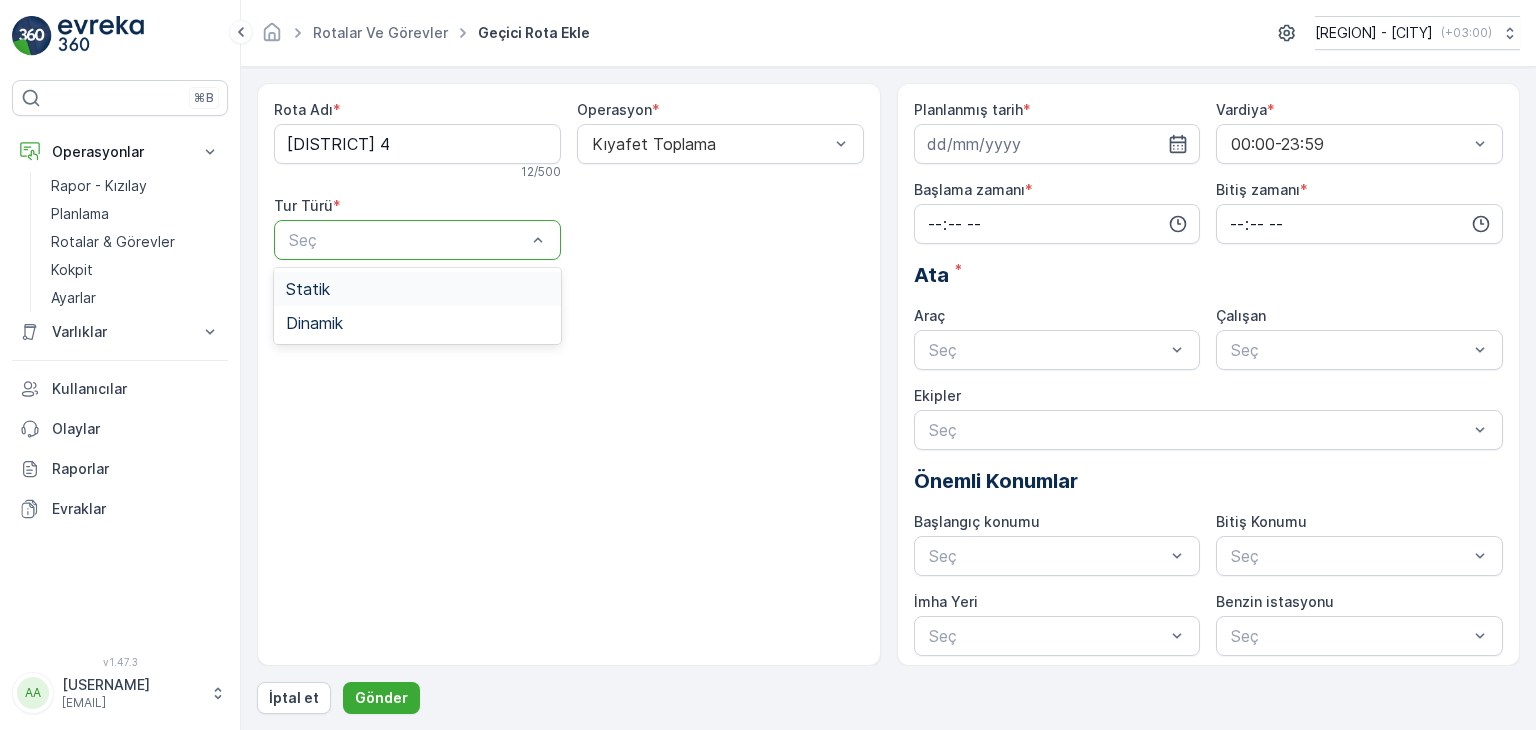 click at bounding box center (407, 240) 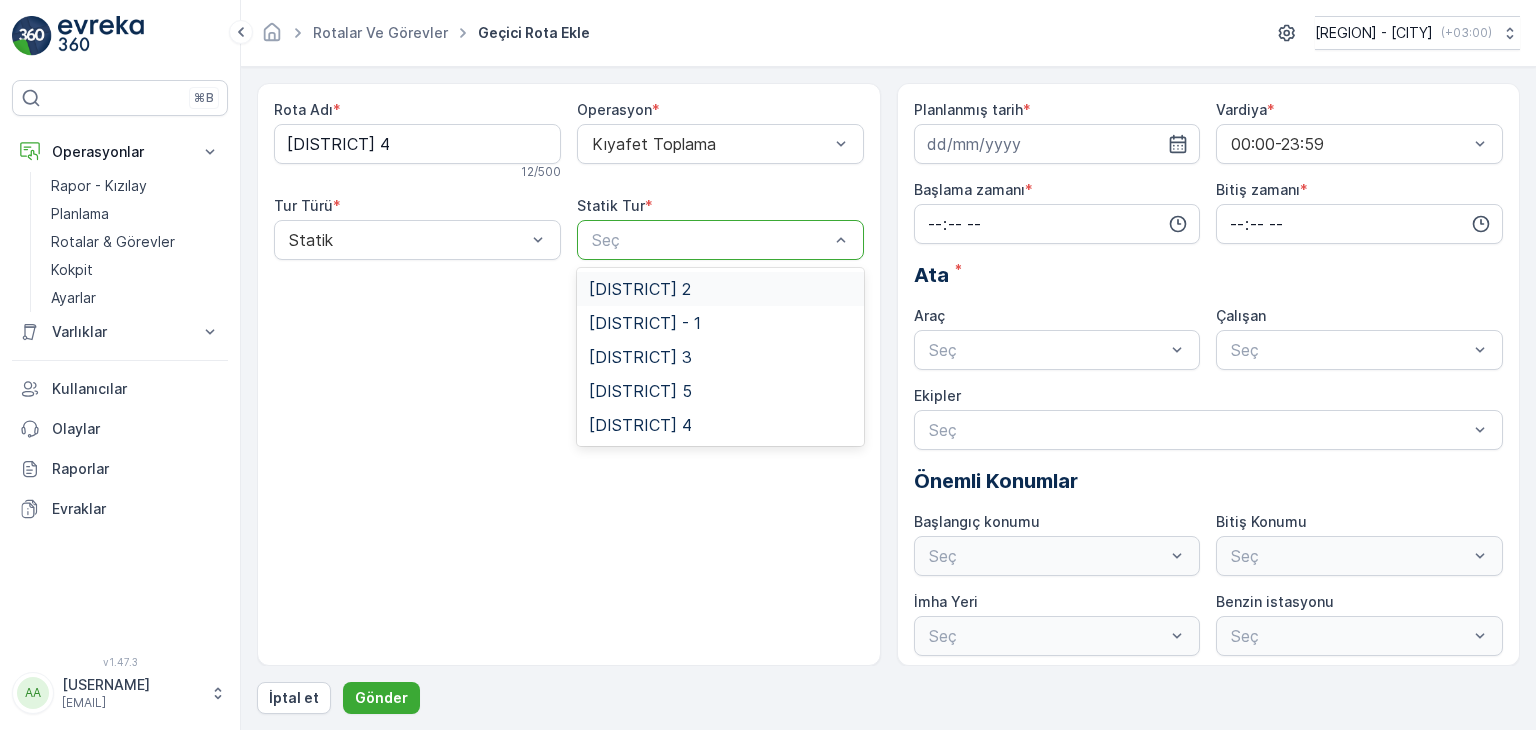 drag, startPoint x: 747, startPoint y: 242, endPoint x: 752, endPoint y: 322, distance: 80.1561 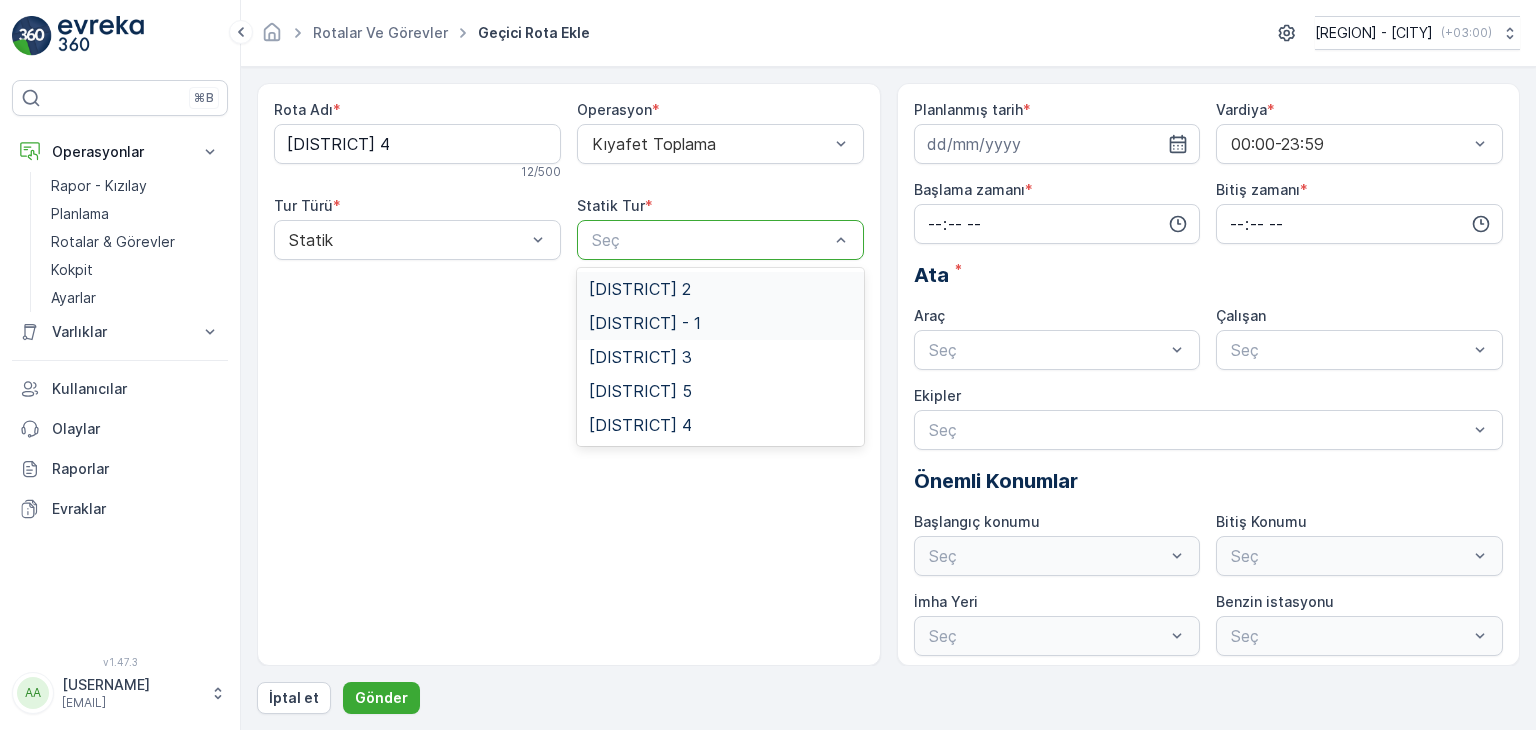 click at bounding box center (710, 240) 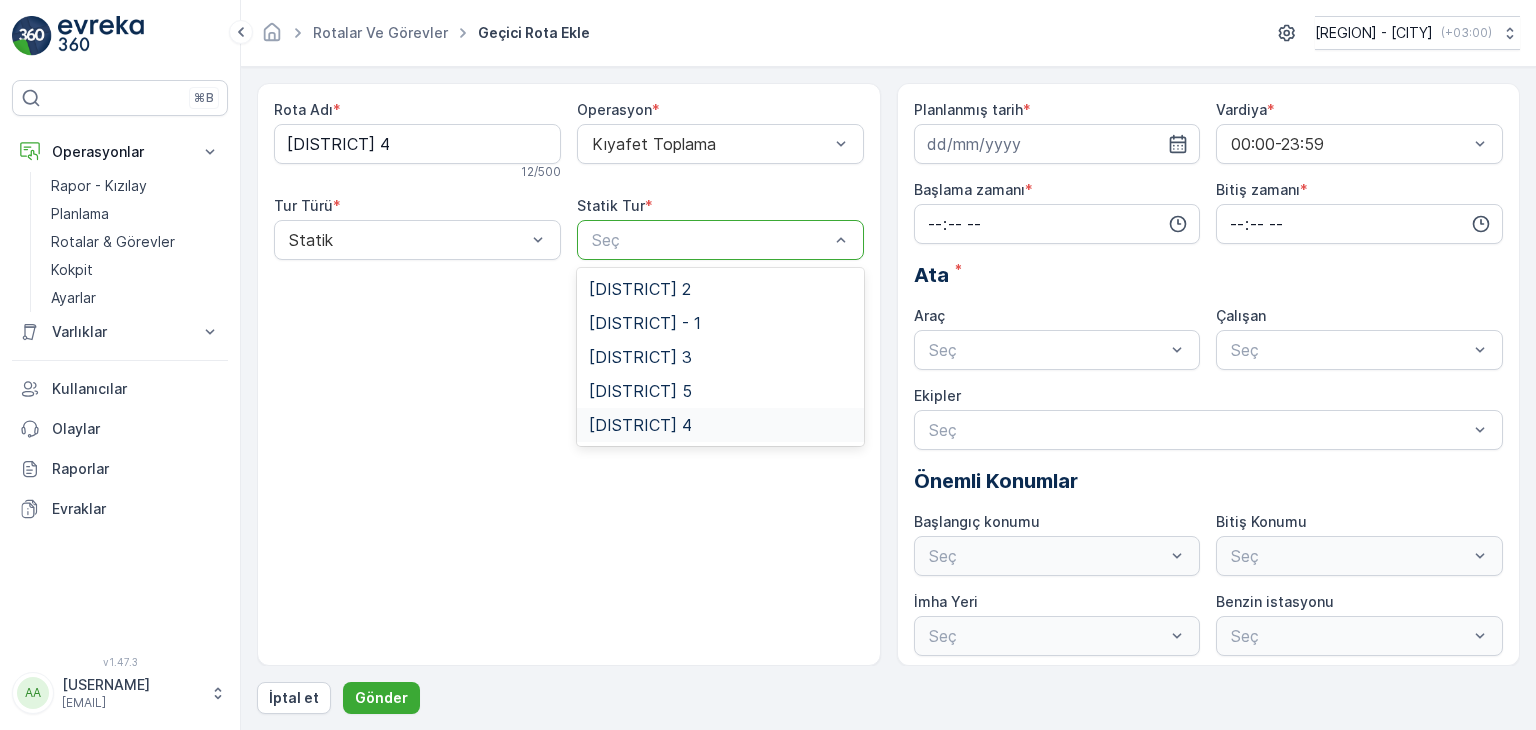 drag, startPoint x: 720, startPoint y: 414, endPoint x: 1203, endPoint y: 218, distance: 521.2533 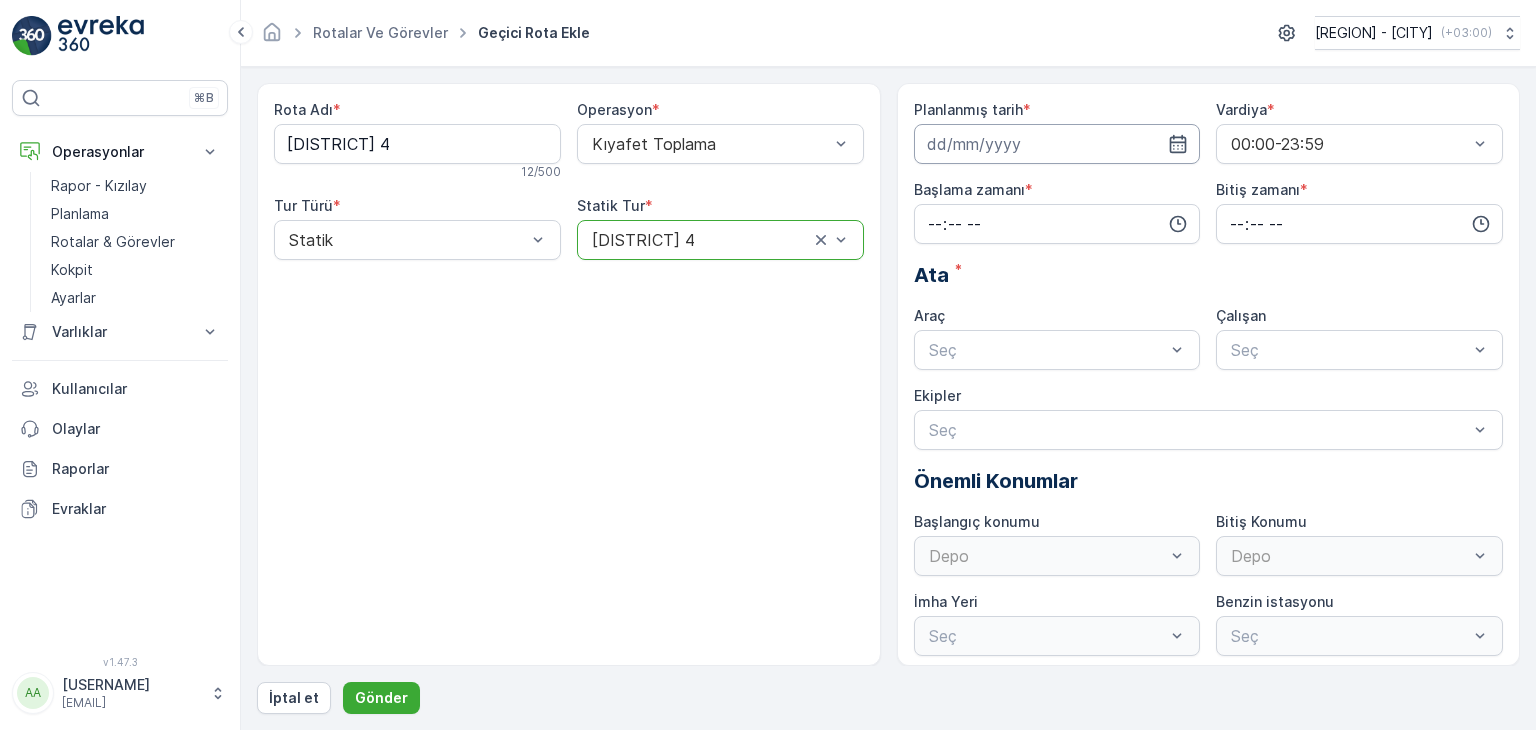 click at bounding box center (1057, 144) 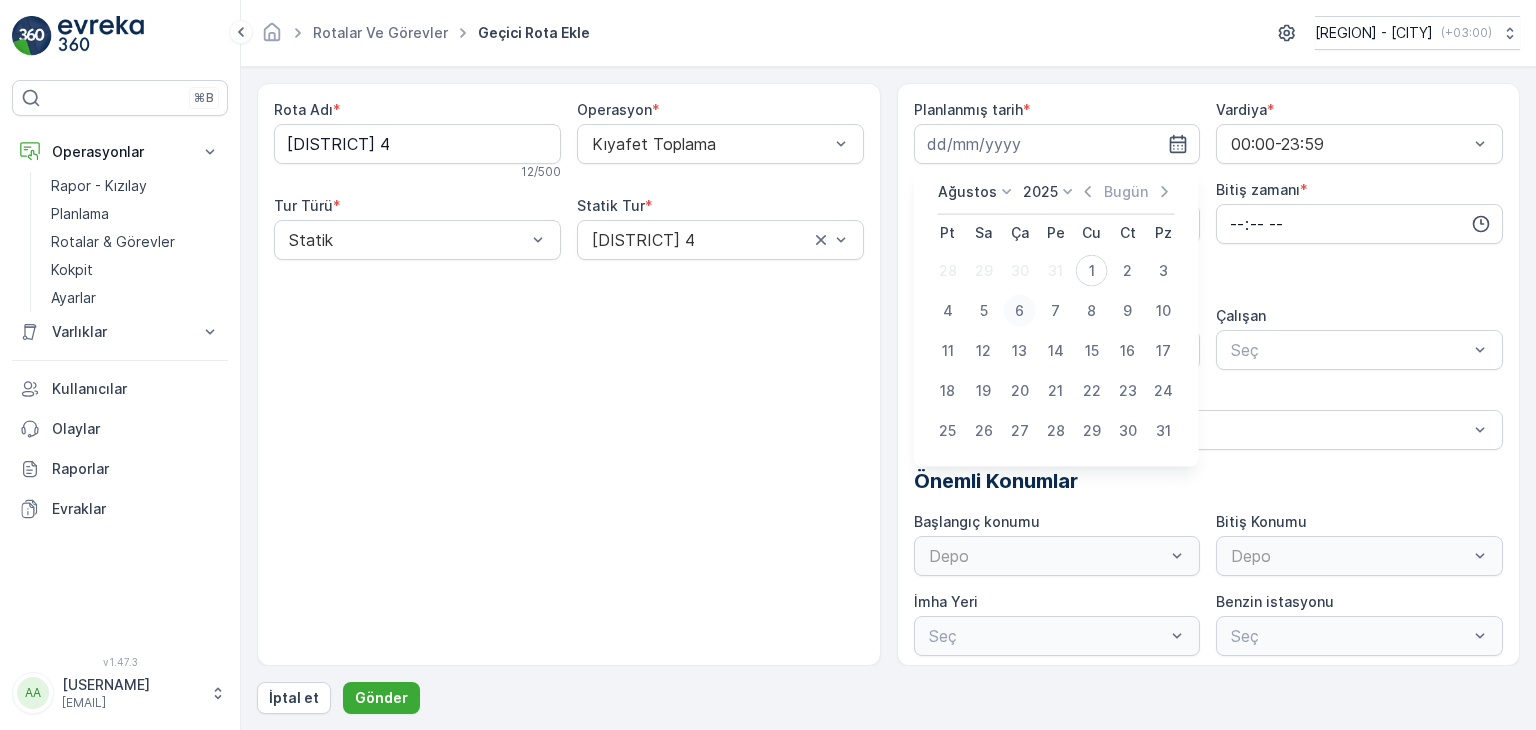 click on "6" at bounding box center (1020, 311) 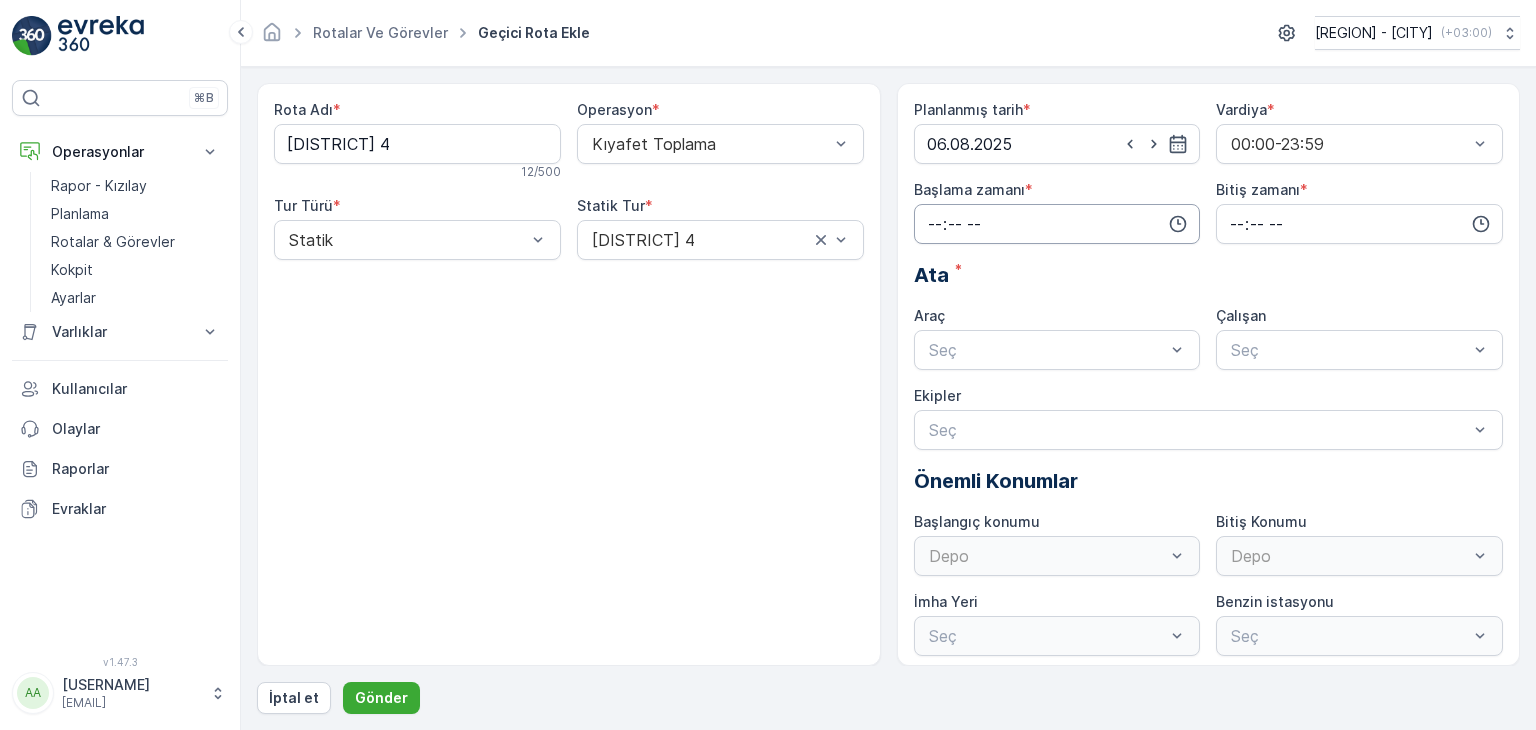 click at bounding box center (1057, 224) 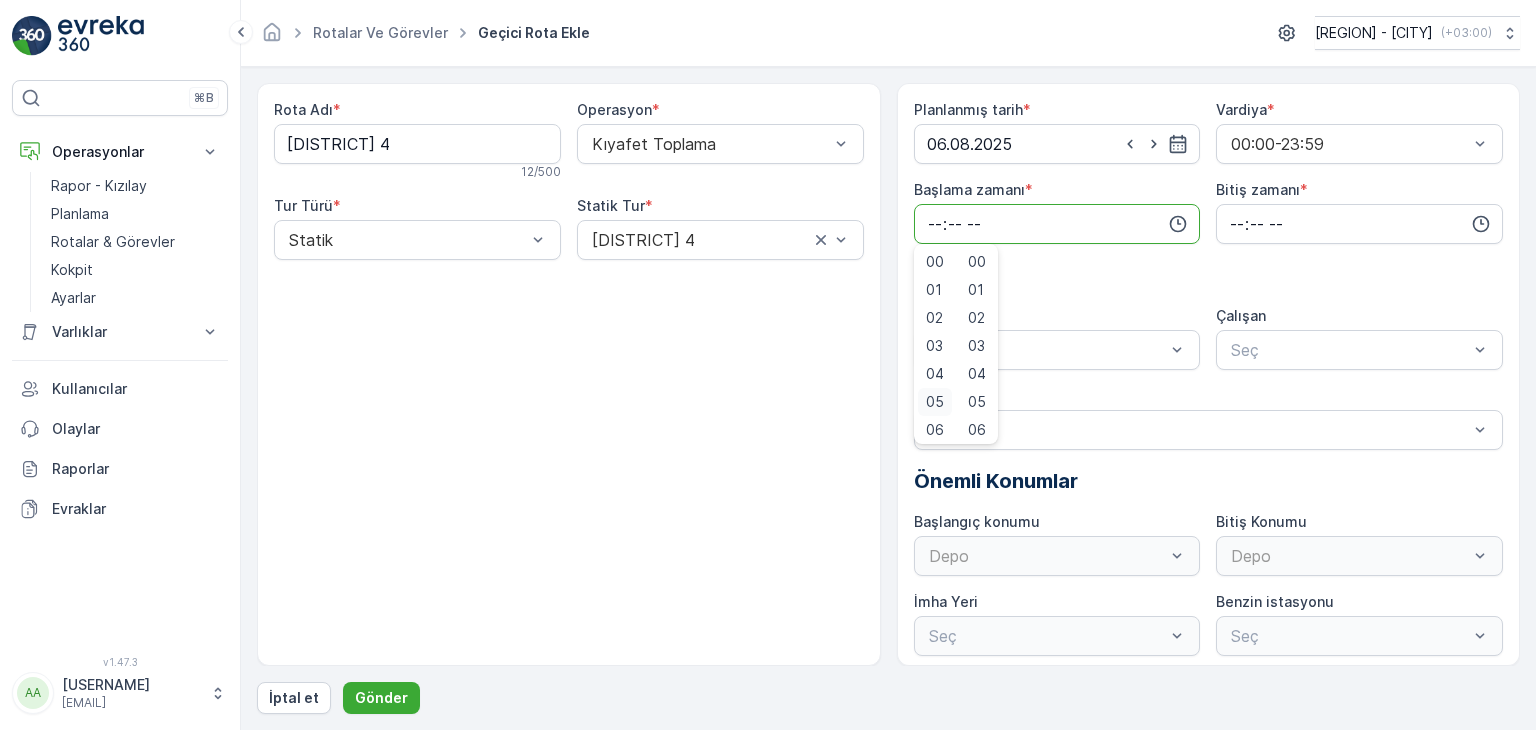 click on "05" at bounding box center [935, 402] 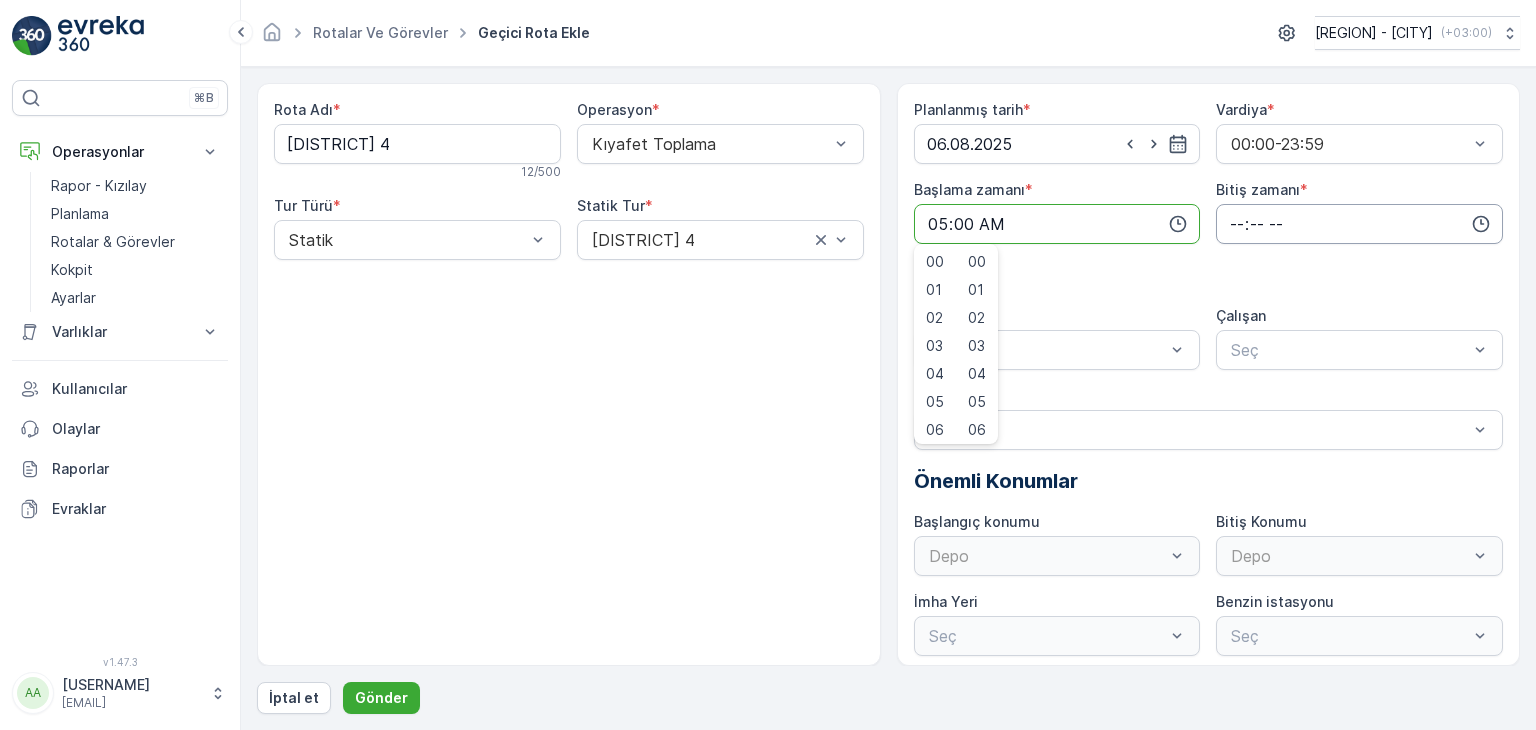 click at bounding box center [1359, 224] 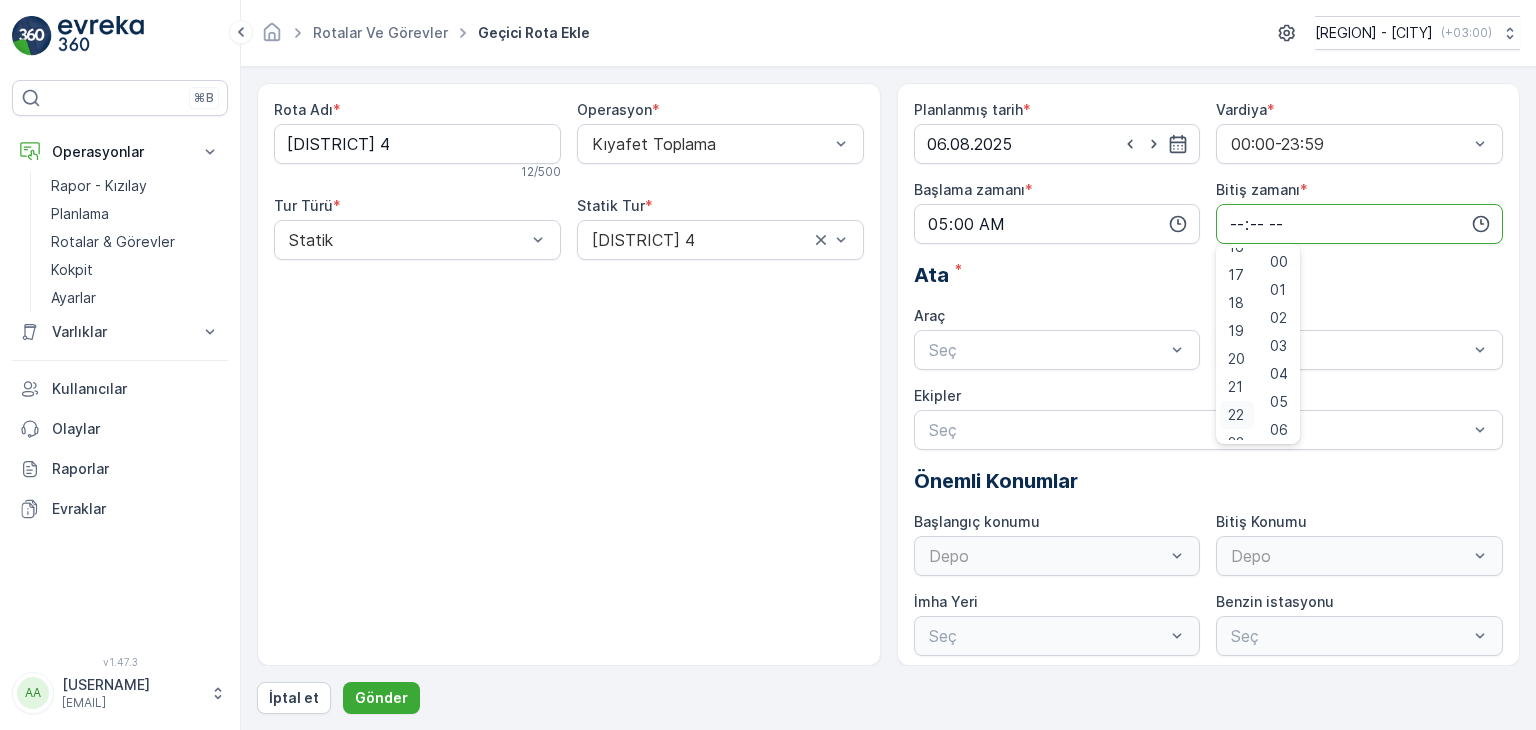 scroll, scrollTop: 480, scrollLeft: 0, axis: vertical 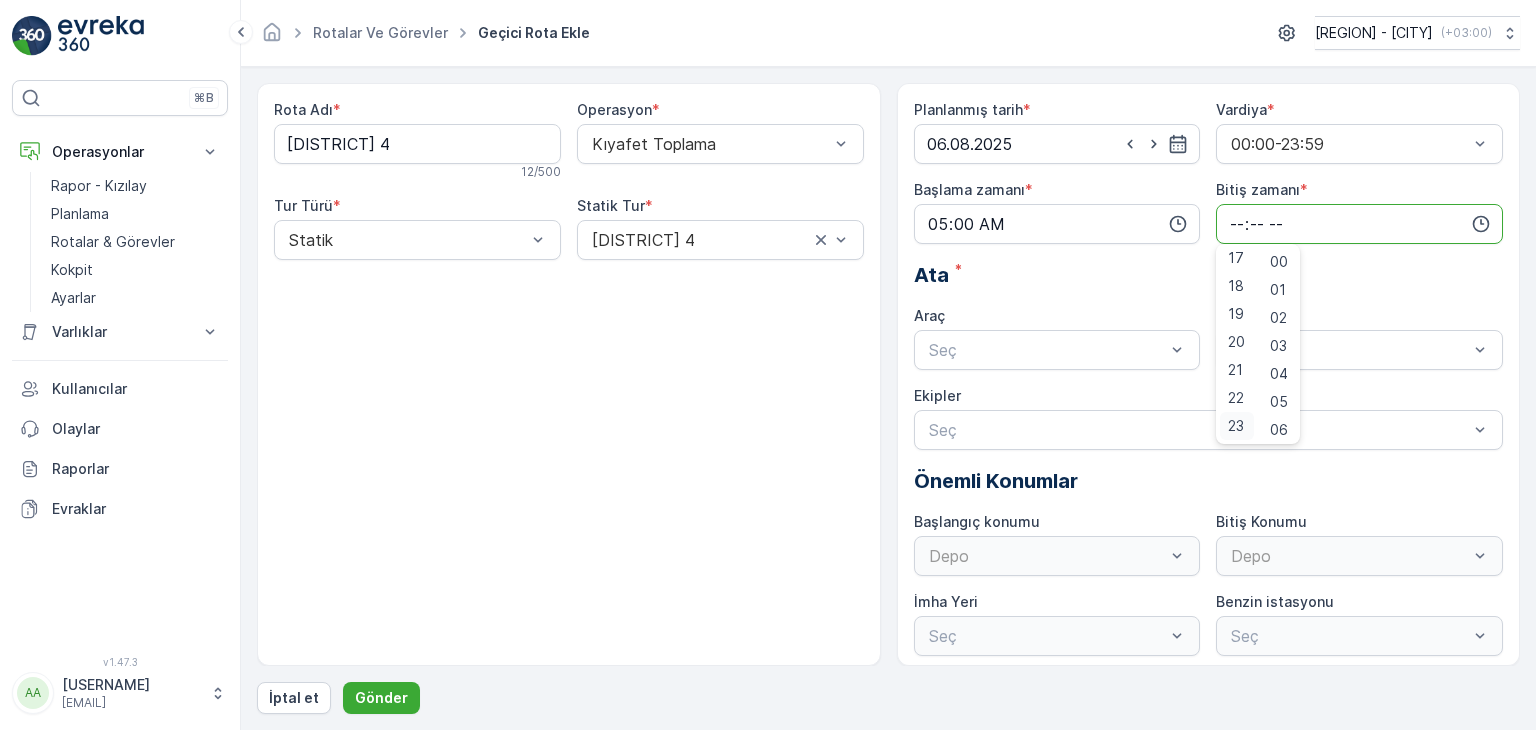 click on "23" at bounding box center [1236, 426] 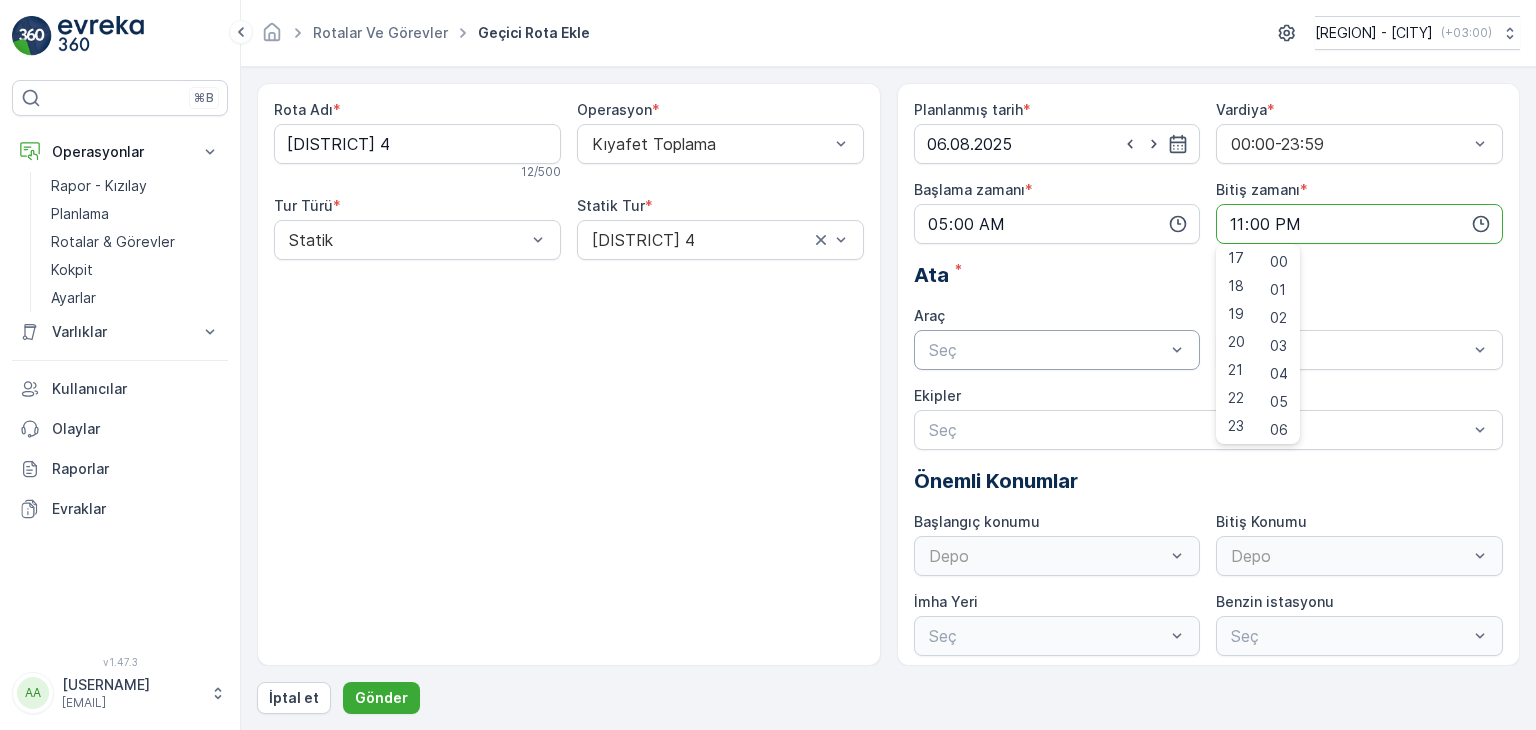 drag, startPoint x: 1157, startPoint y: 362, endPoint x: 1162, endPoint y: 373, distance: 12.083046 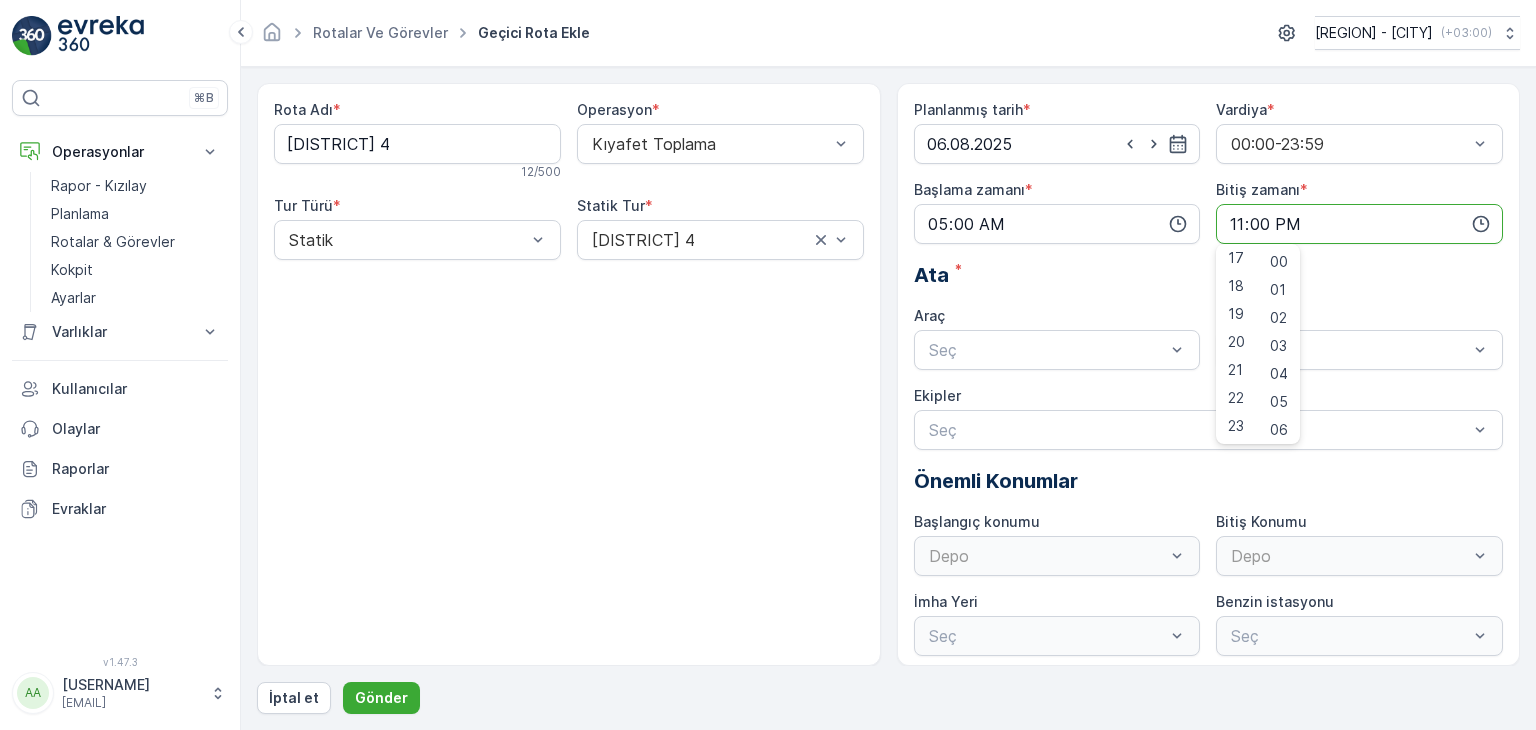 click on "Seç" at bounding box center [1057, 350] 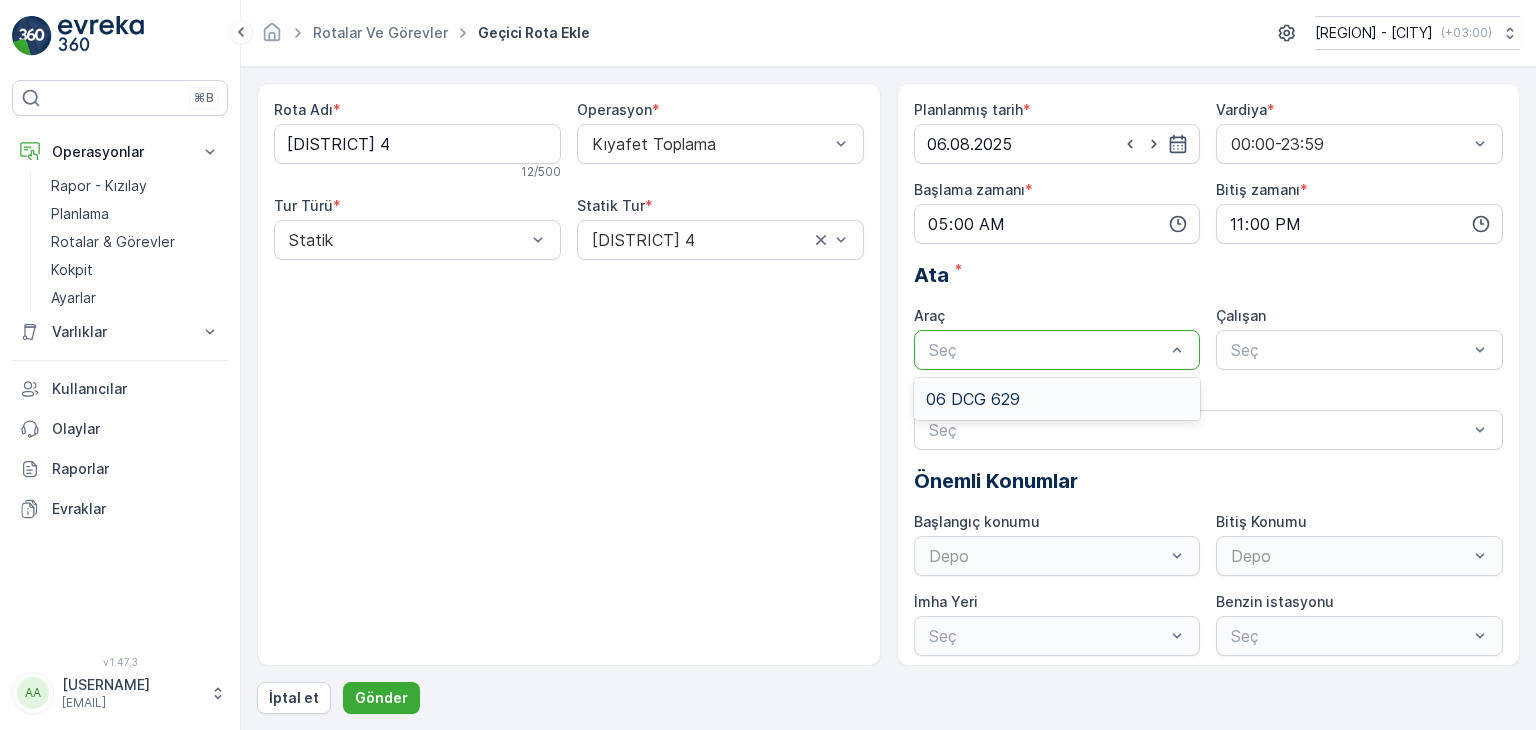 drag, startPoint x: 1169, startPoint y: 393, endPoint x: 1195, endPoint y: 389, distance: 26.305893 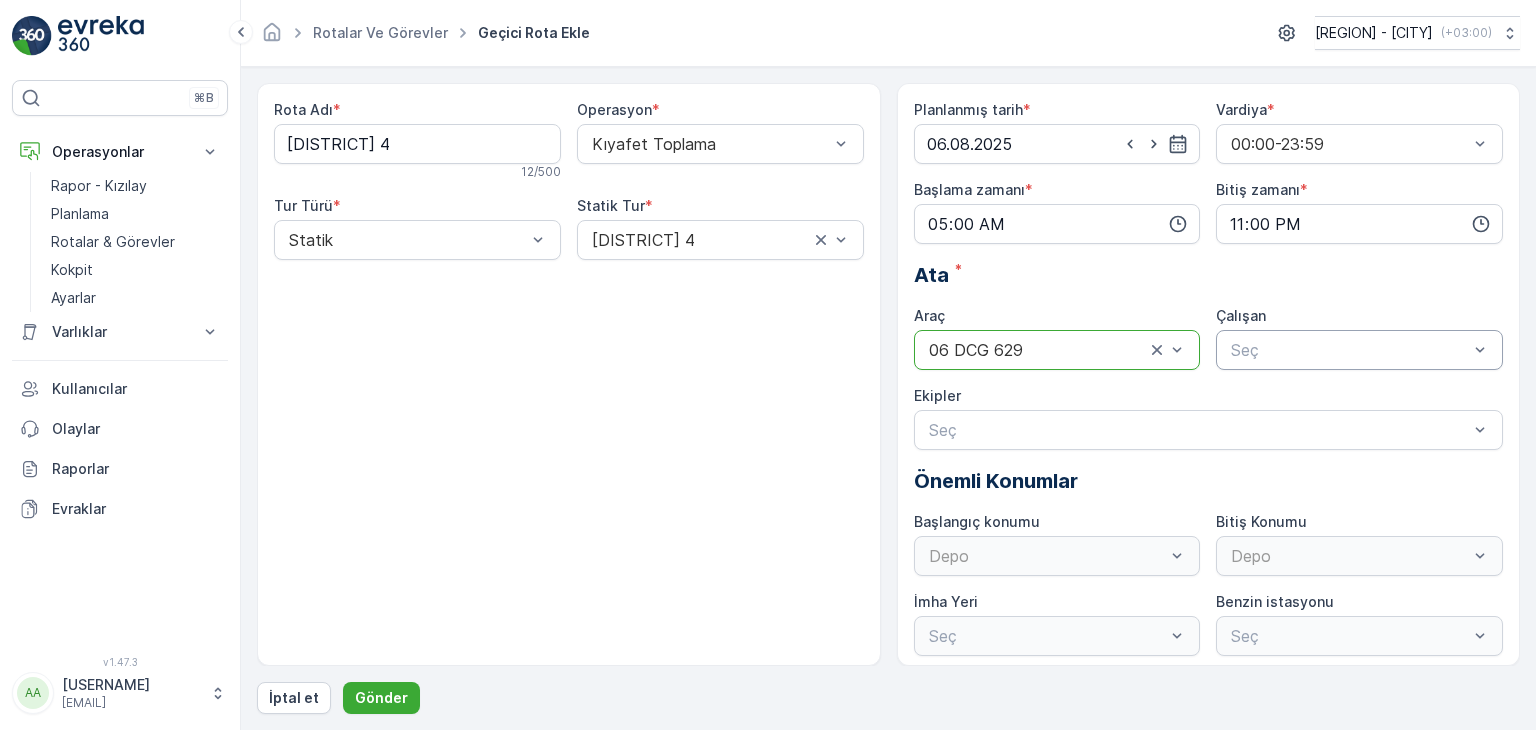 click at bounding box center (1349, 350) 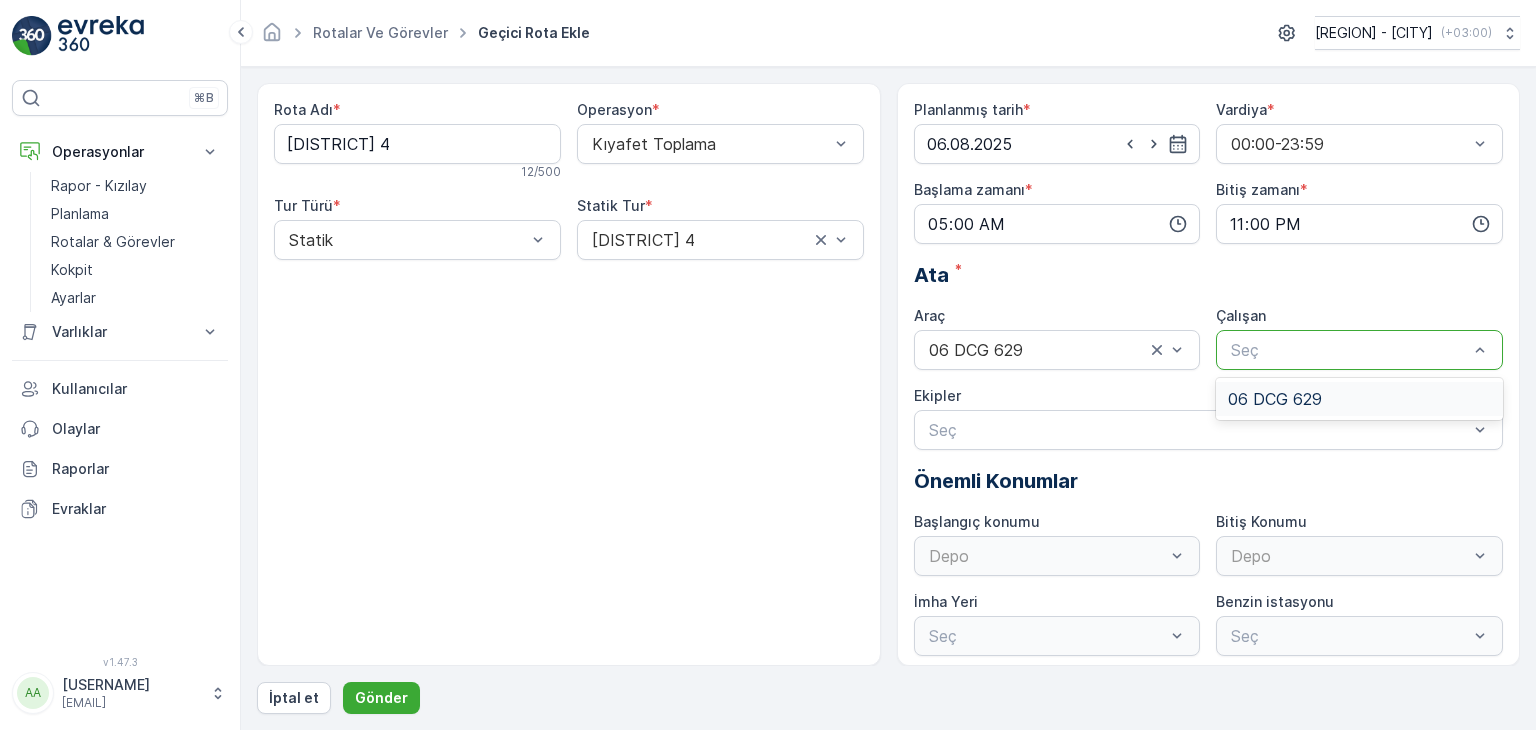 click on "06 DCG 629" at bounding box center (1275, 399) 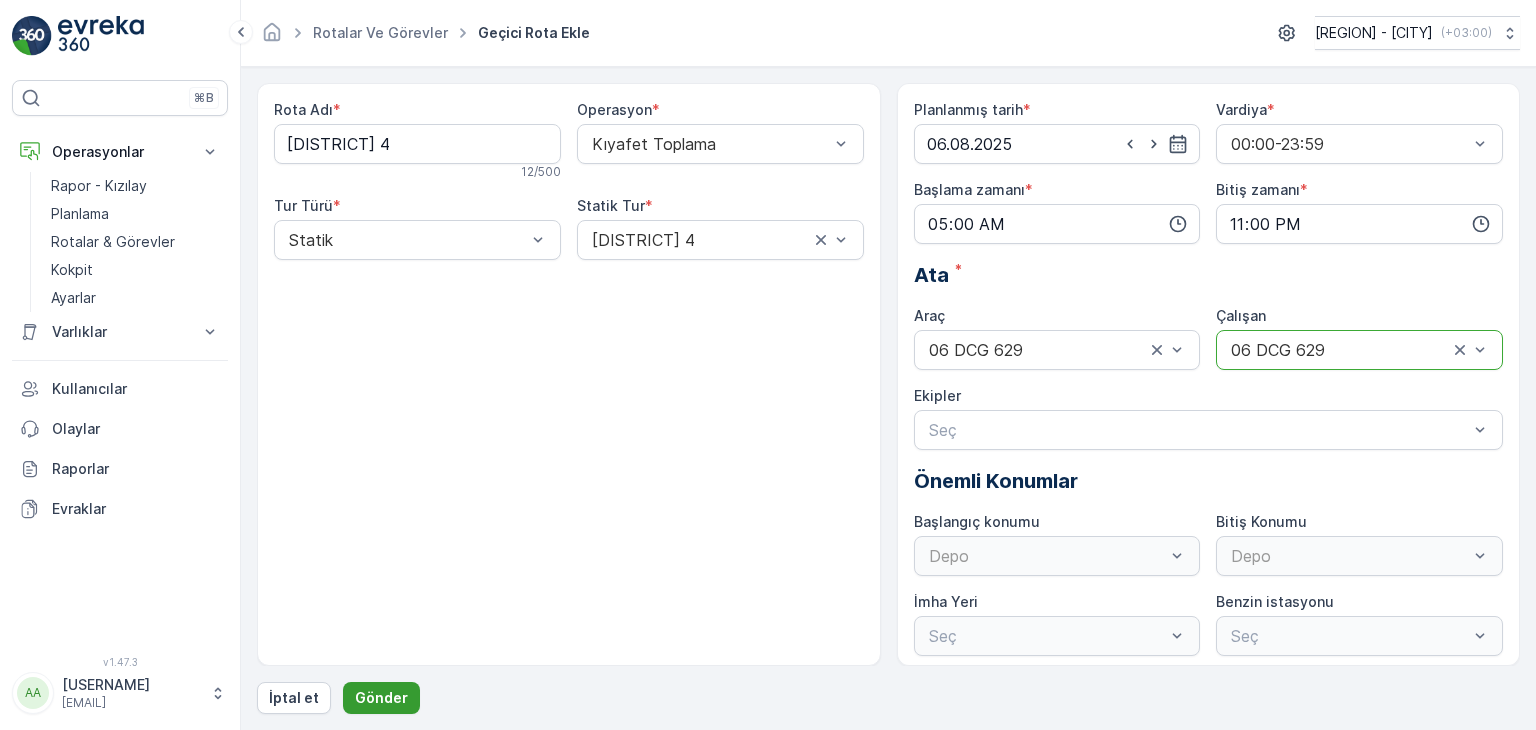 click on "Gönder" at bounding box center [381, 698] 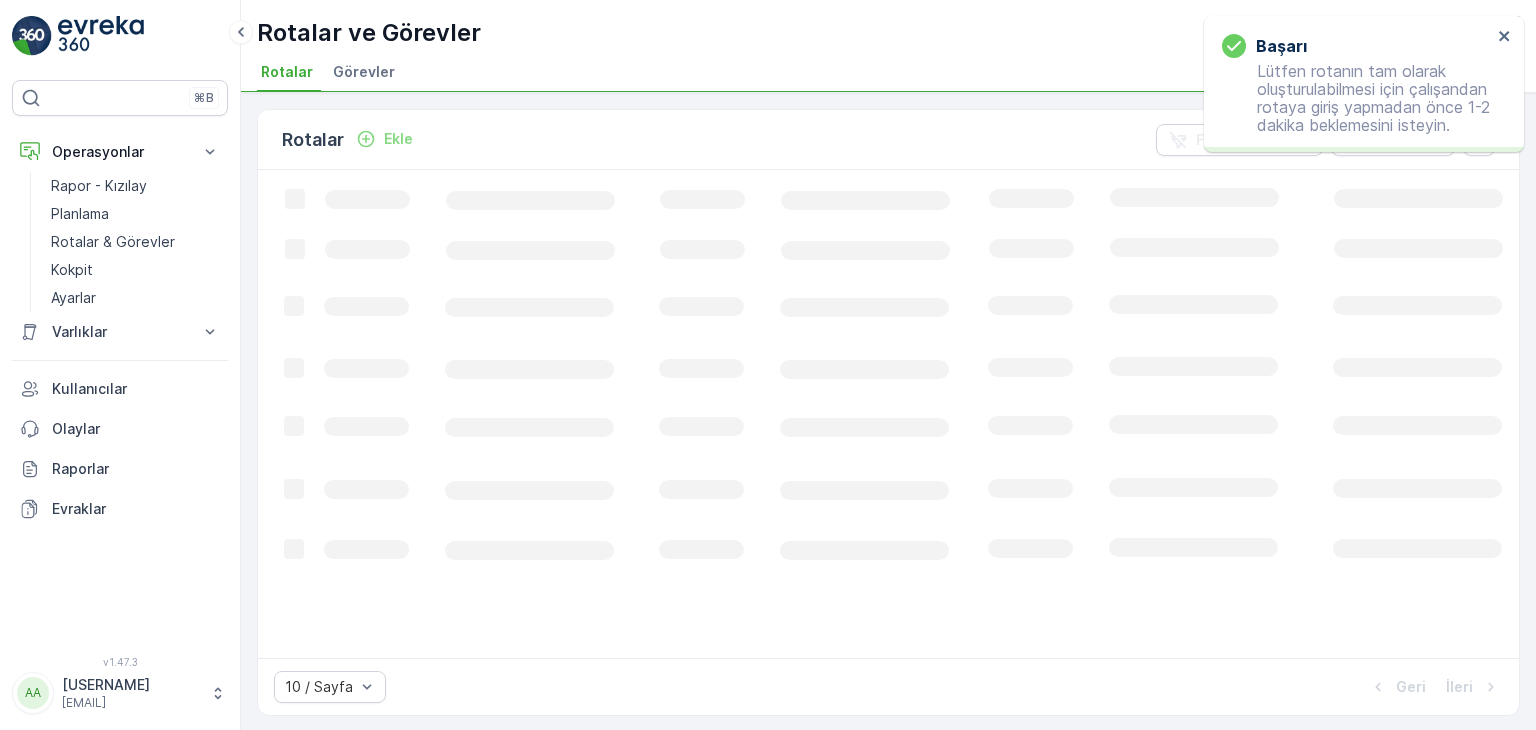click on "Ekle" at bounding box center (384, 139) 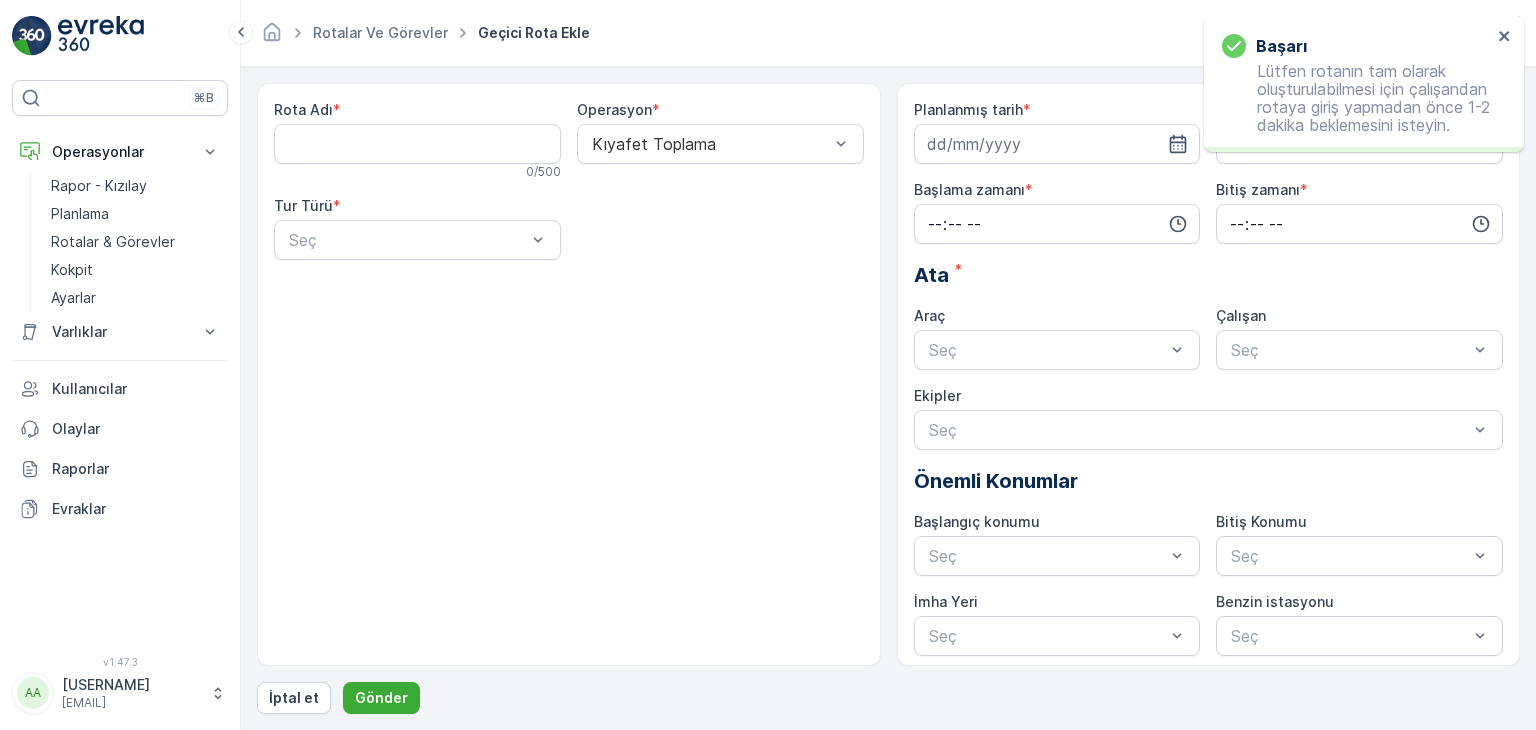 click on "Rota Adı" at bounding box center (417, 144) 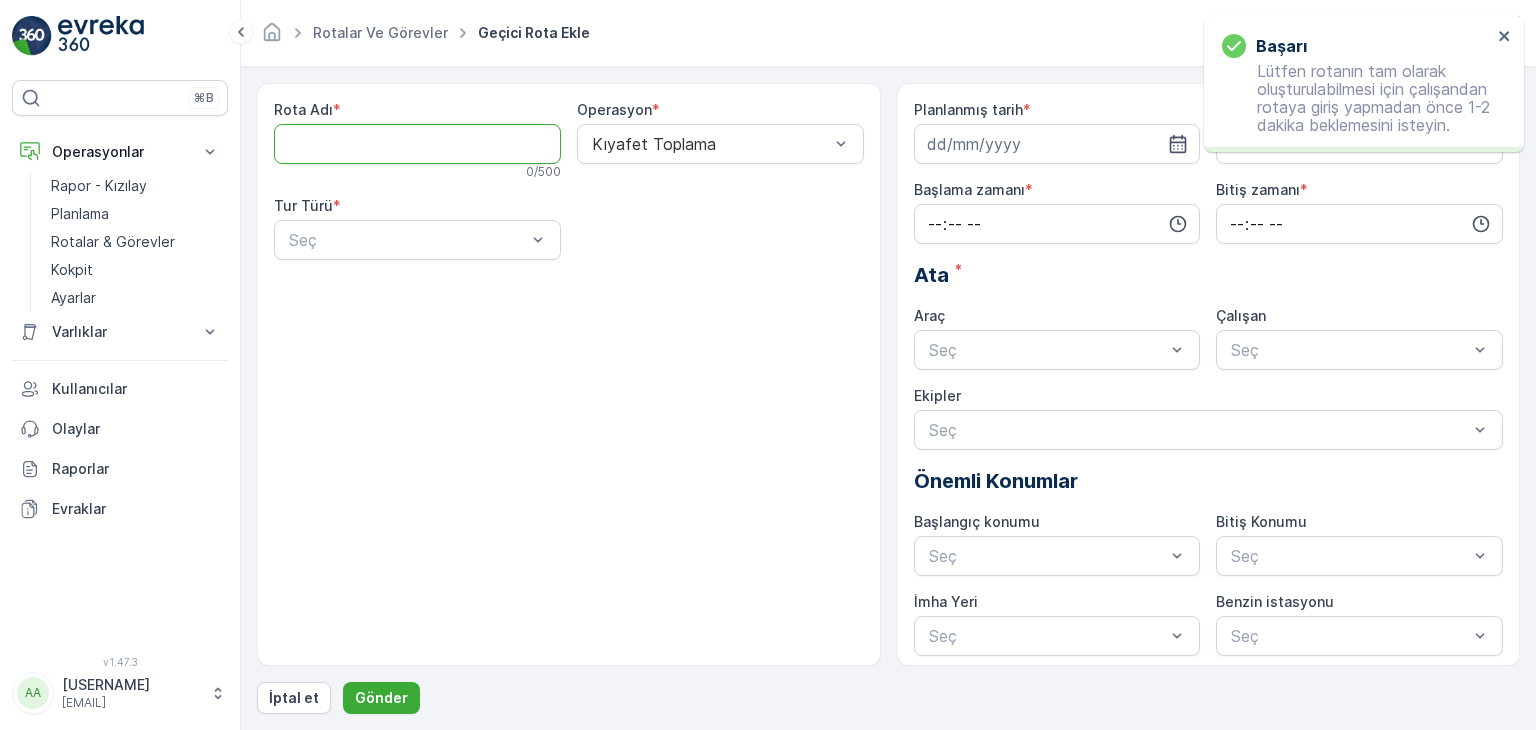 type on "[DISTRICT] 5" 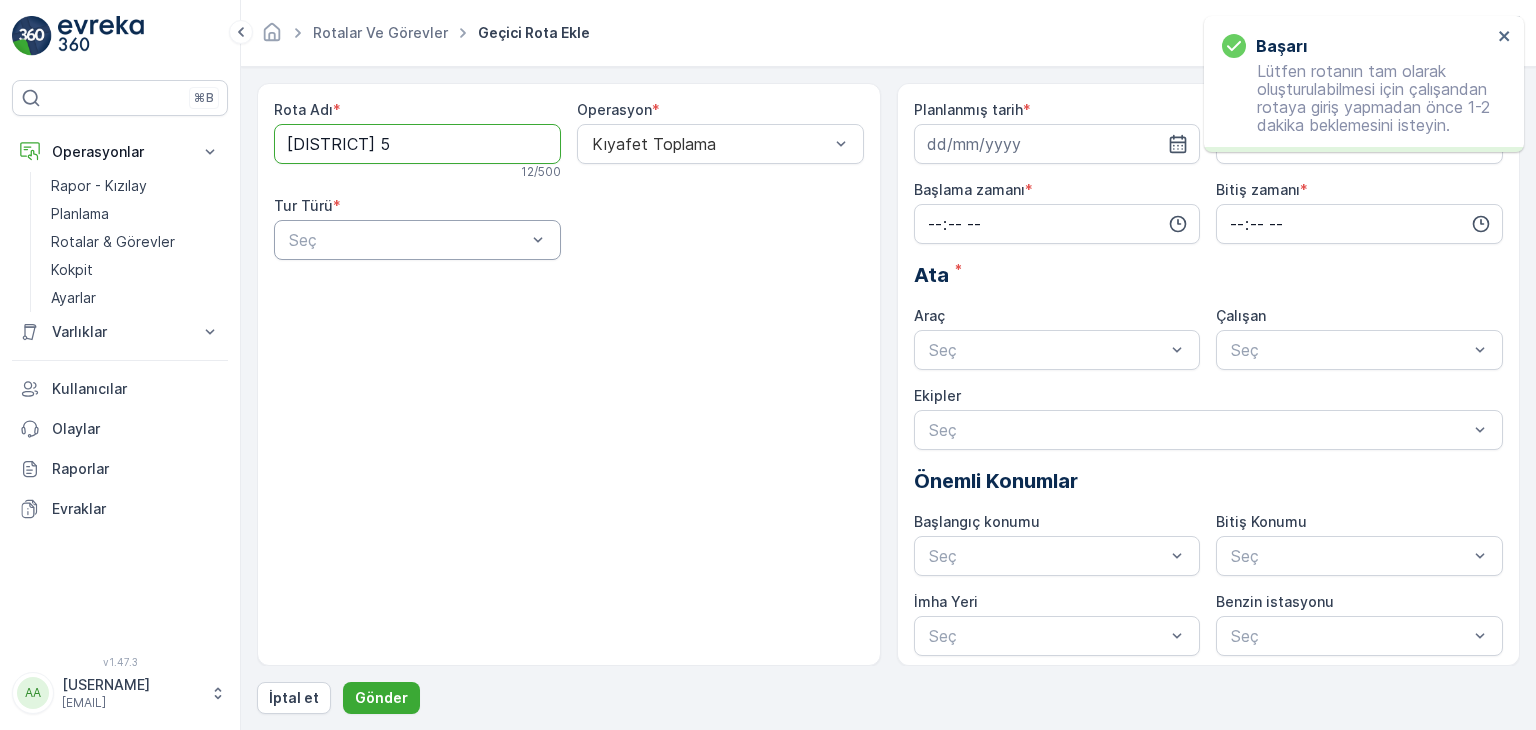 drag, startPoint x: 438, startPoint y: 218, endPoint x: 441, endPoint y: 237, distance: 19.235384 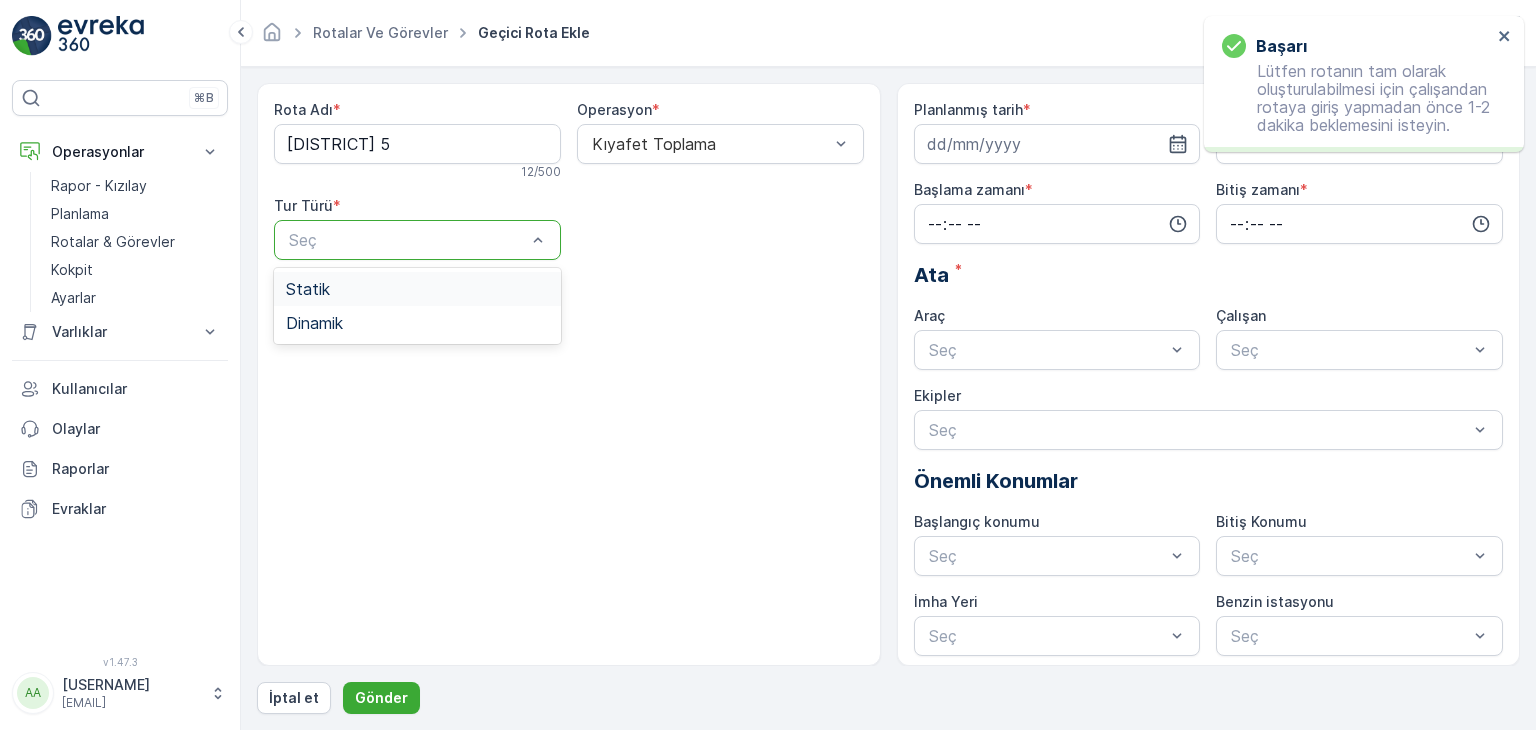 click on "Statik" at bounding box center [417, 289] 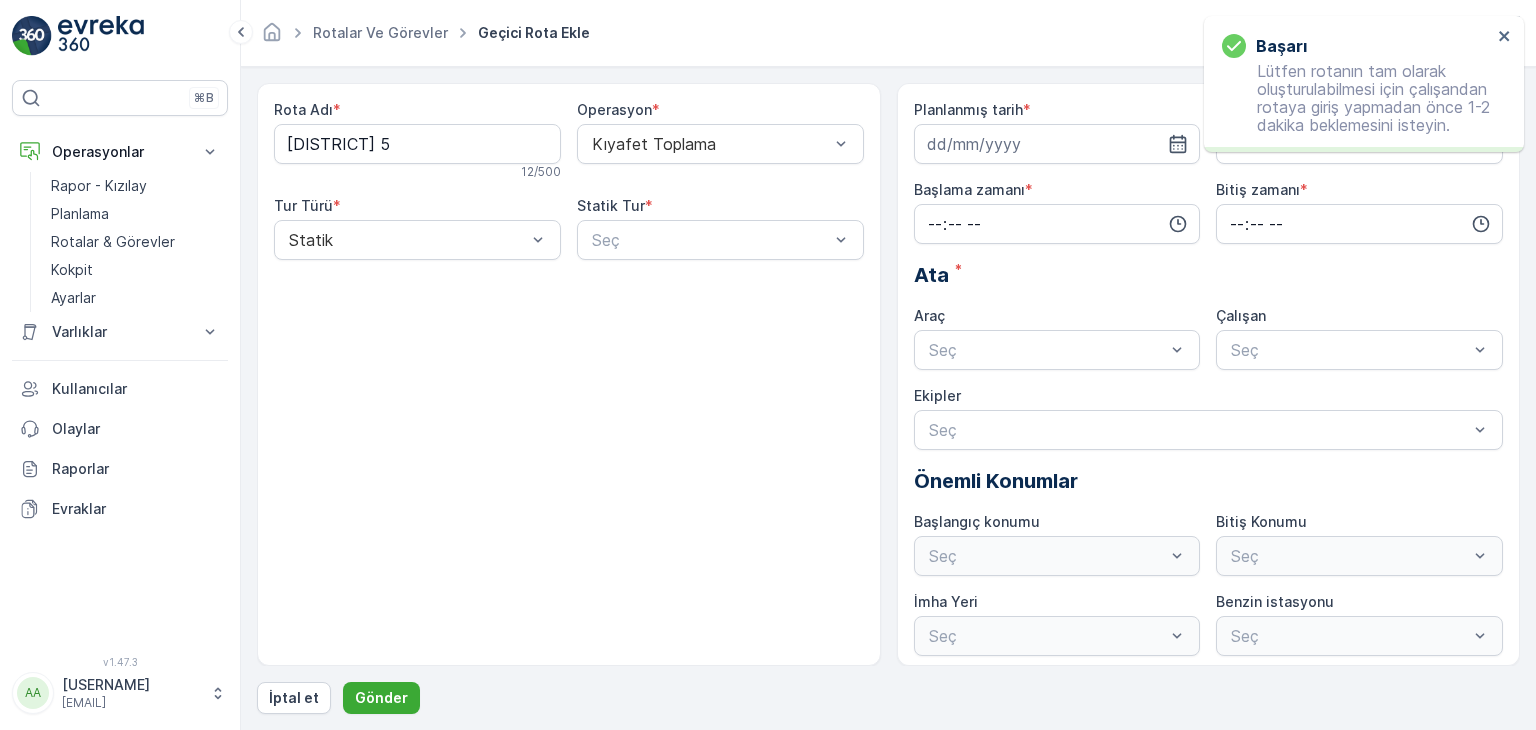 click on "Statik Tur * Seç" at bounding box center [720, 228] 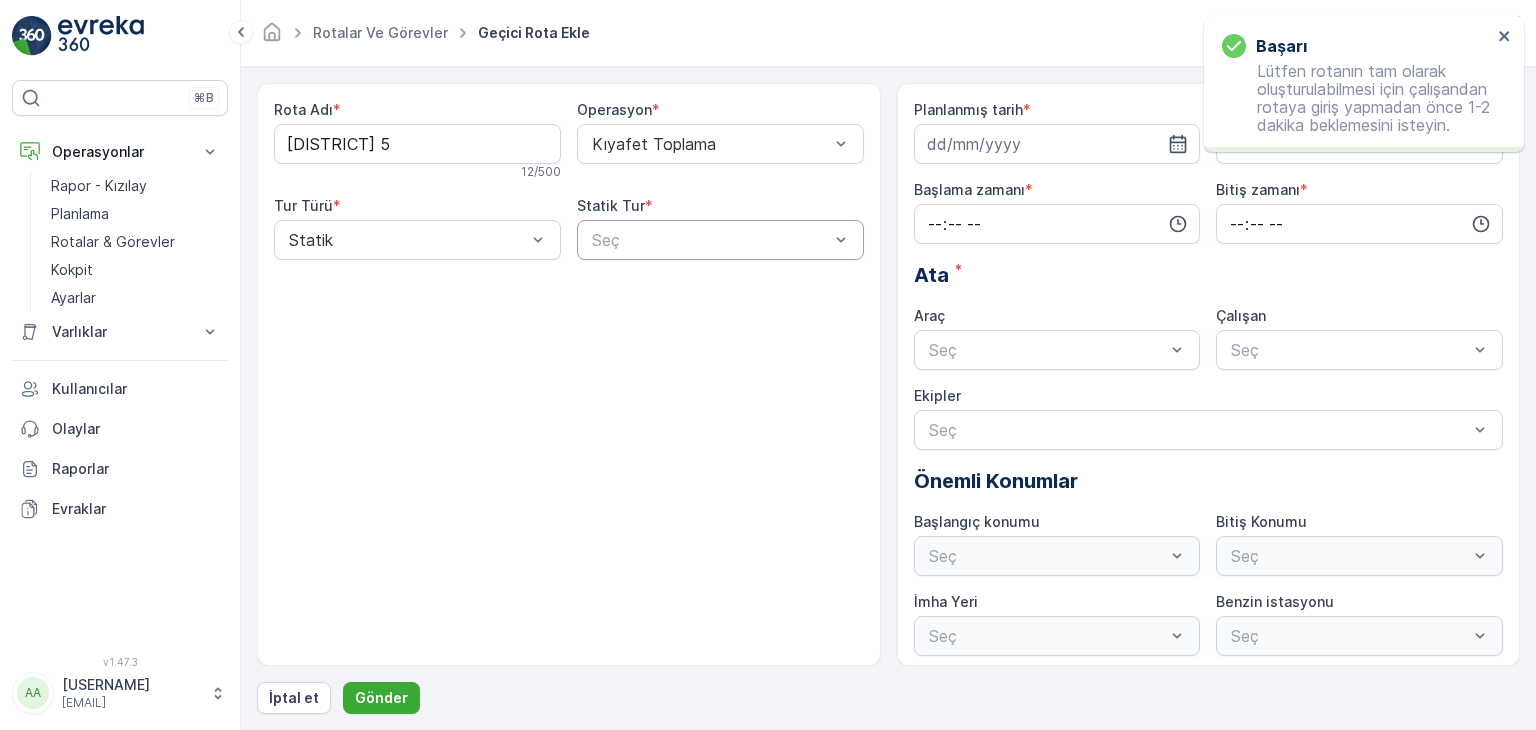 click at bounding box center (710, 240) 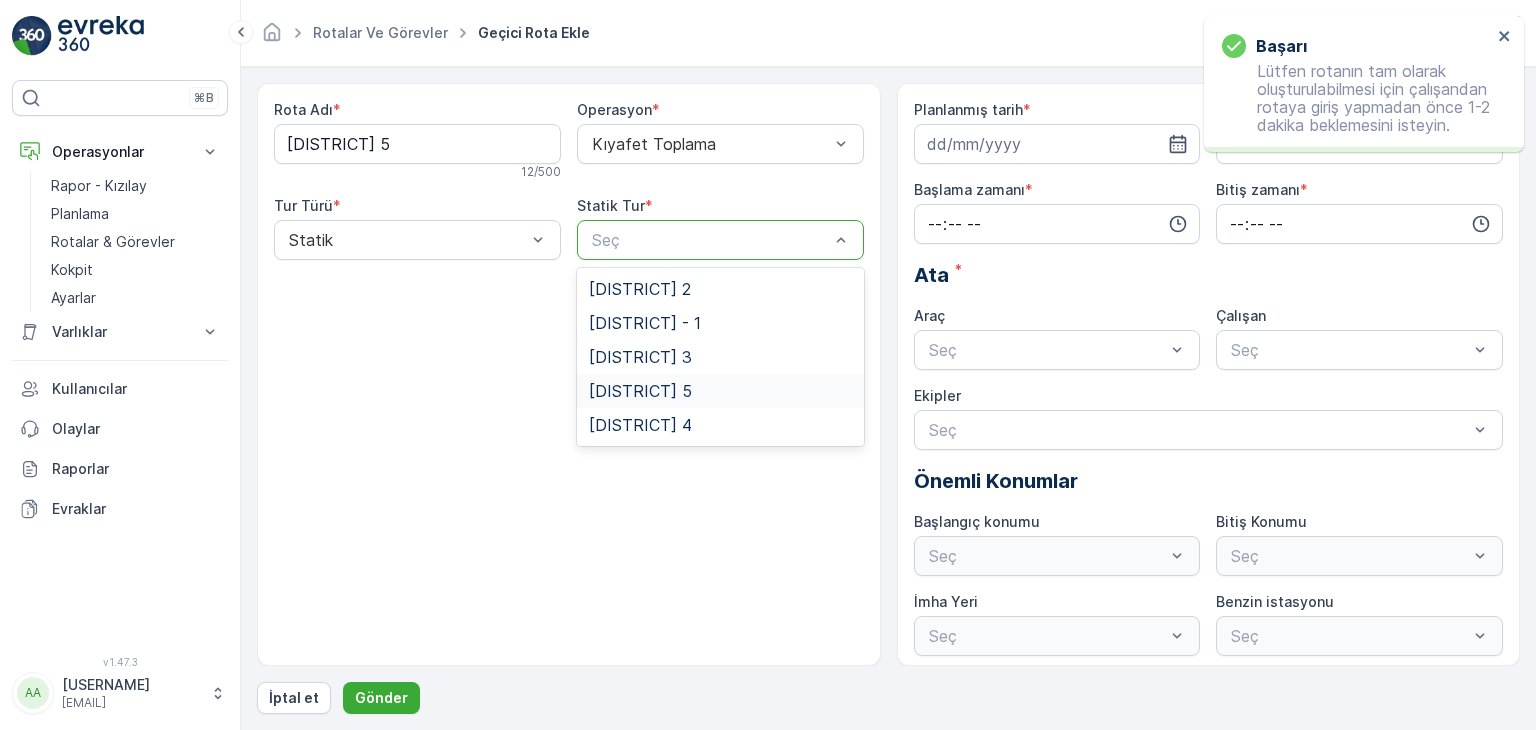 click on "[DISTRICT] 5" at bounding box center [640, 391] 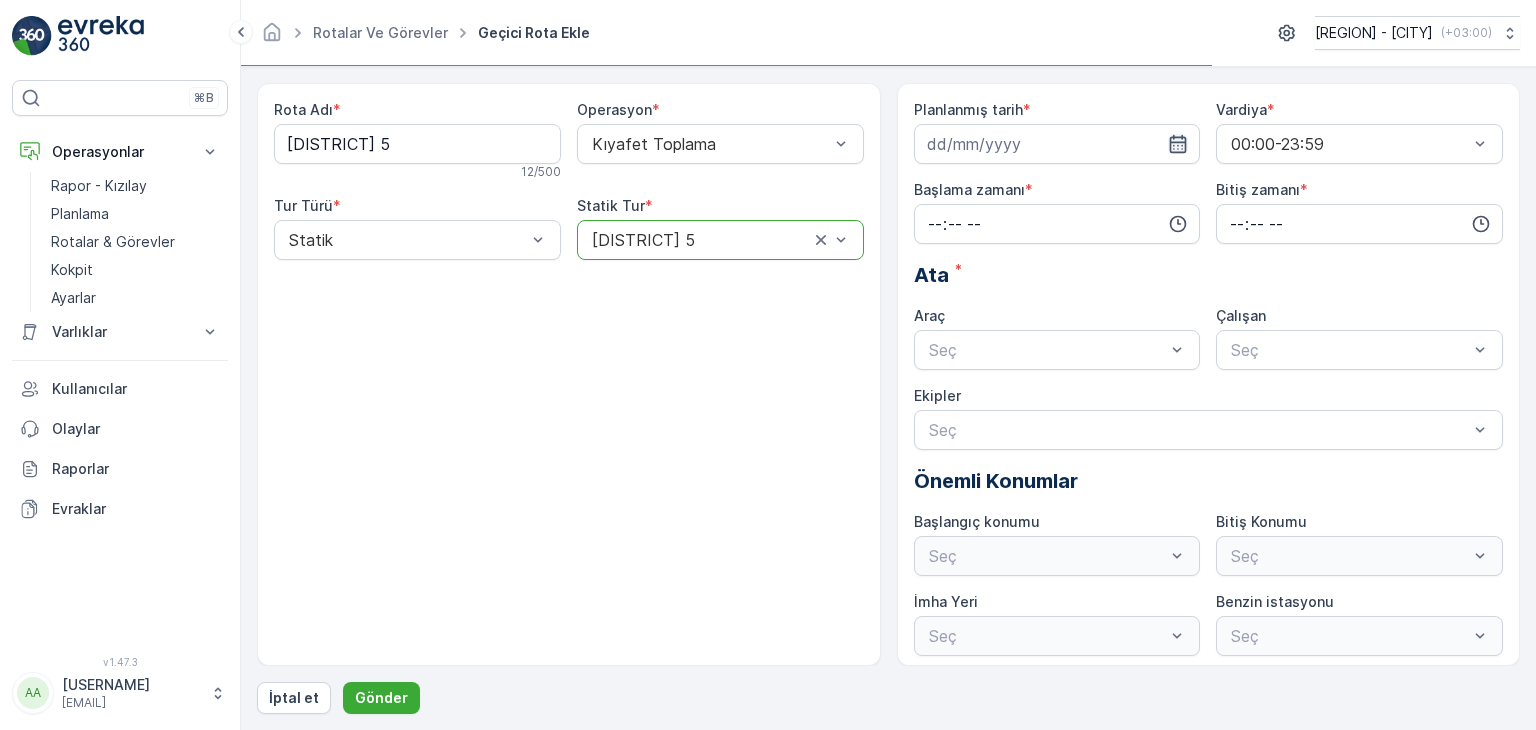 click at bounding box center [1057, 144] 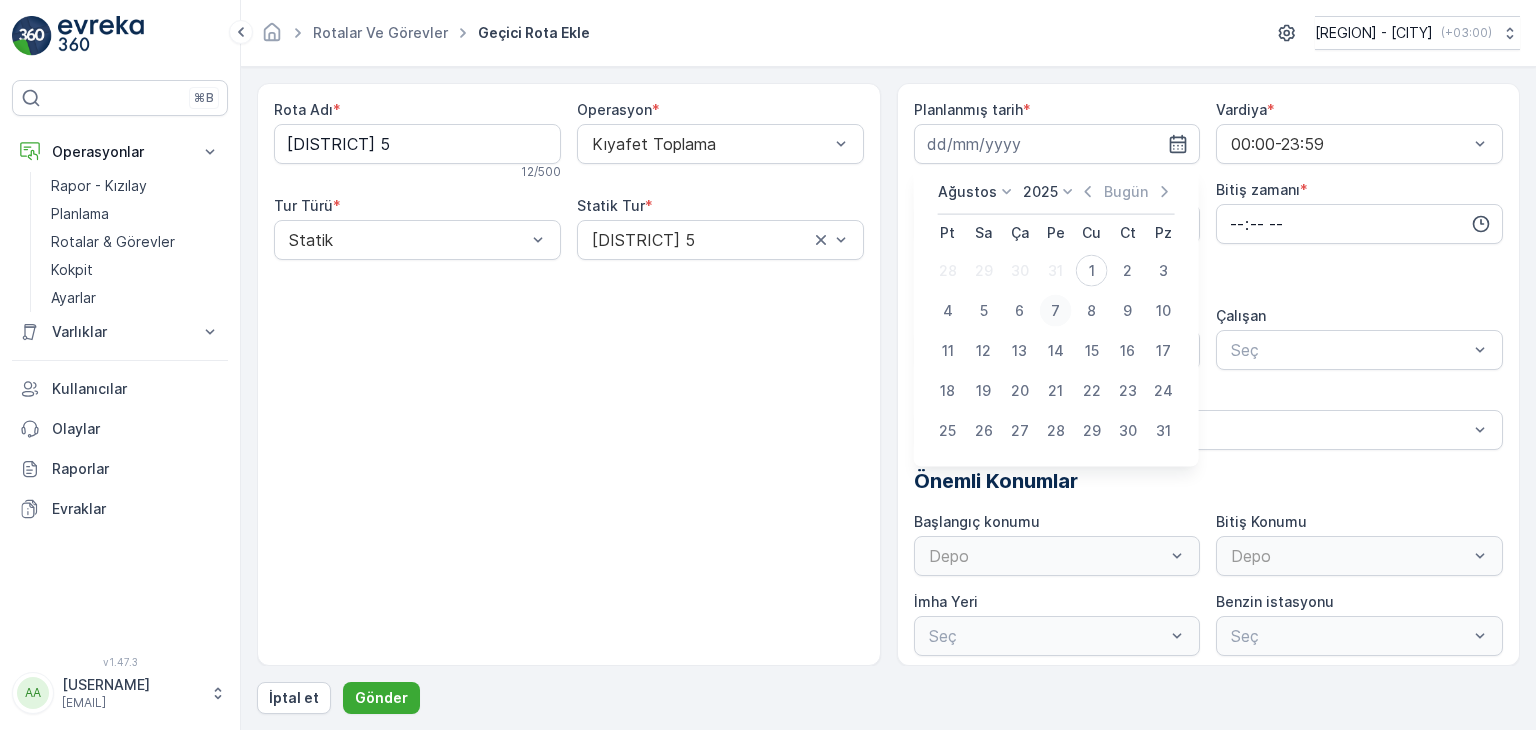 click on "7" at bounding box center (1056, 311) 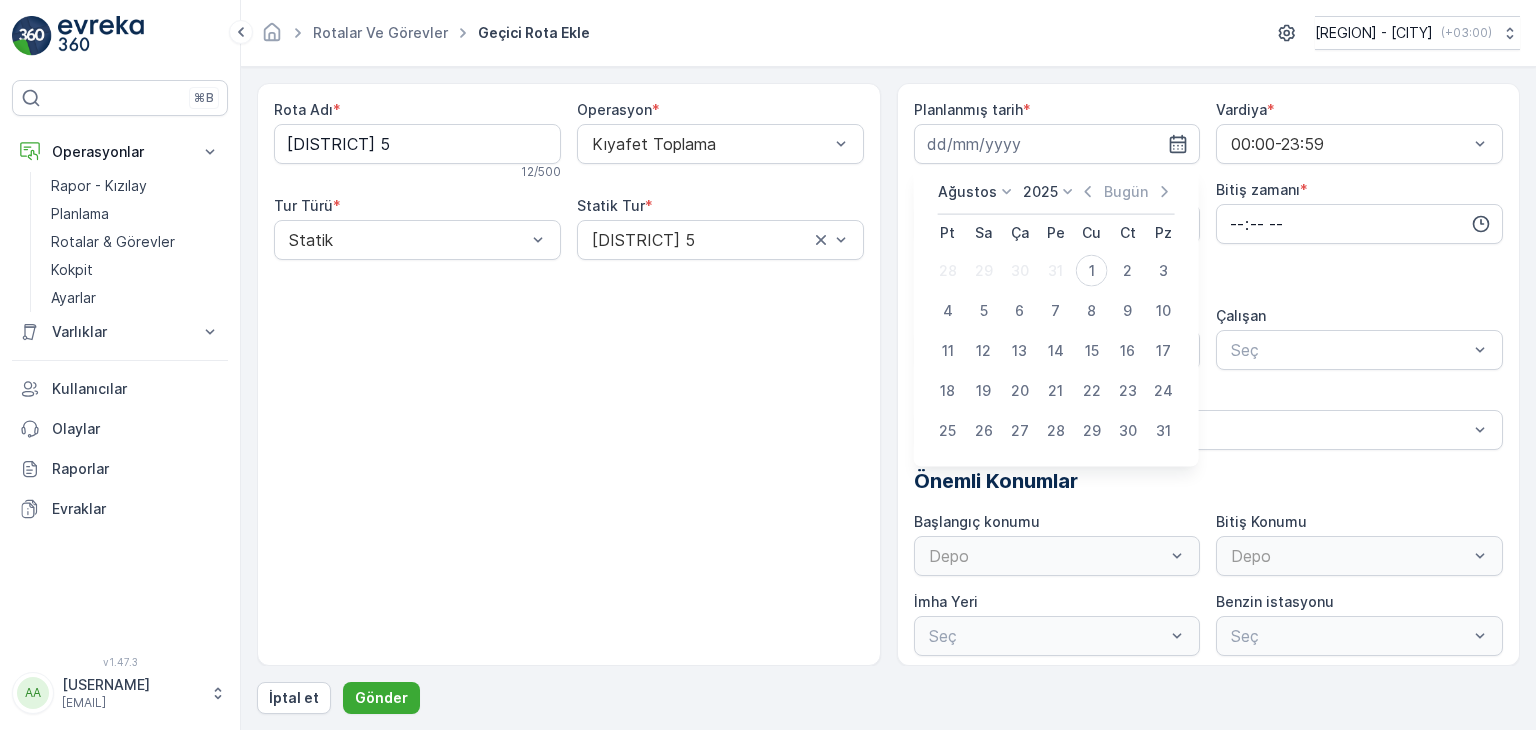 type on "07.08.2025" 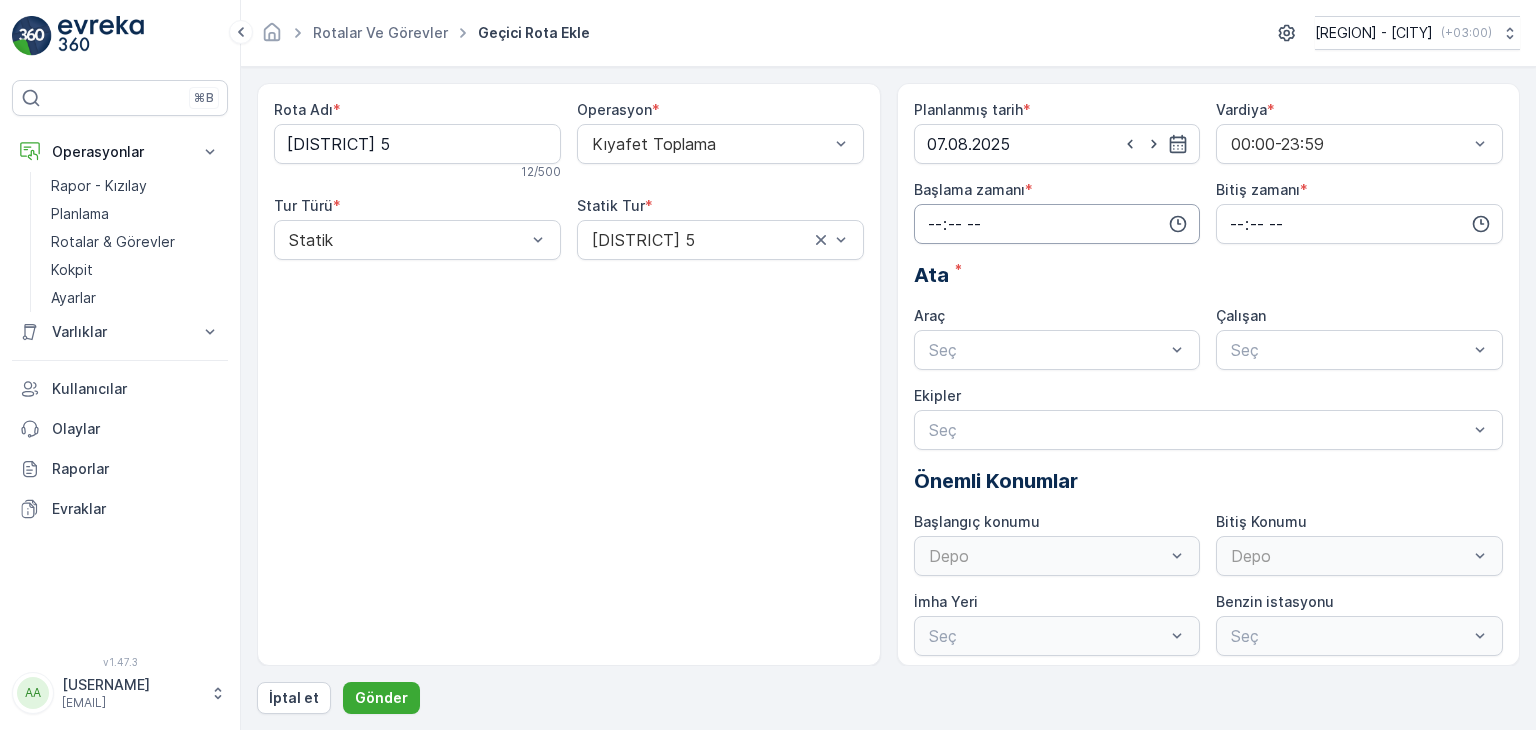 click at bounding box center (1057, 224) 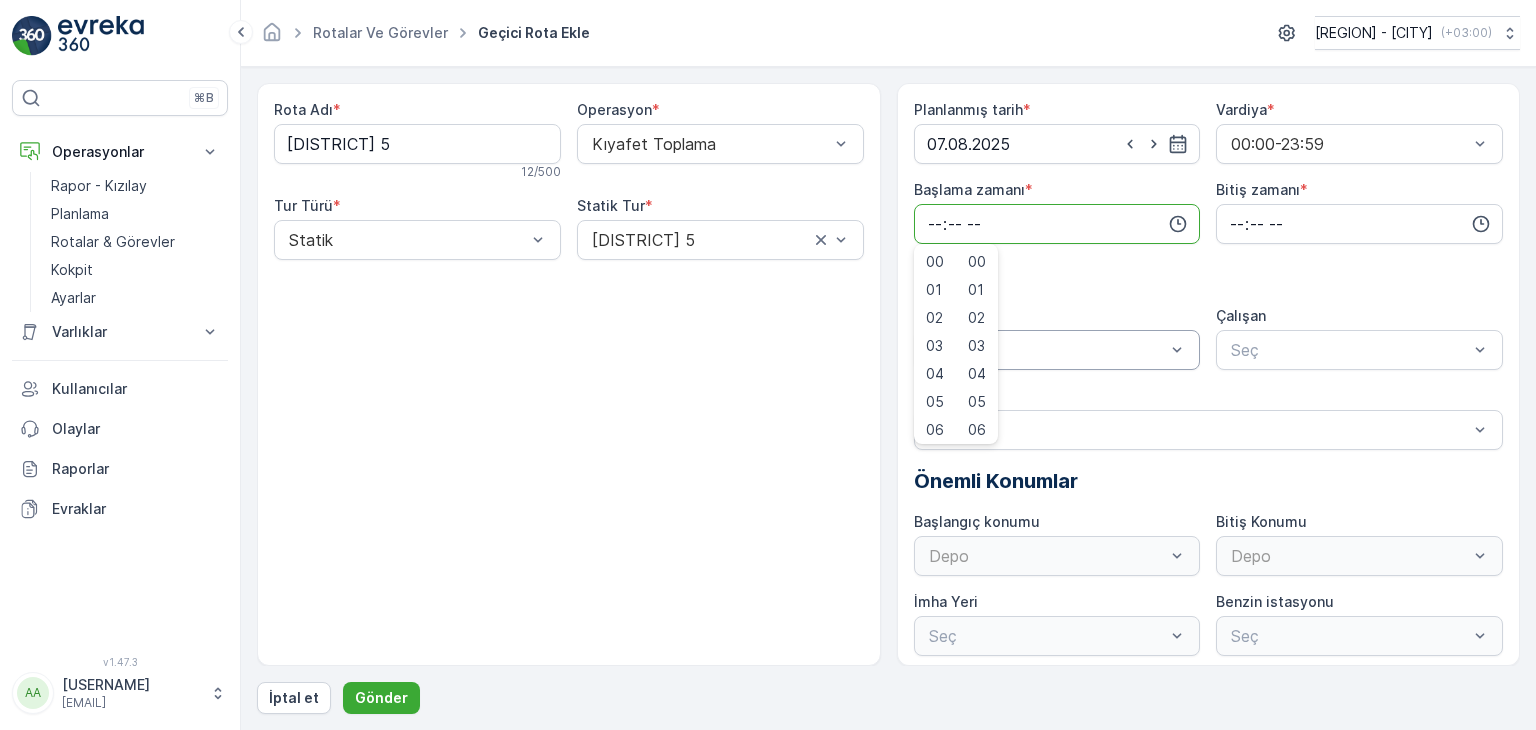 drag, startPoint x: 932, startPoint y: 395, endPoint x: 1066, endPoint y: 355, distance: 139.84277 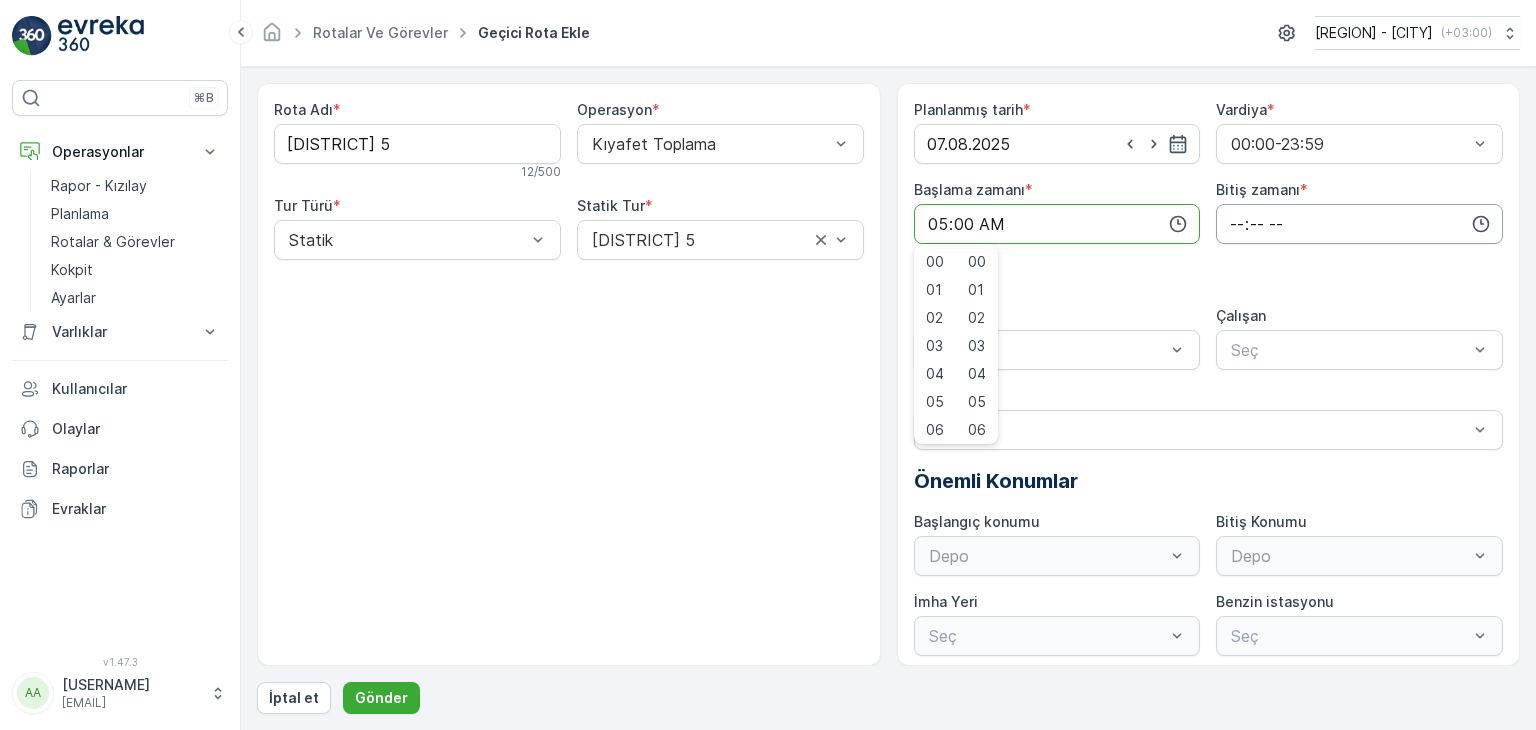 click at bounding box center [1359, 224] 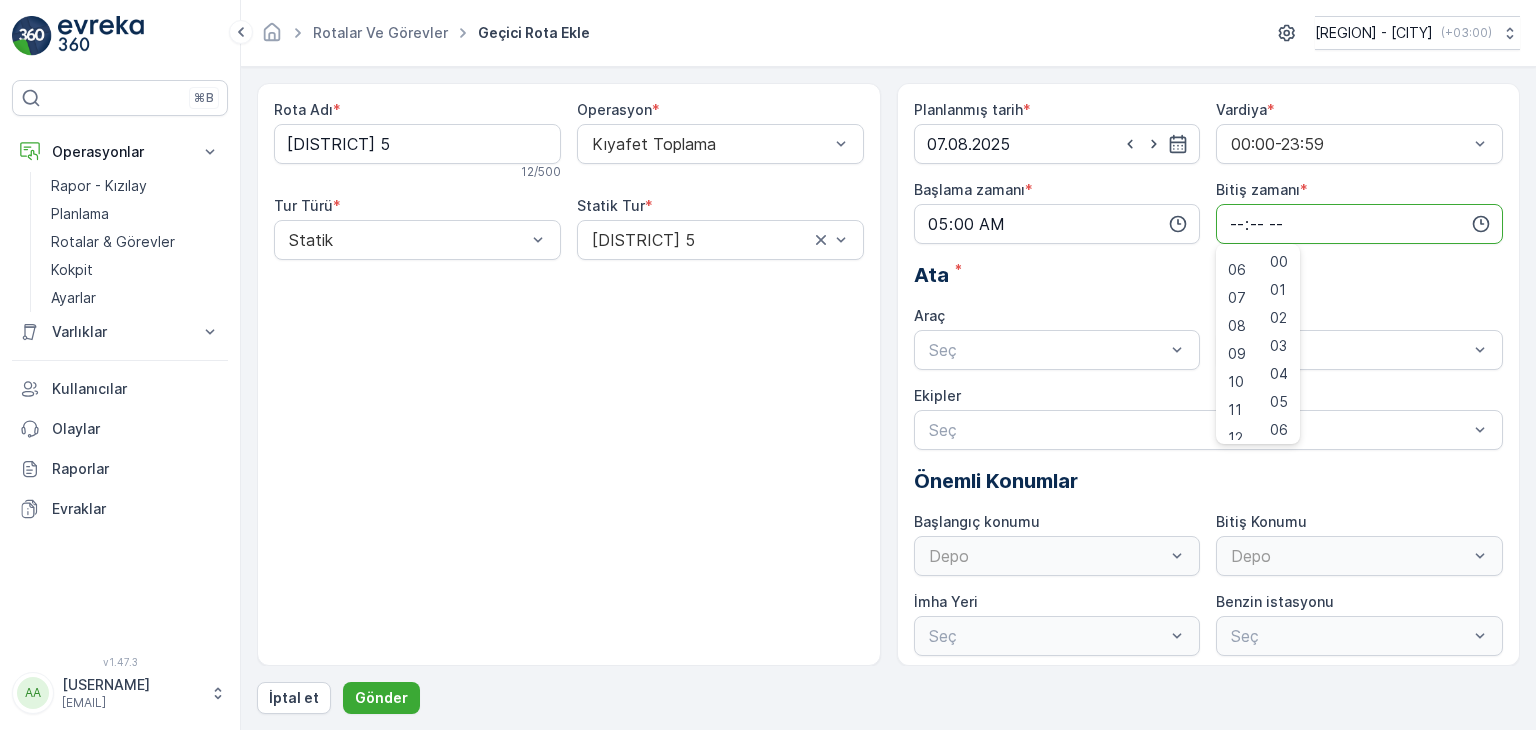 scroll, scrollTop: 480, scrollLeft: 0, axis: vertical 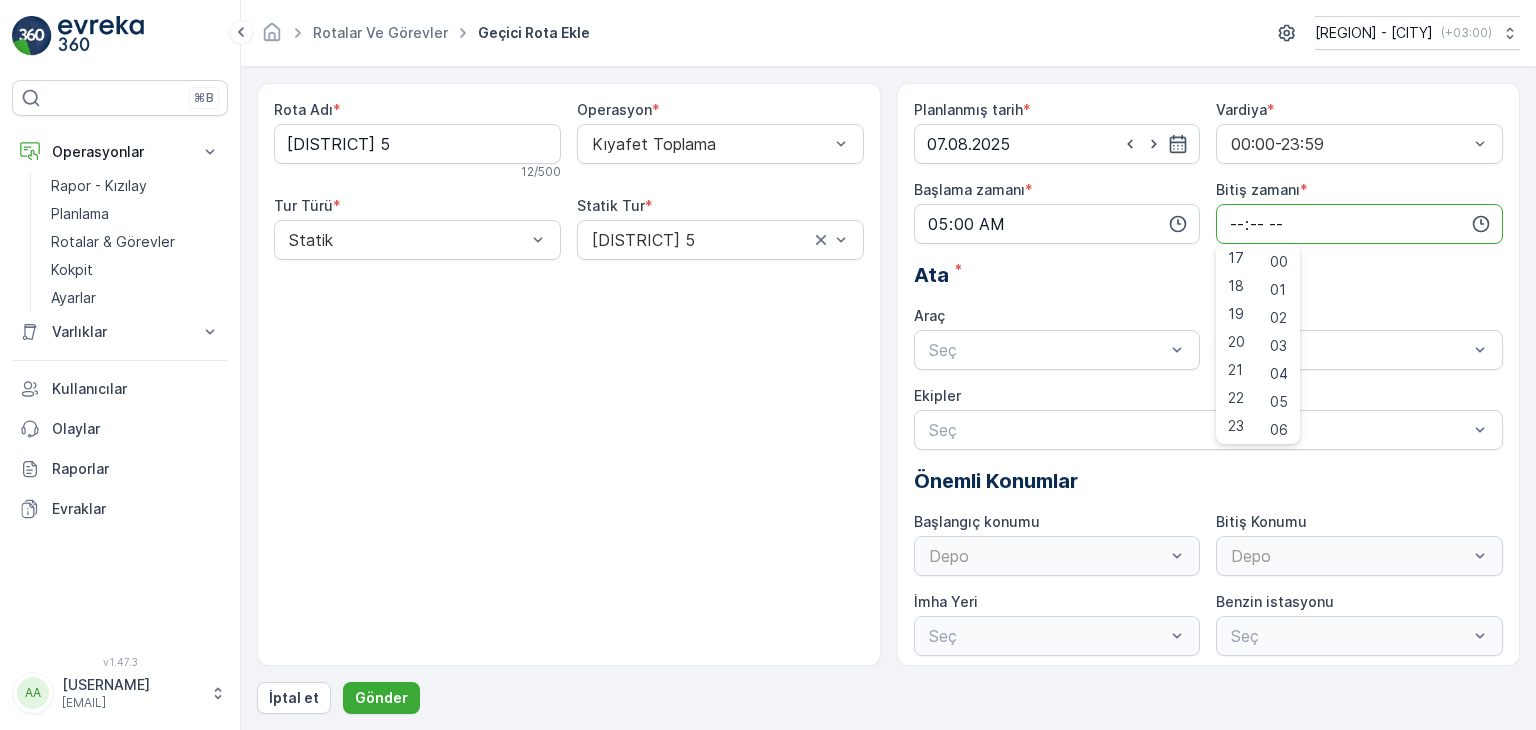 click on "23" at bounding box center (1236, 426) 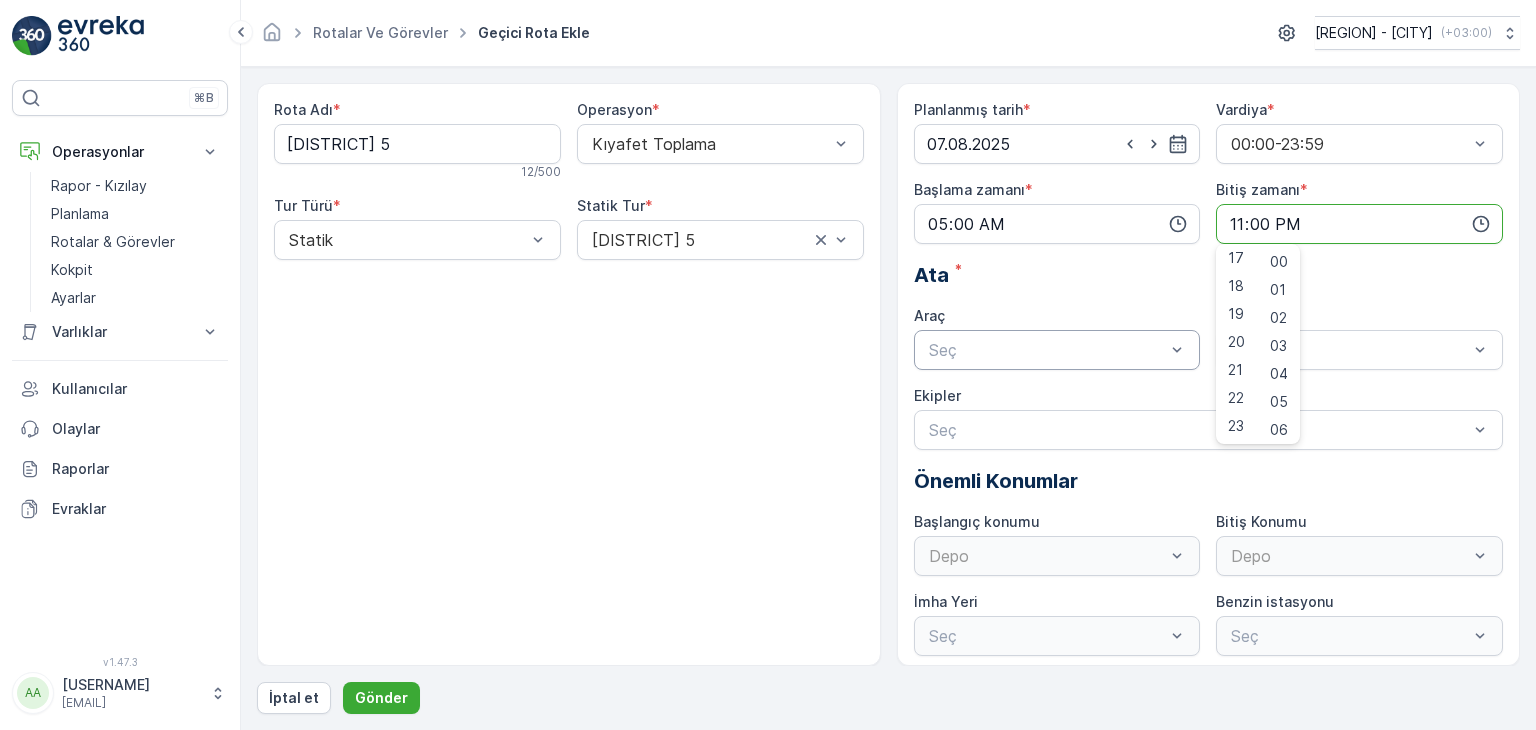 click at bounding box center (1047, 350) 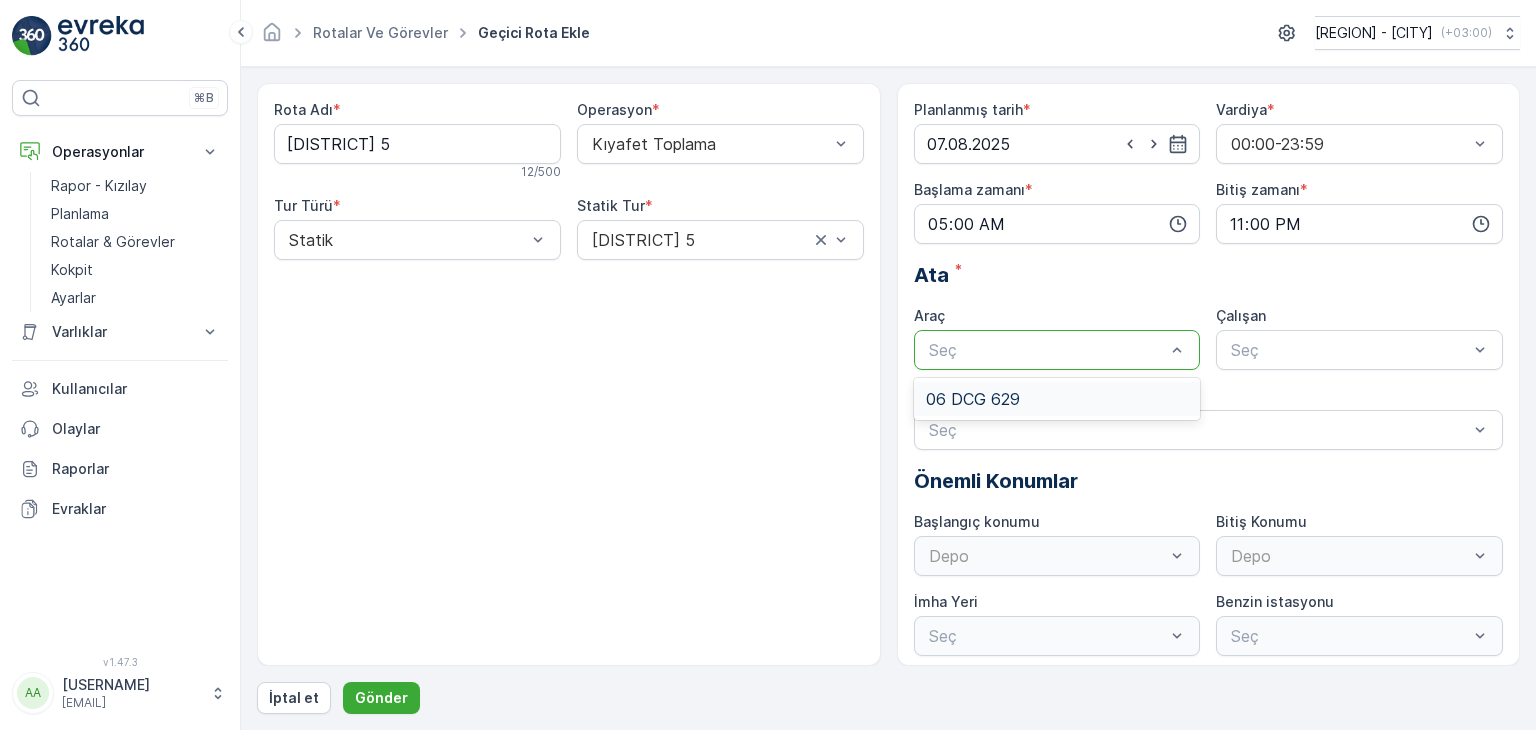 click on "Planlanmış tarih * 07.08.2025 Vardiya * 00:00-23:59 Başlama zamanı * 05:00 Bitiş zamanı * 23:00 Ata   * Araç 1 result available. Use Up and Down to choose options, press Enter to select the currently focused option, press Escape to exit the menu, press Tab to select the option and exit the menu. Seç 06 DCG 629 Çalışan Seç Ekipler Seç Önemli Konumlar Başlangıç konumu Depo Bitiş Konumu Depo İmha Yeri Seç Benzin istasyonu Seç" at bounding box center (1209, 378) 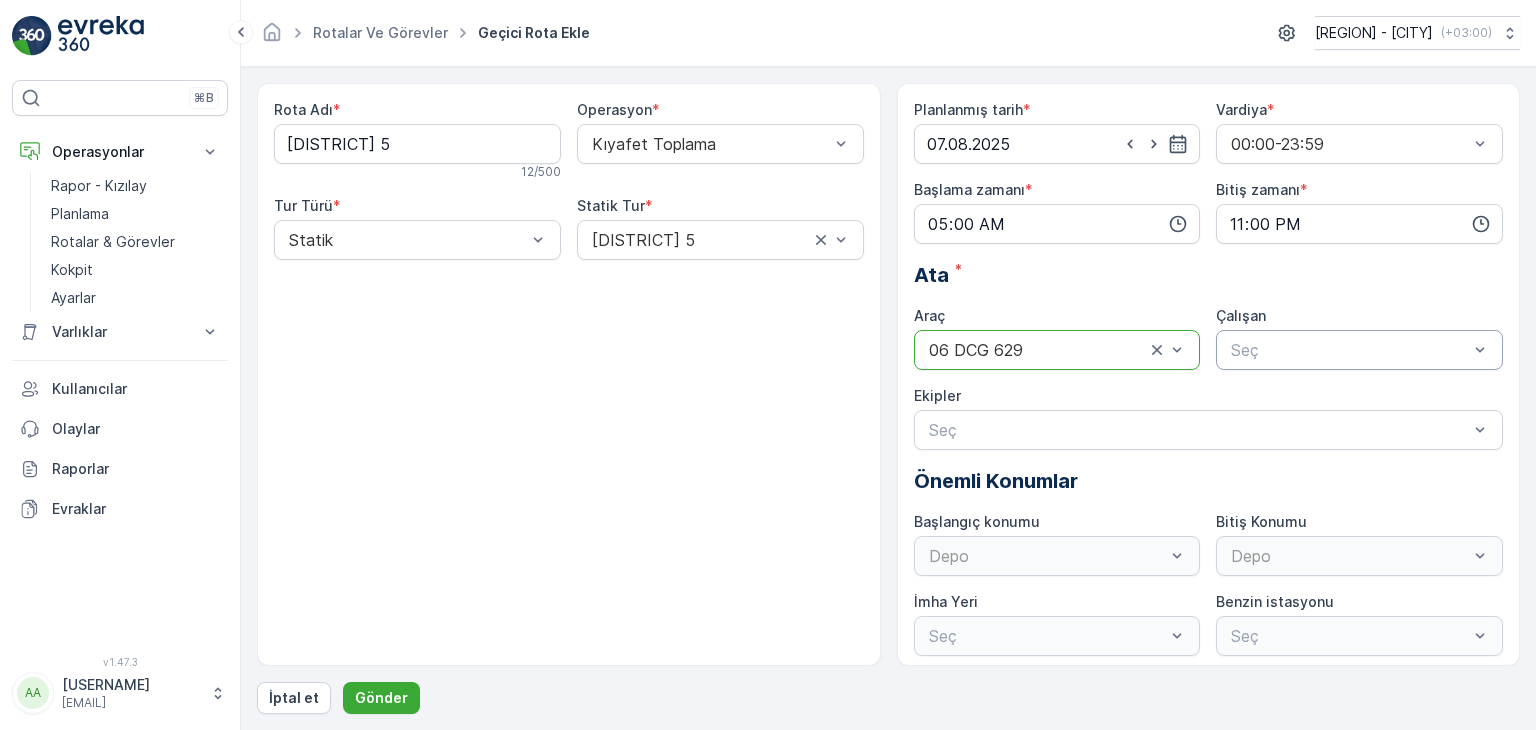 click at bounding box center [1349, 350] 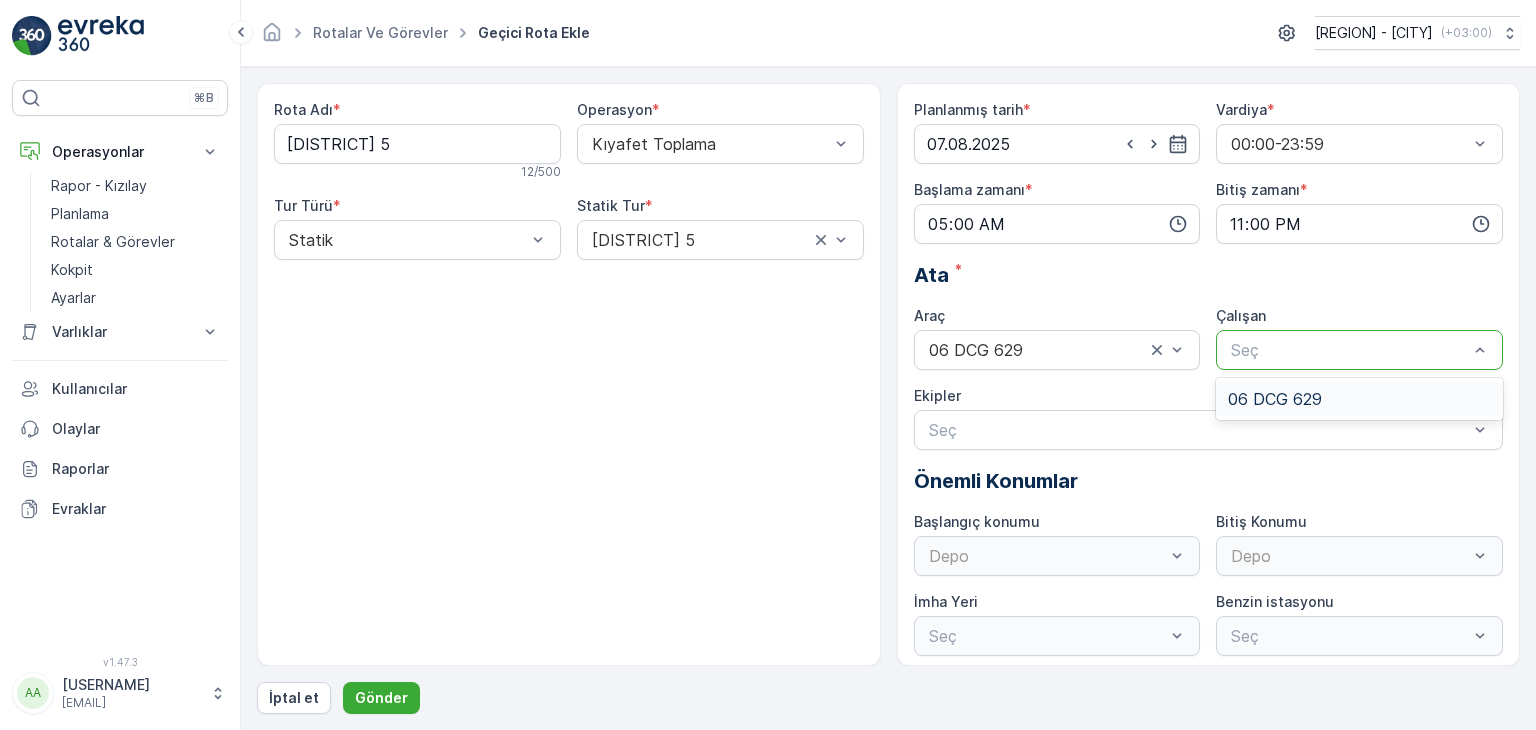 click on "06 DCG 629" at bounding box center [1275, 399] 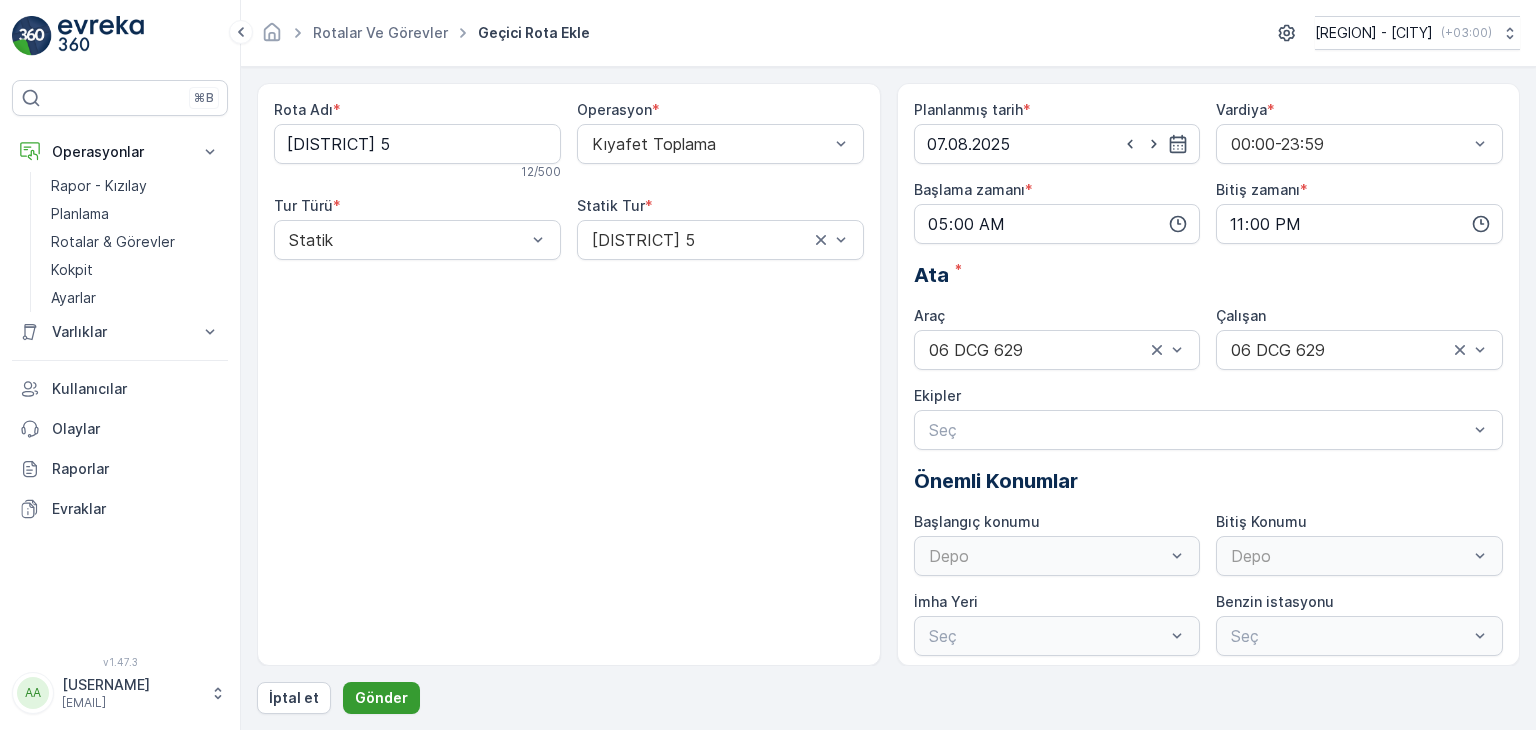click on "Gönder" at bounding box center [381, 698] 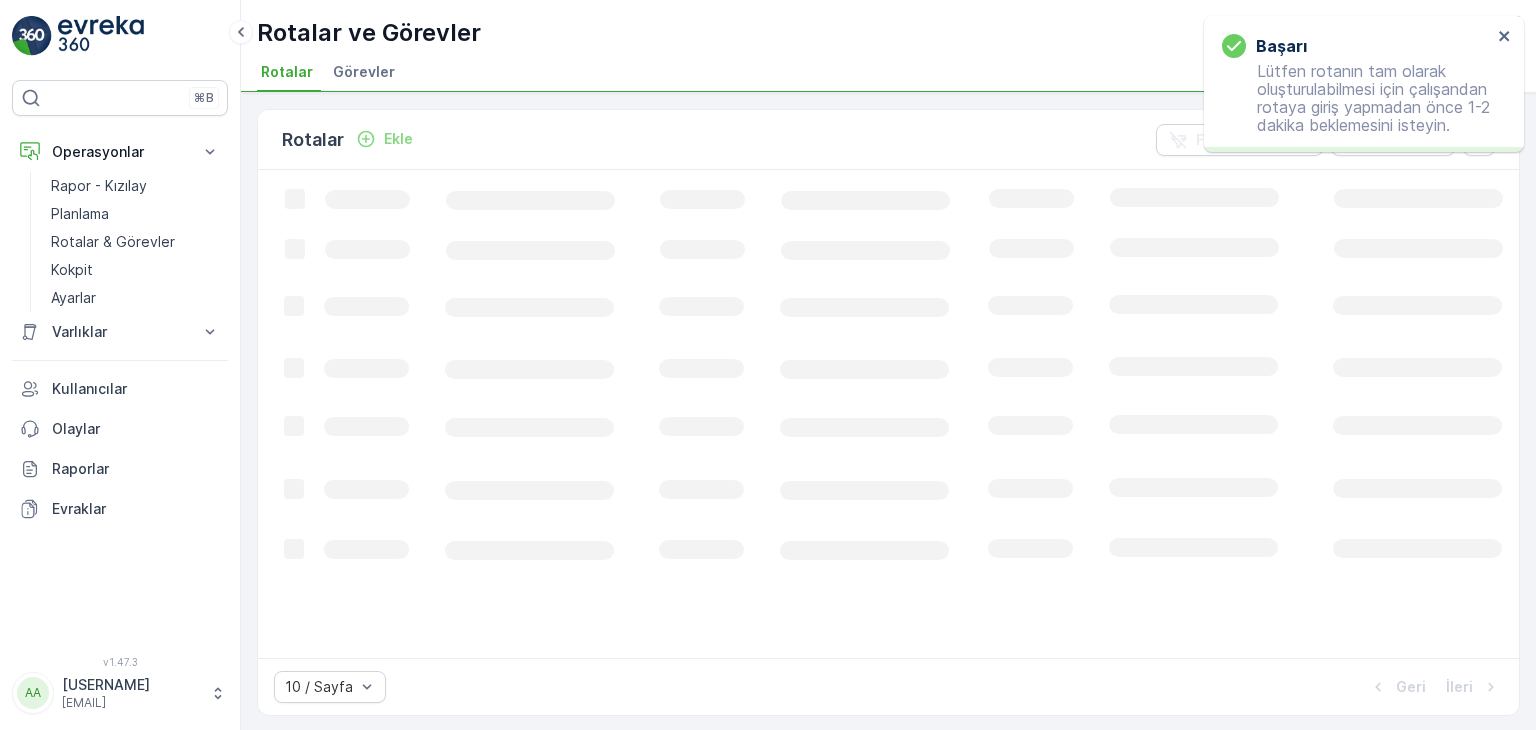 click on "Ekle" at bounding box center [398, 139] 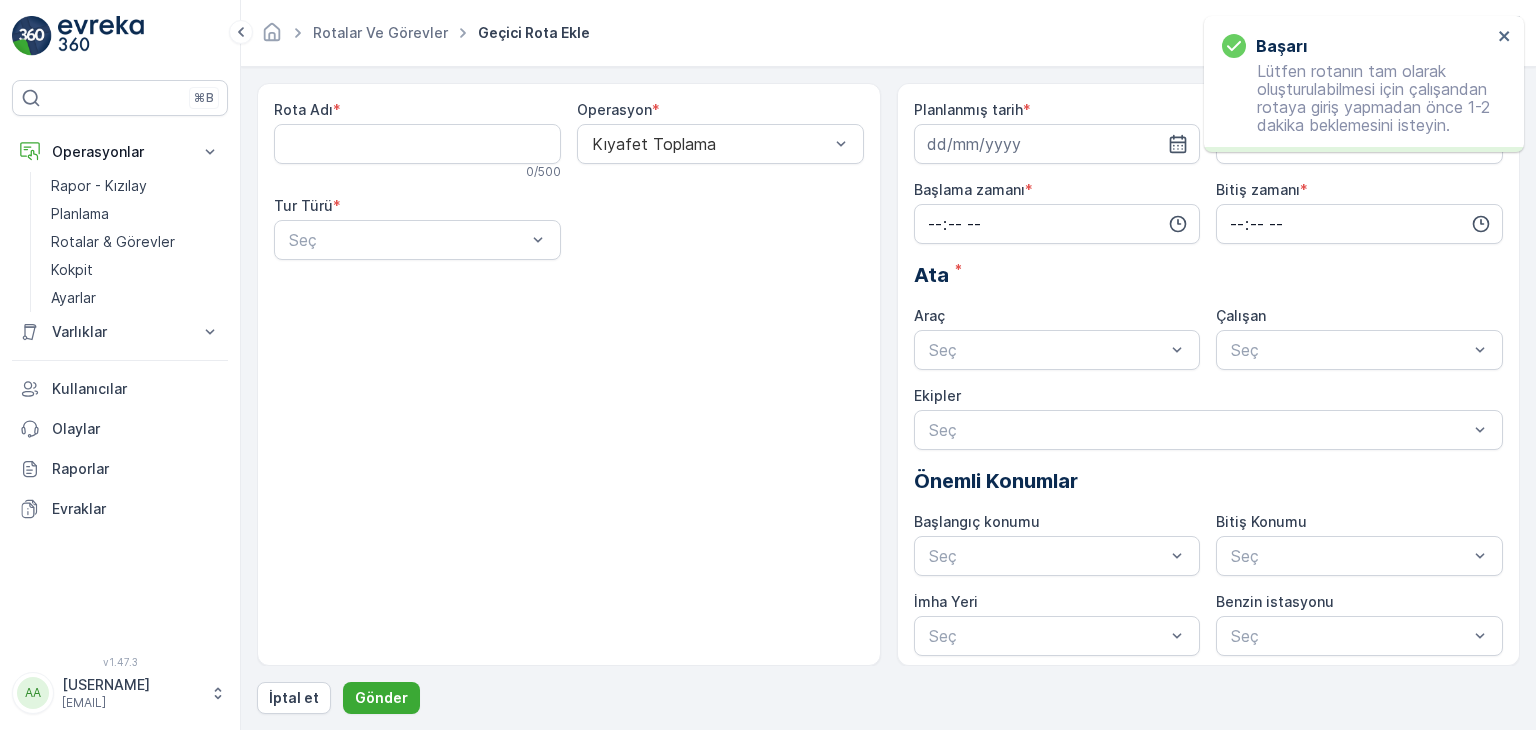 click on "Rota Adı" at bounding box center [417, 144] 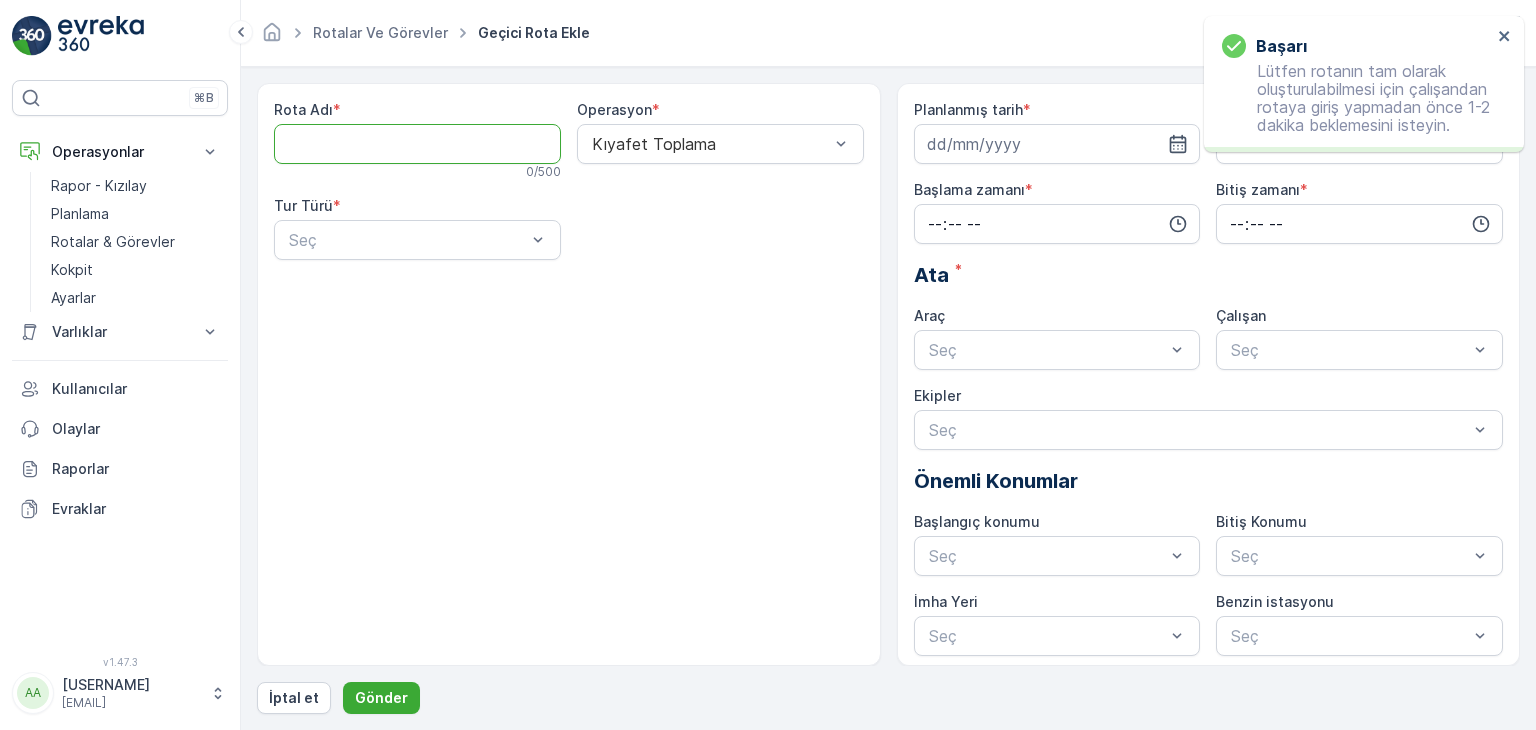 type on "[DISTRICT] - 1" 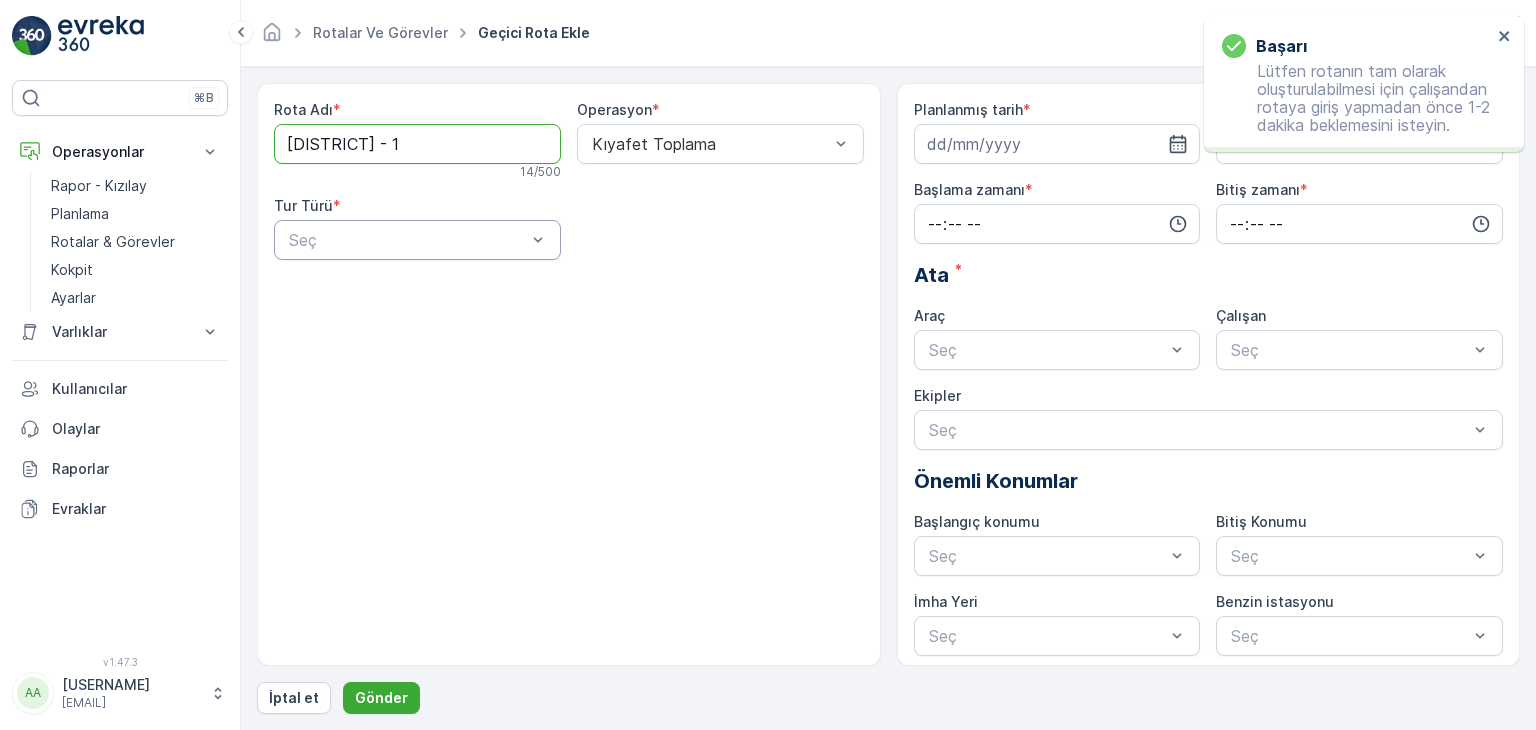 click at bounding box center [407, 240] 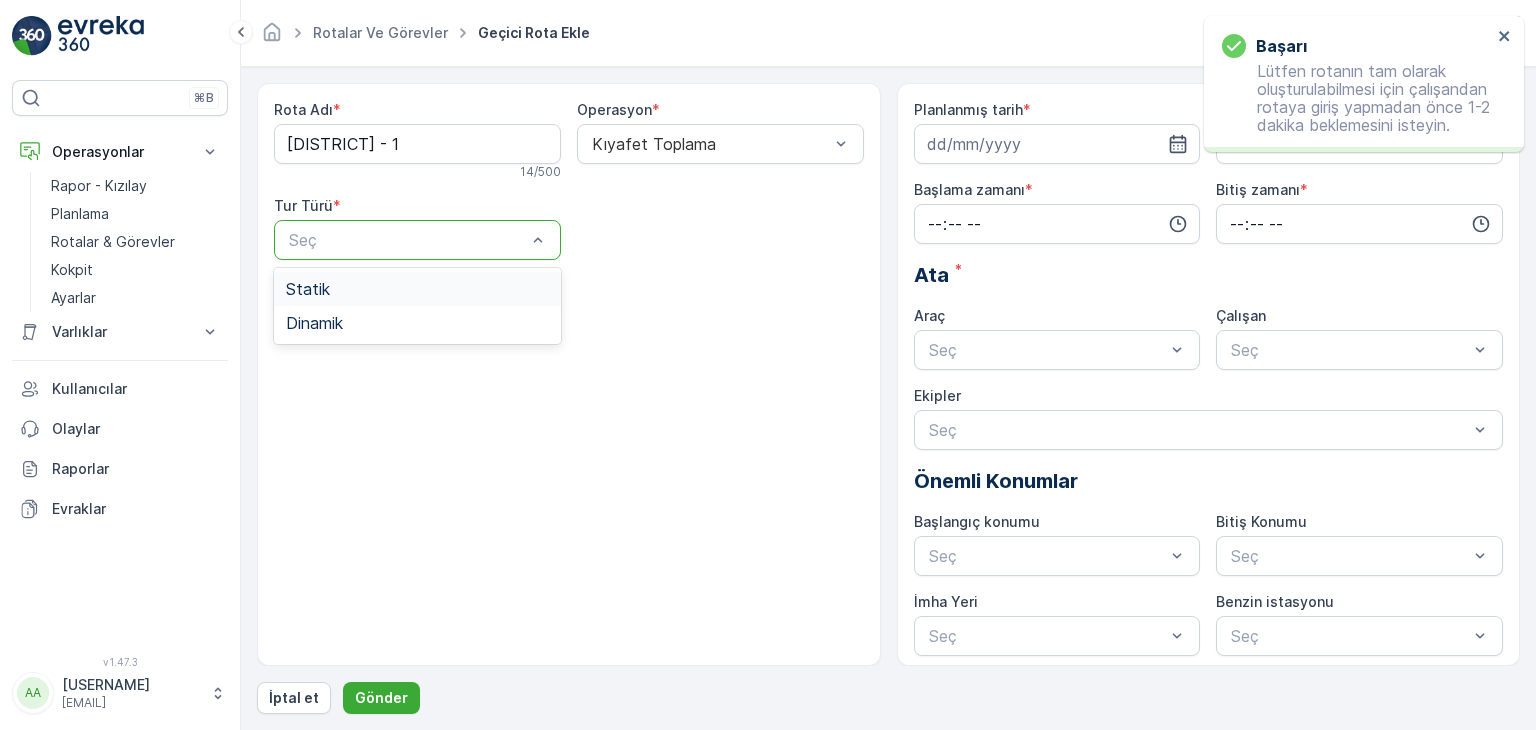 click on "Statik" at bounding box center [417, 289] 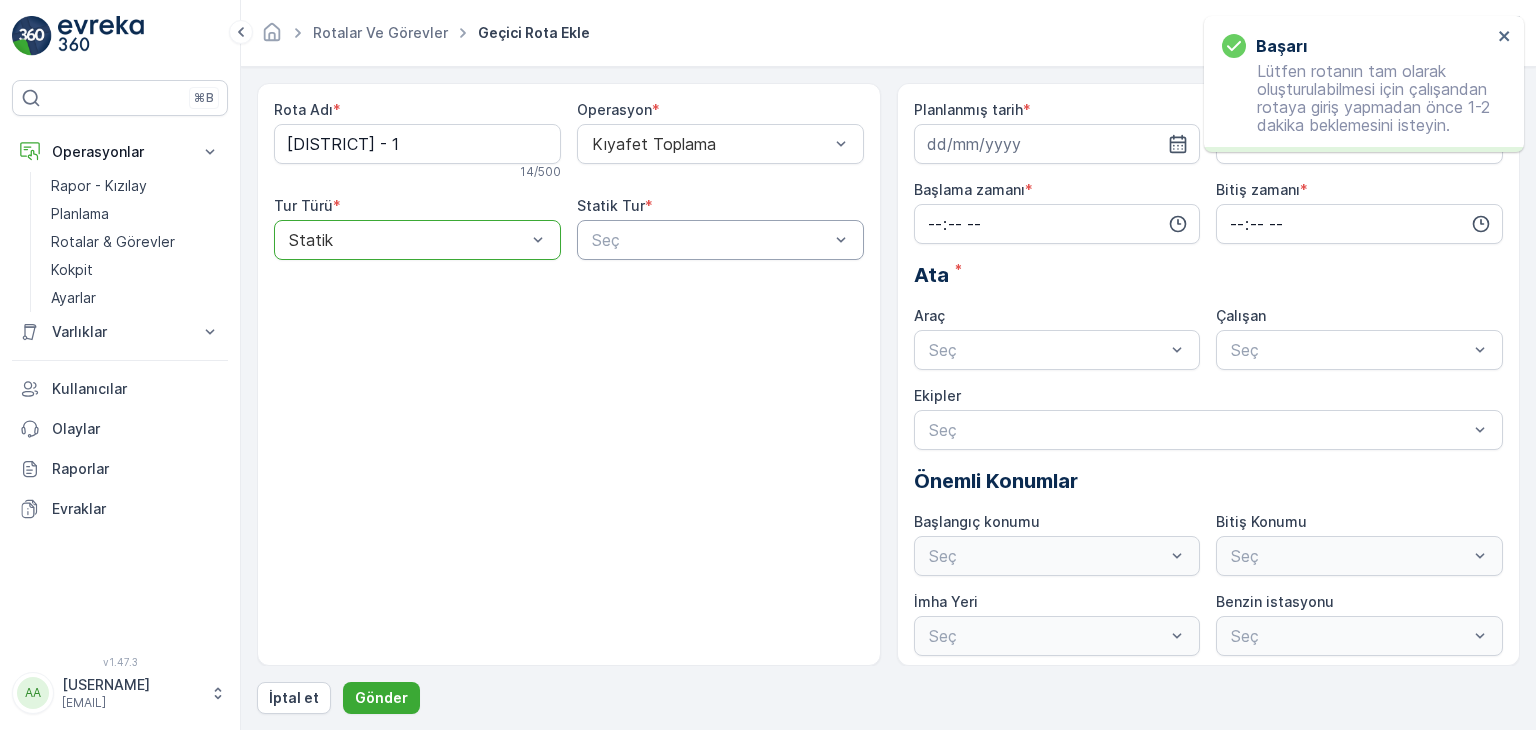 click at bounding box center [710, 240] 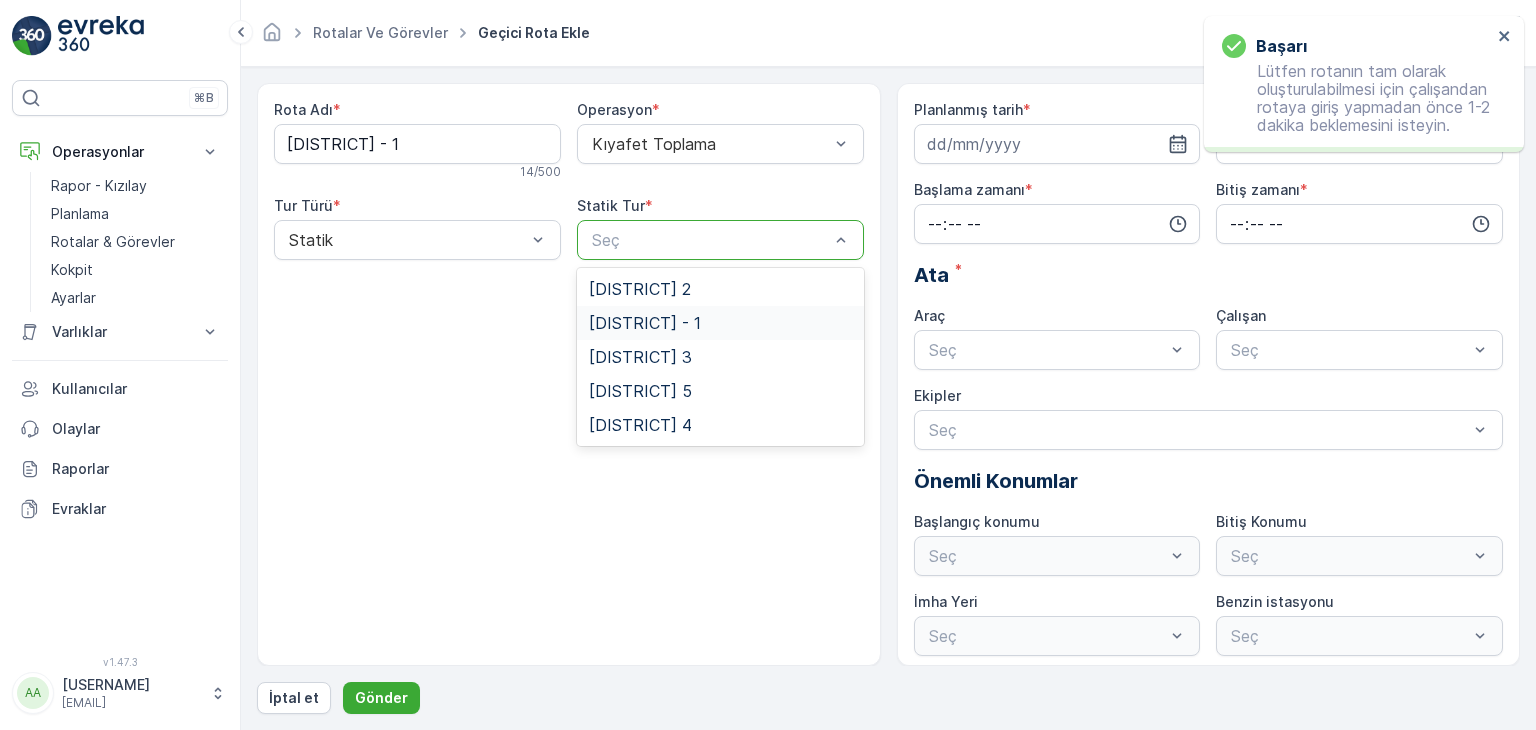 click on "[DISTRICT] - 1" at bounding box center (720, 323) 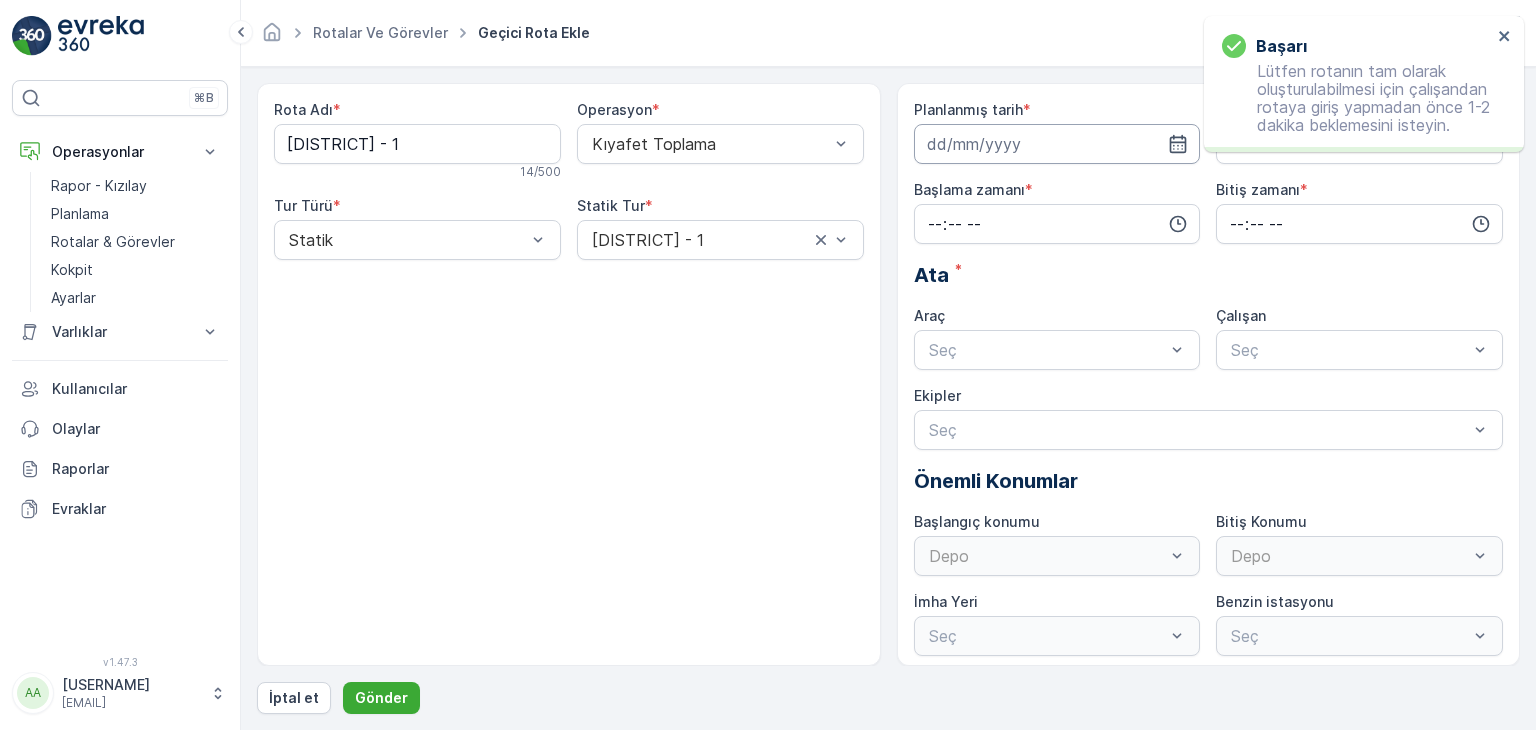 drag, startPoint x: 1175, startPoint y: 131, endPoint x: 1169, endPoint y: 153, distance: 22.803509 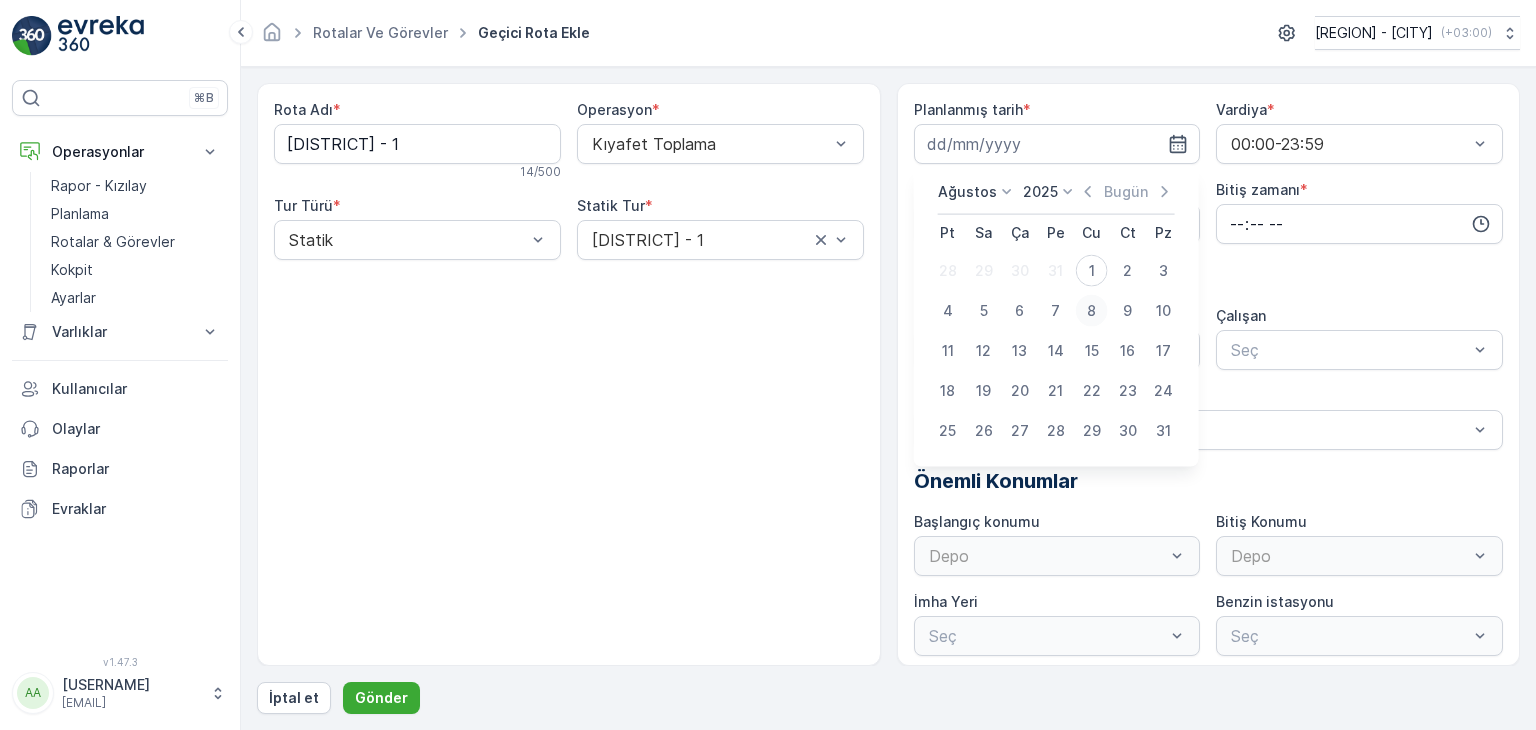 click on "8" at bounding box center [1092, 311] 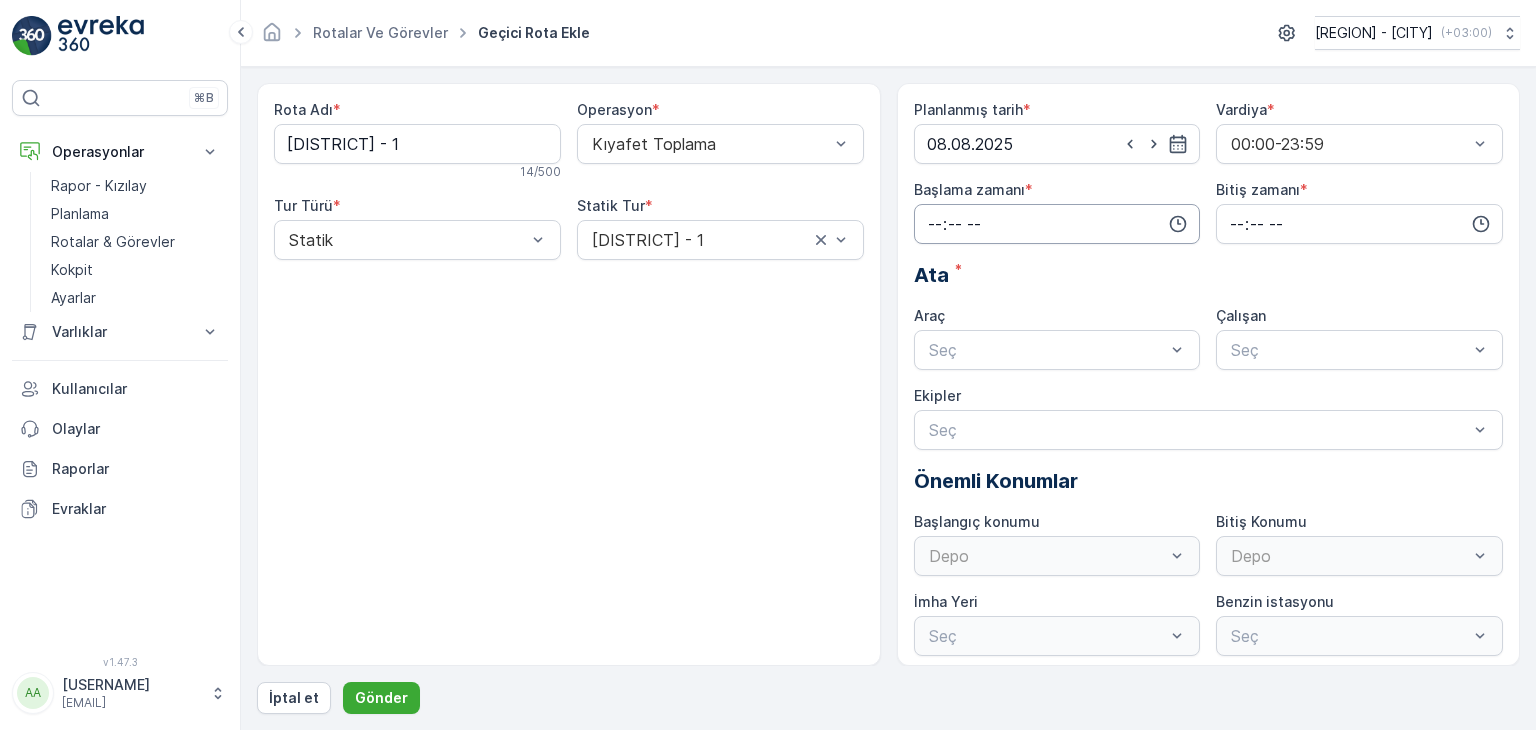 click at bounding box center (1057, 224) 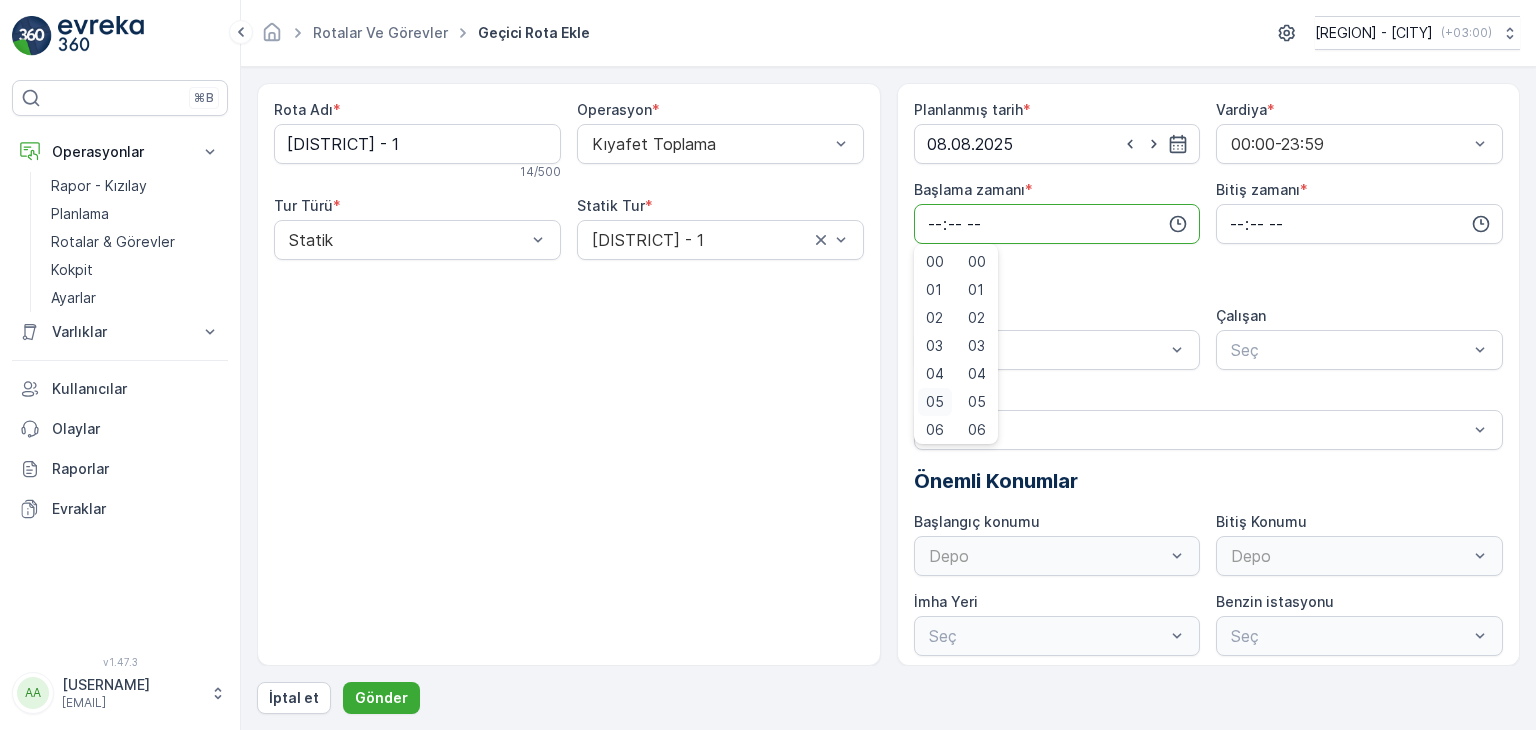 click on "05" at bounding box center [935, 402] 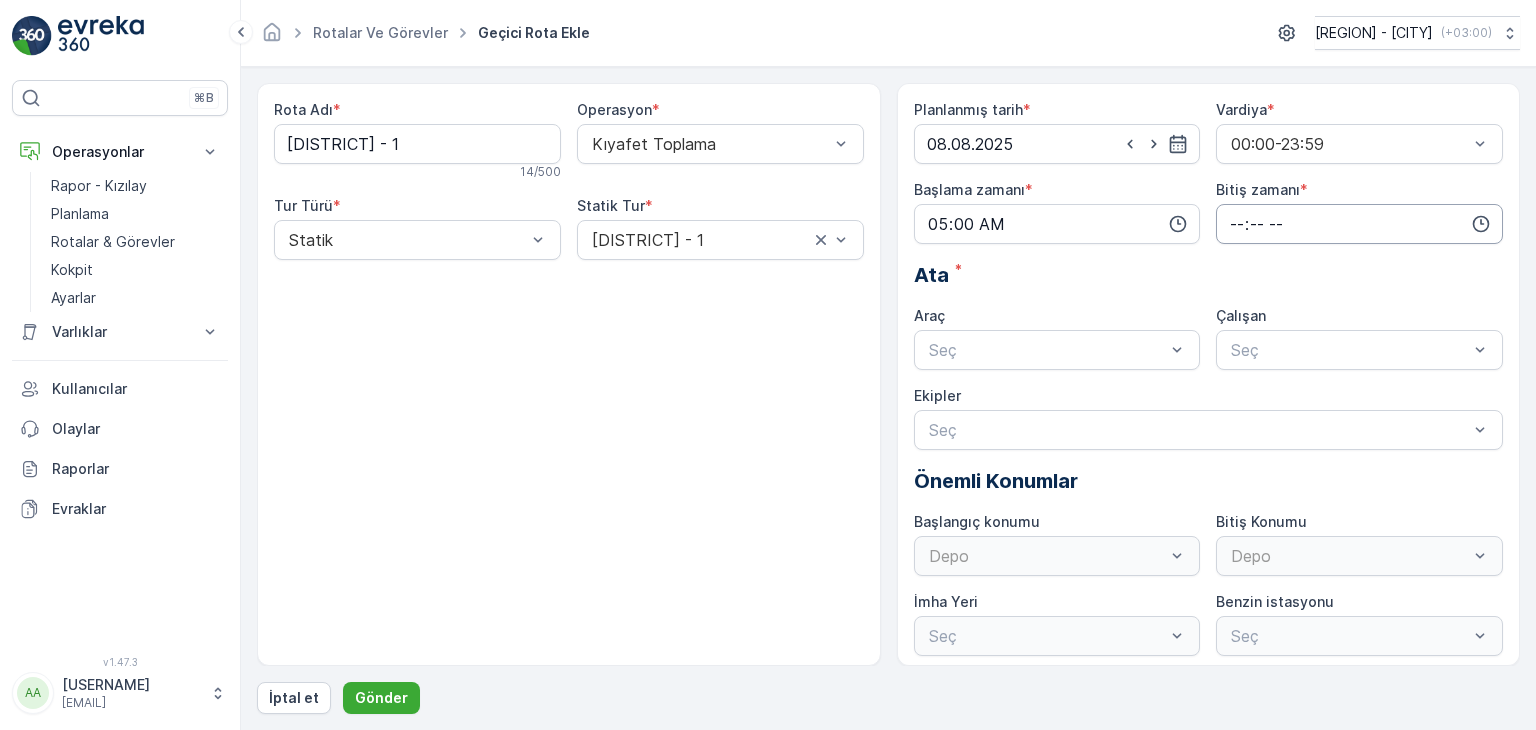 click at bounding box center (1359, 224) 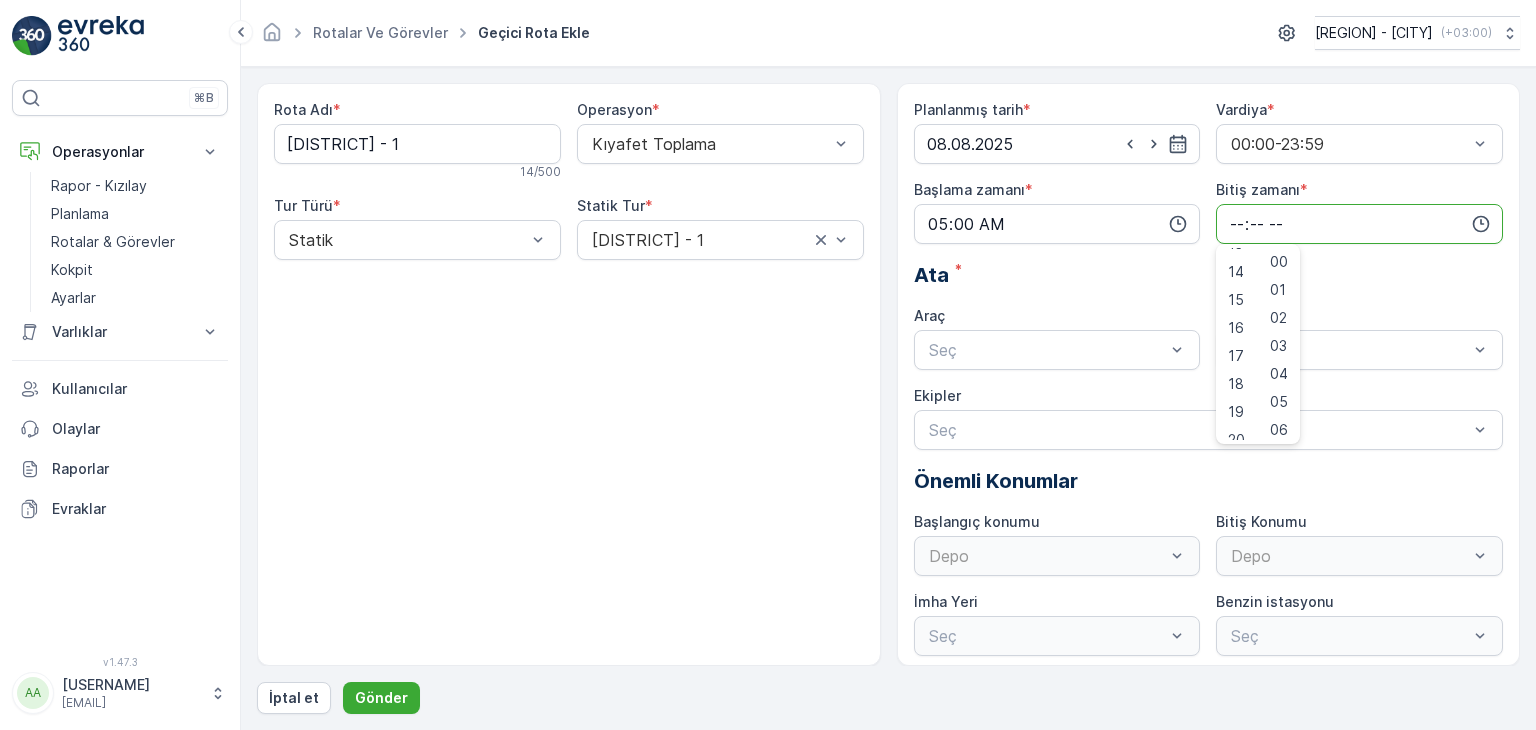 scroll, scrollTop: 480, scrollLeft: 0, axis: vertical 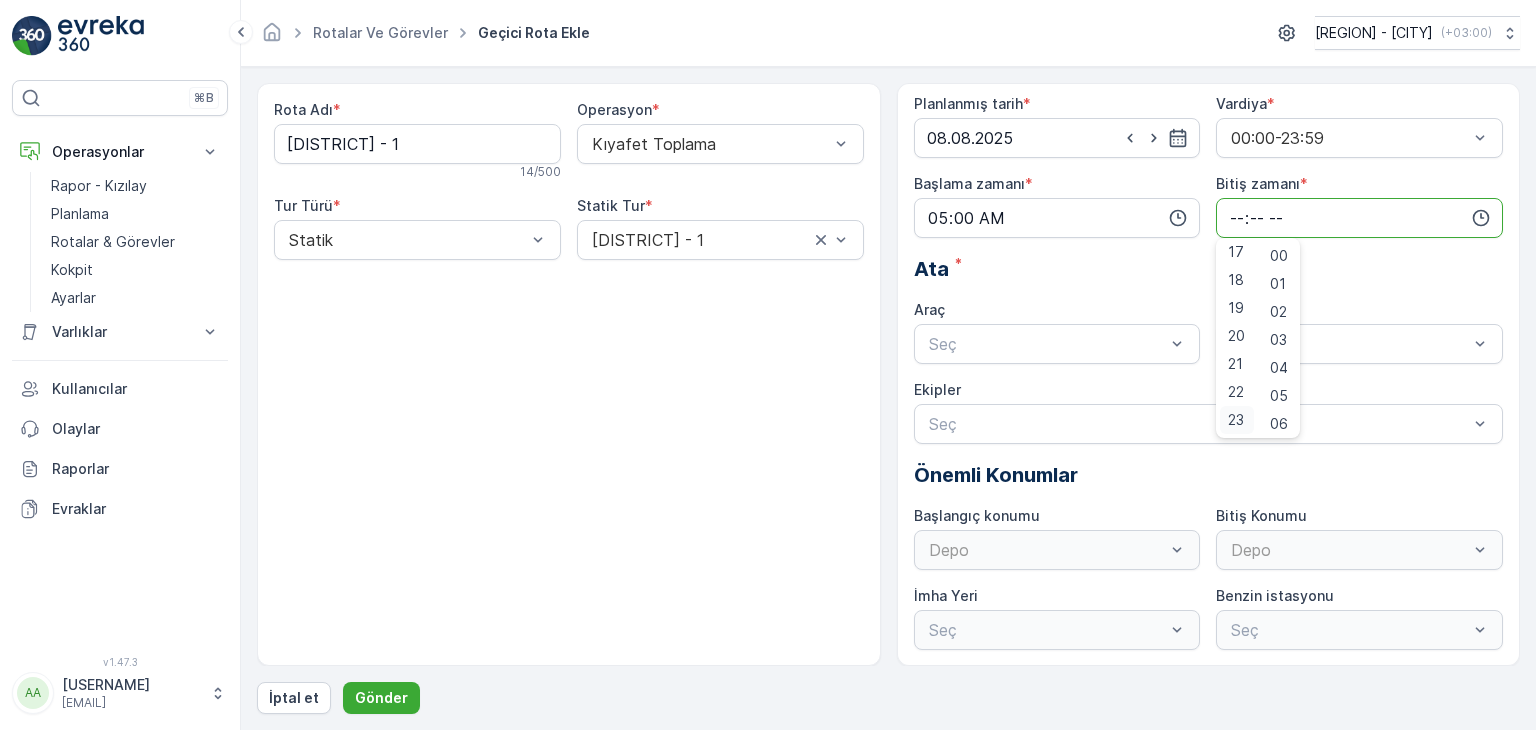 click on "23" at bounding box center [1236, 420] 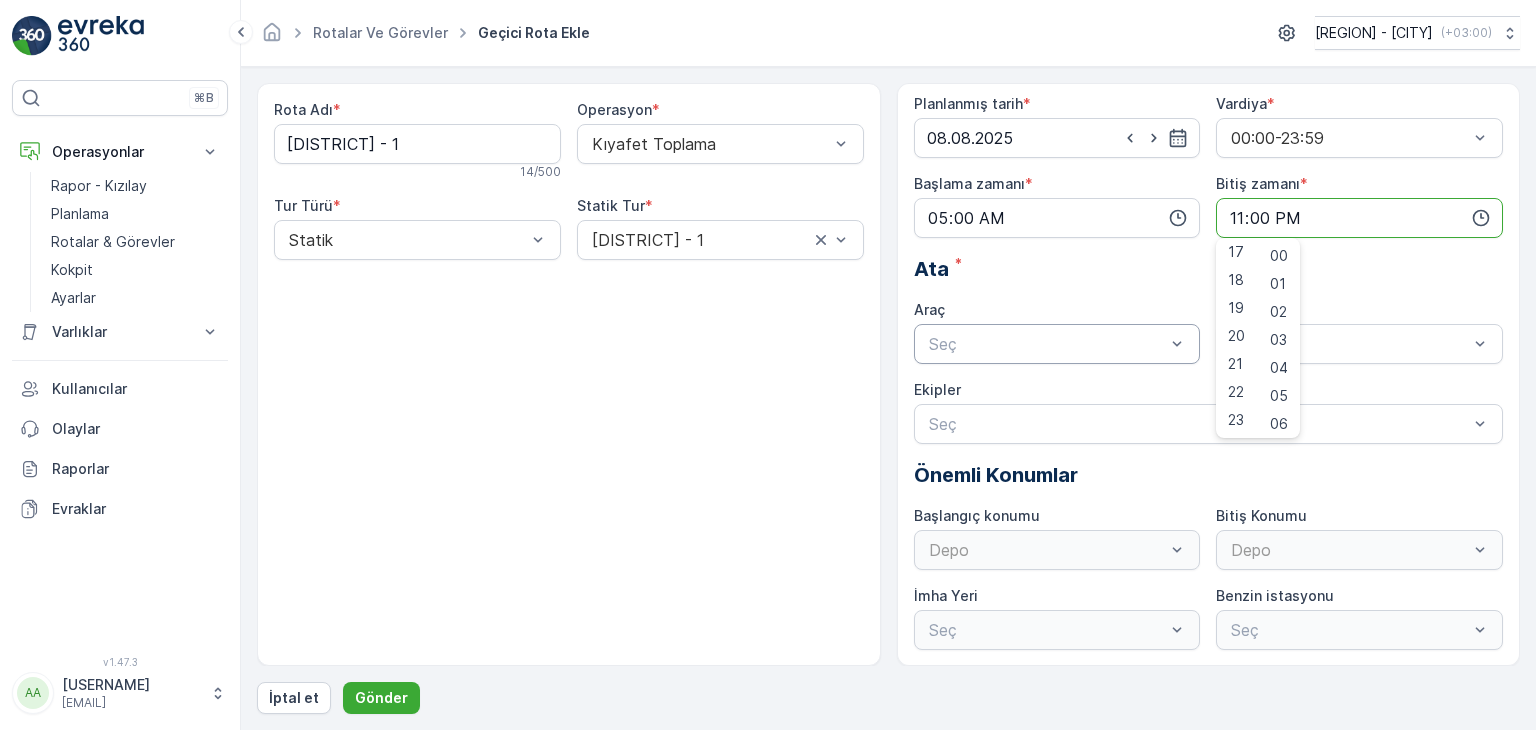 click at bounding box center [1047, 344] 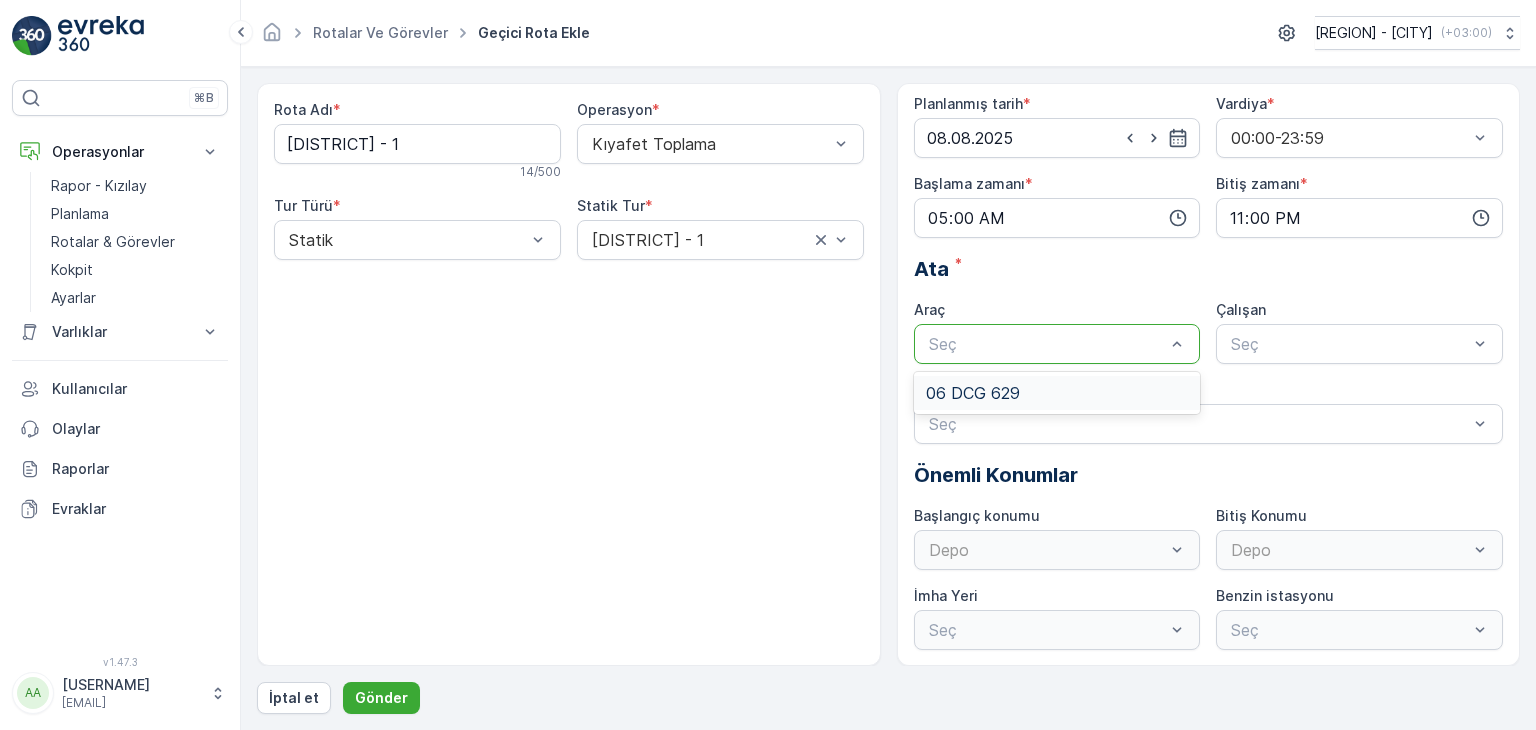 click on "06 DCG 629" at bounding box center [1057, 393] 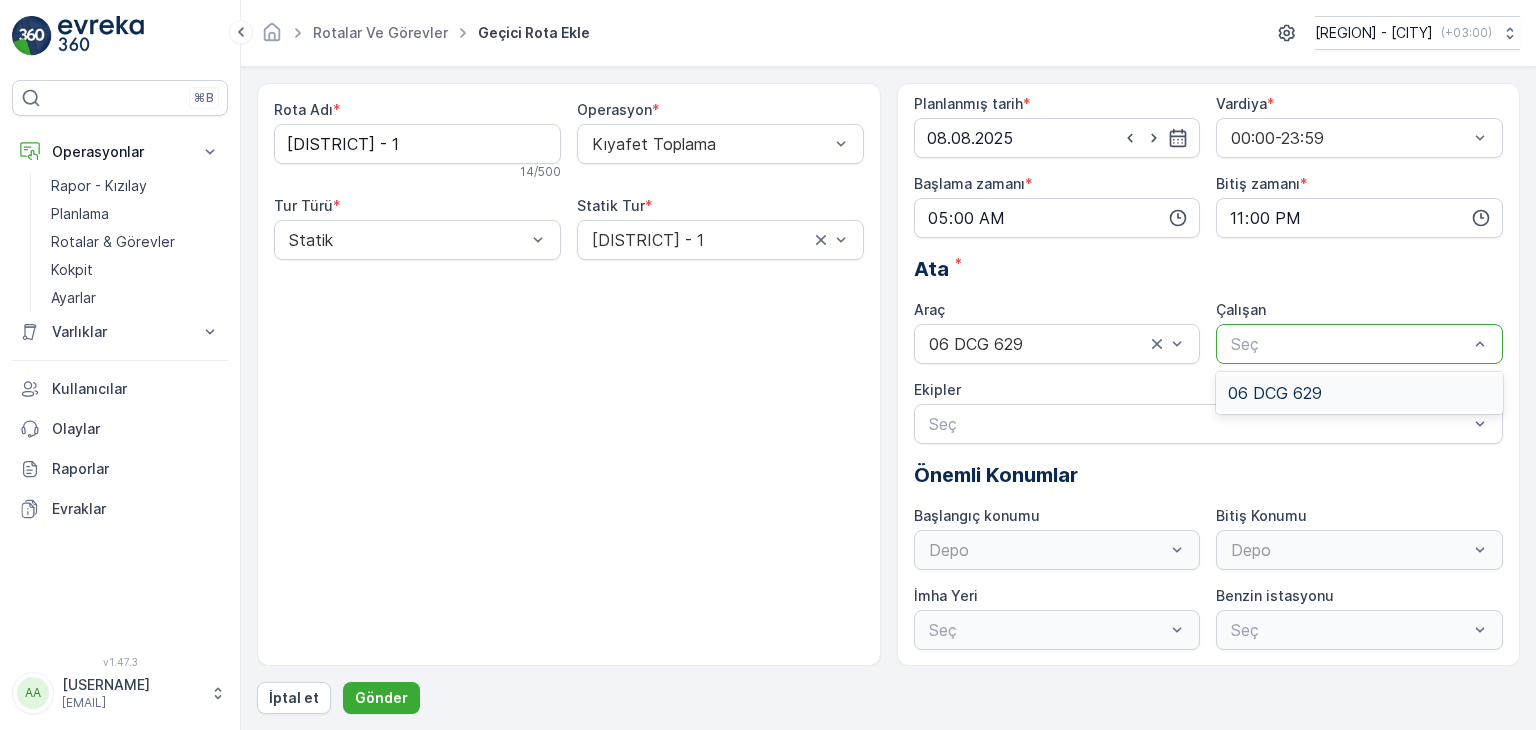 drag, startPoint x: 1267, startPoint y: 393, endPoint x: 1209, endPoint y: 401, distance: 58.549126 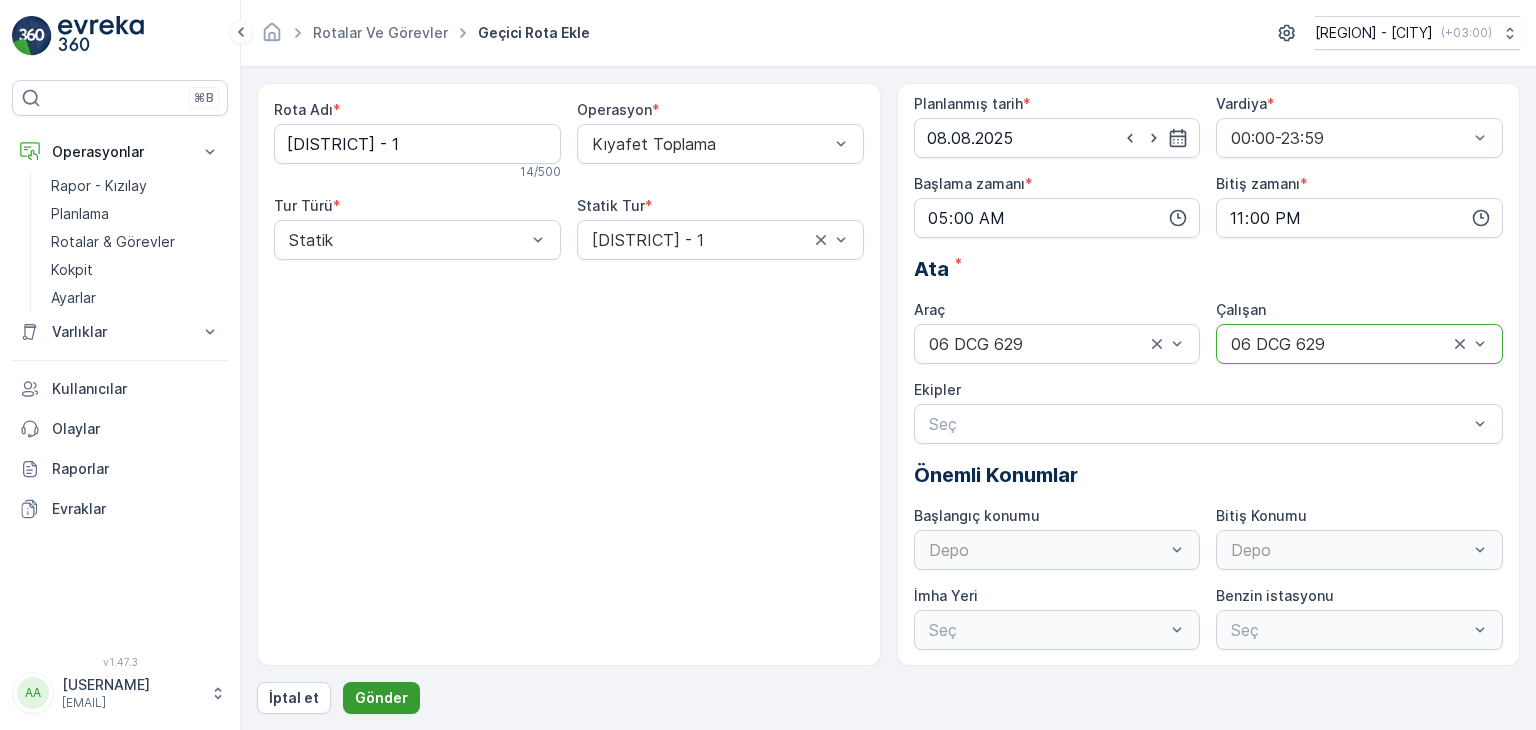 click on "Gönder" at bounding box center [381, 698] 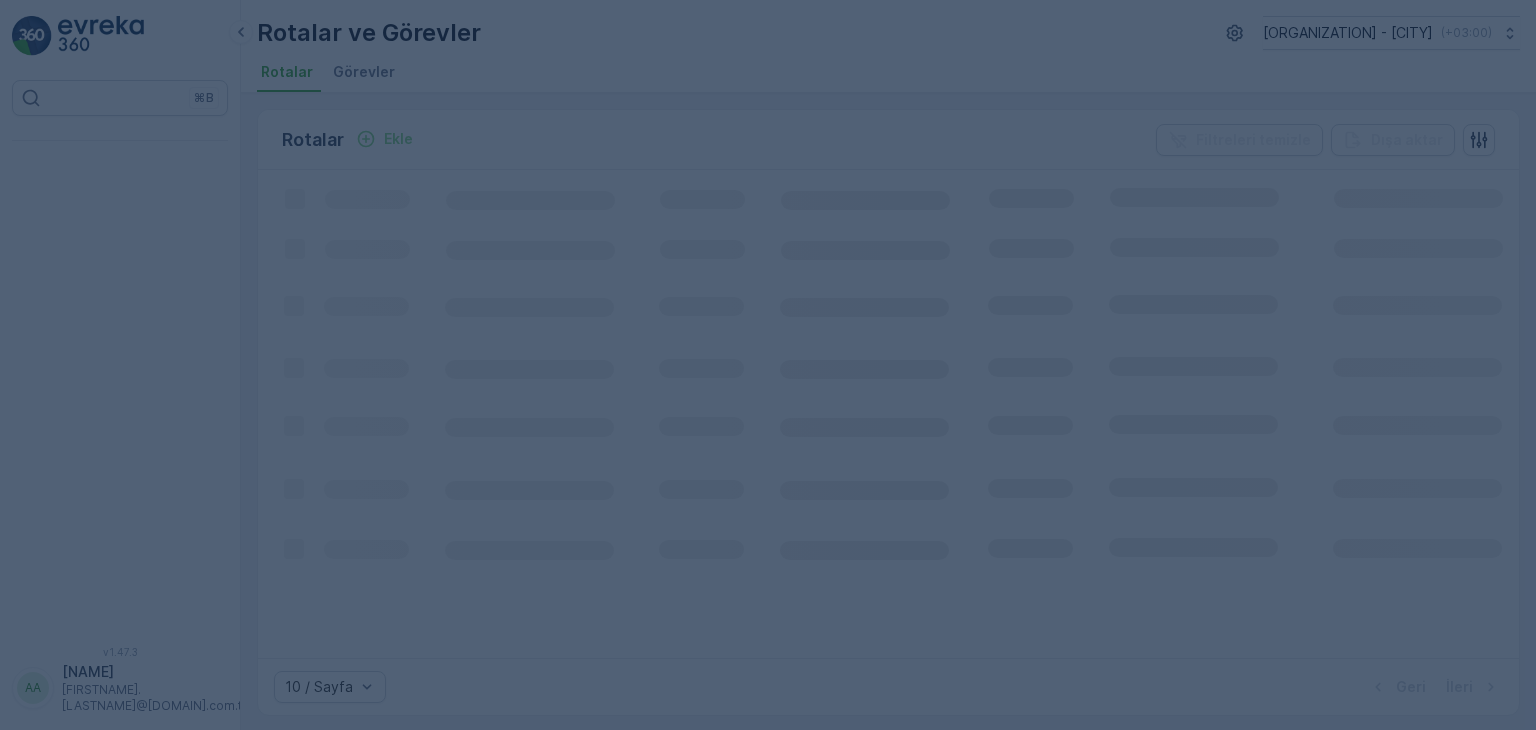 scroll, scrollTop: 0, scrollLeft: 0, axis: both 